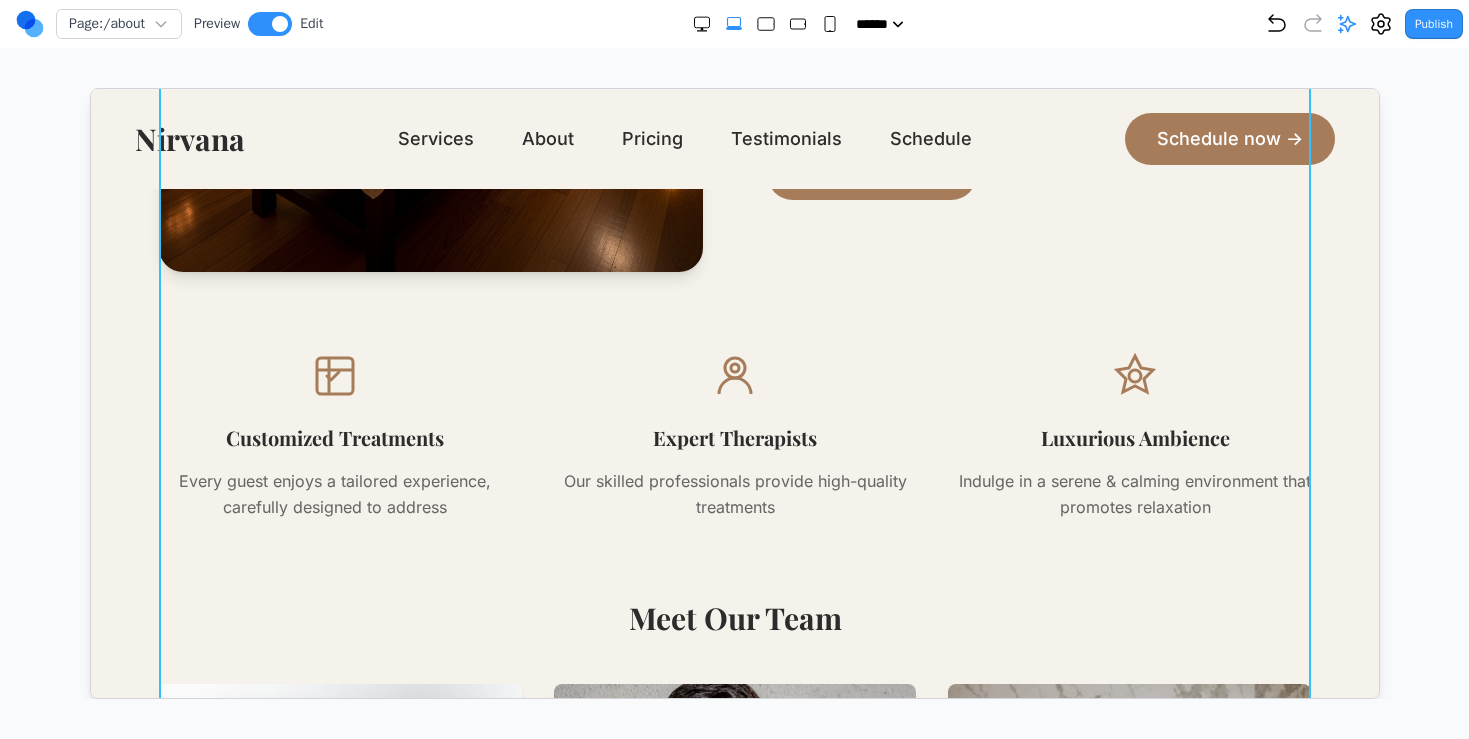scroll, scrollTop: 604, scrollLeft: 0, axis: vertical 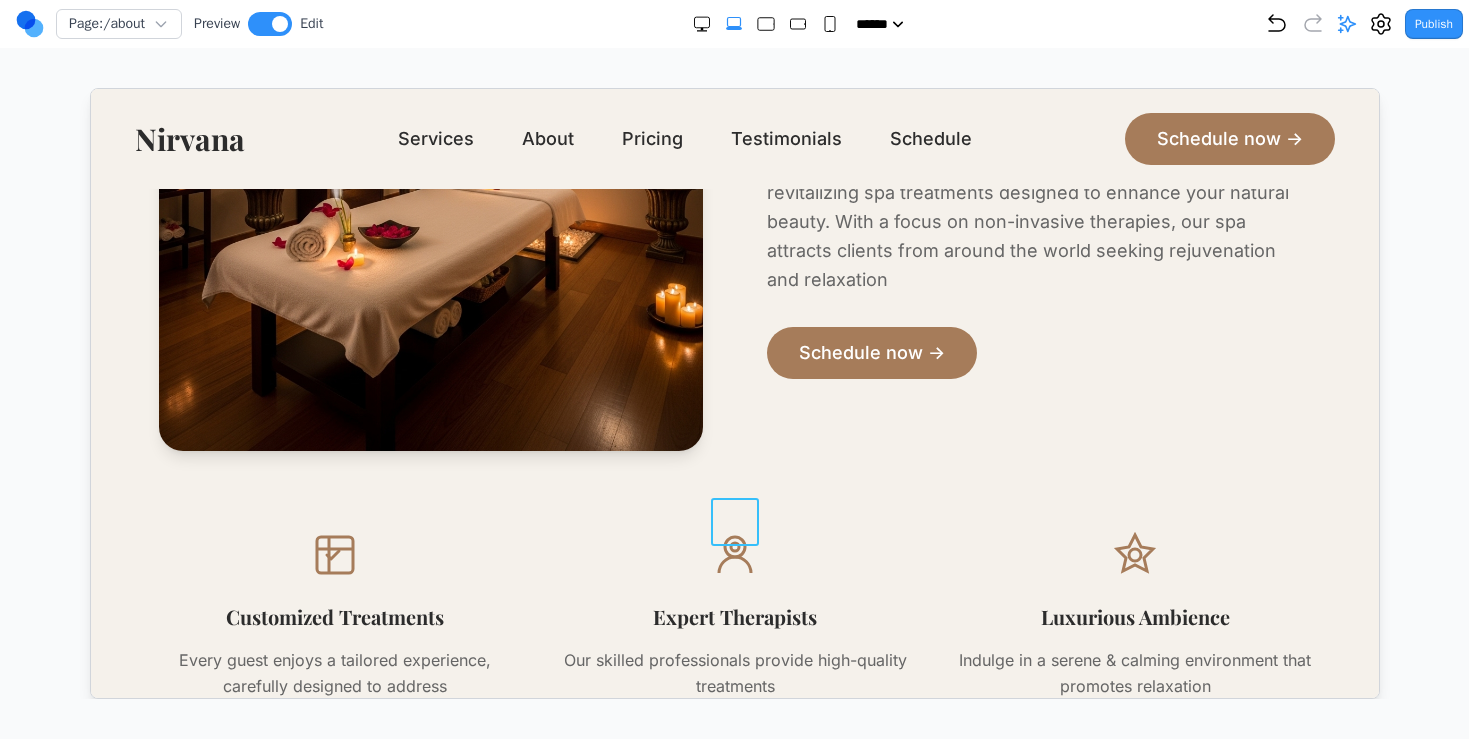 click 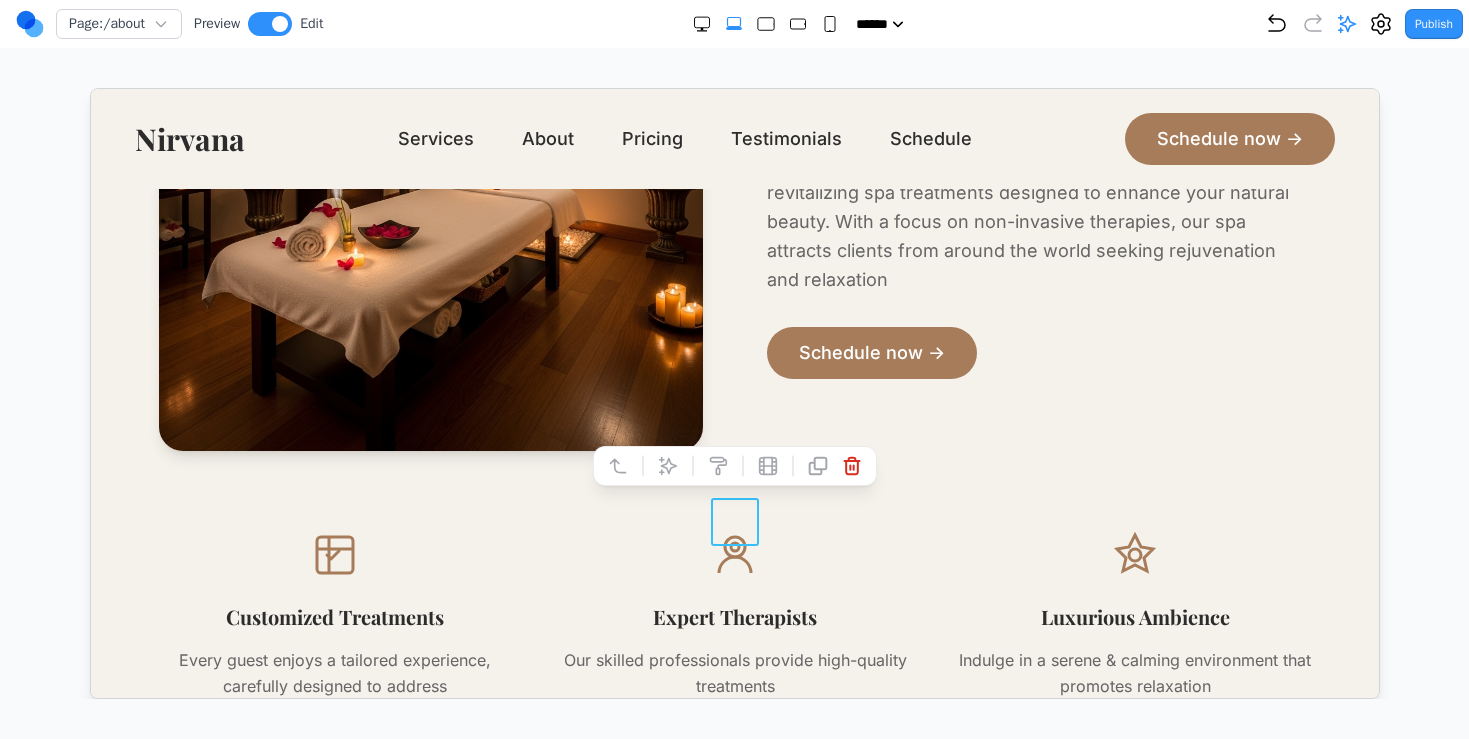 click at bounding box center (333, 554) 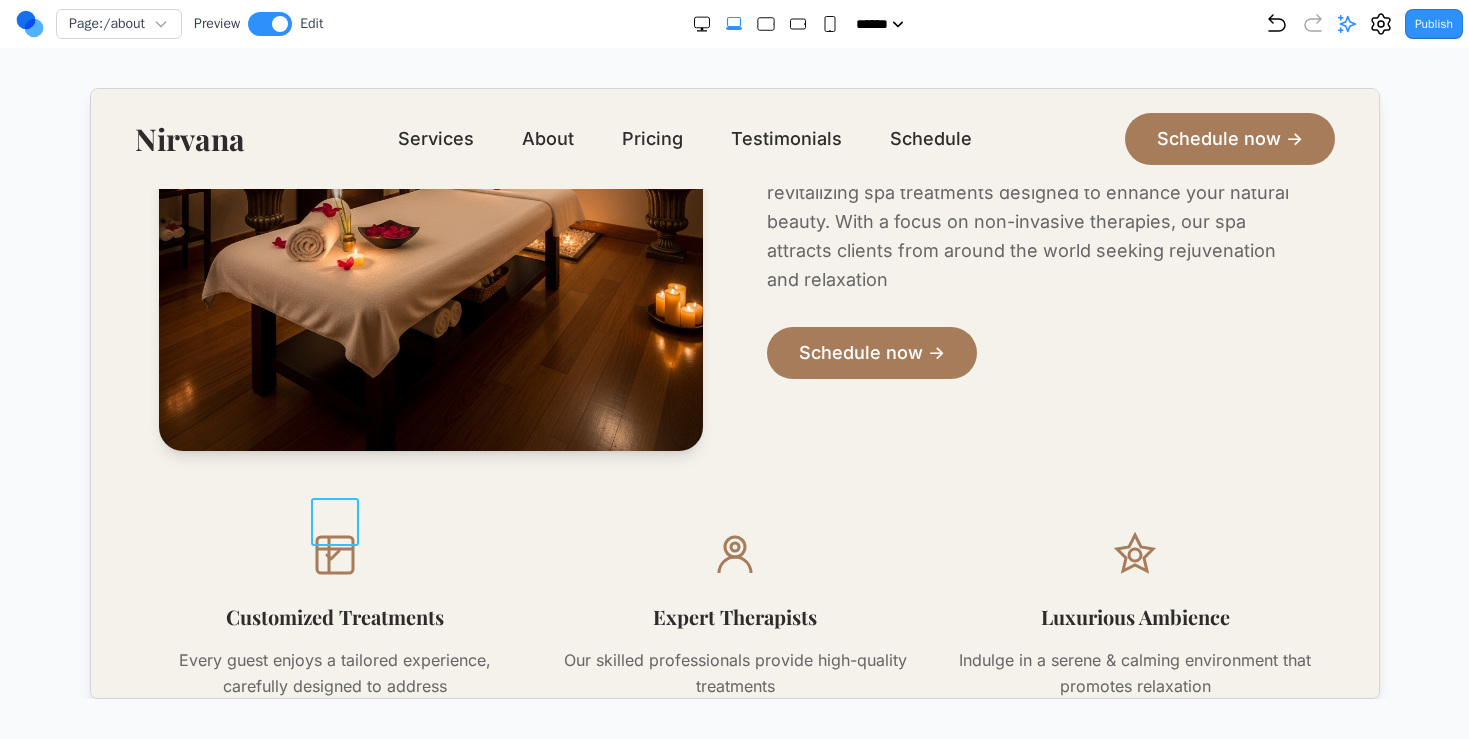 click 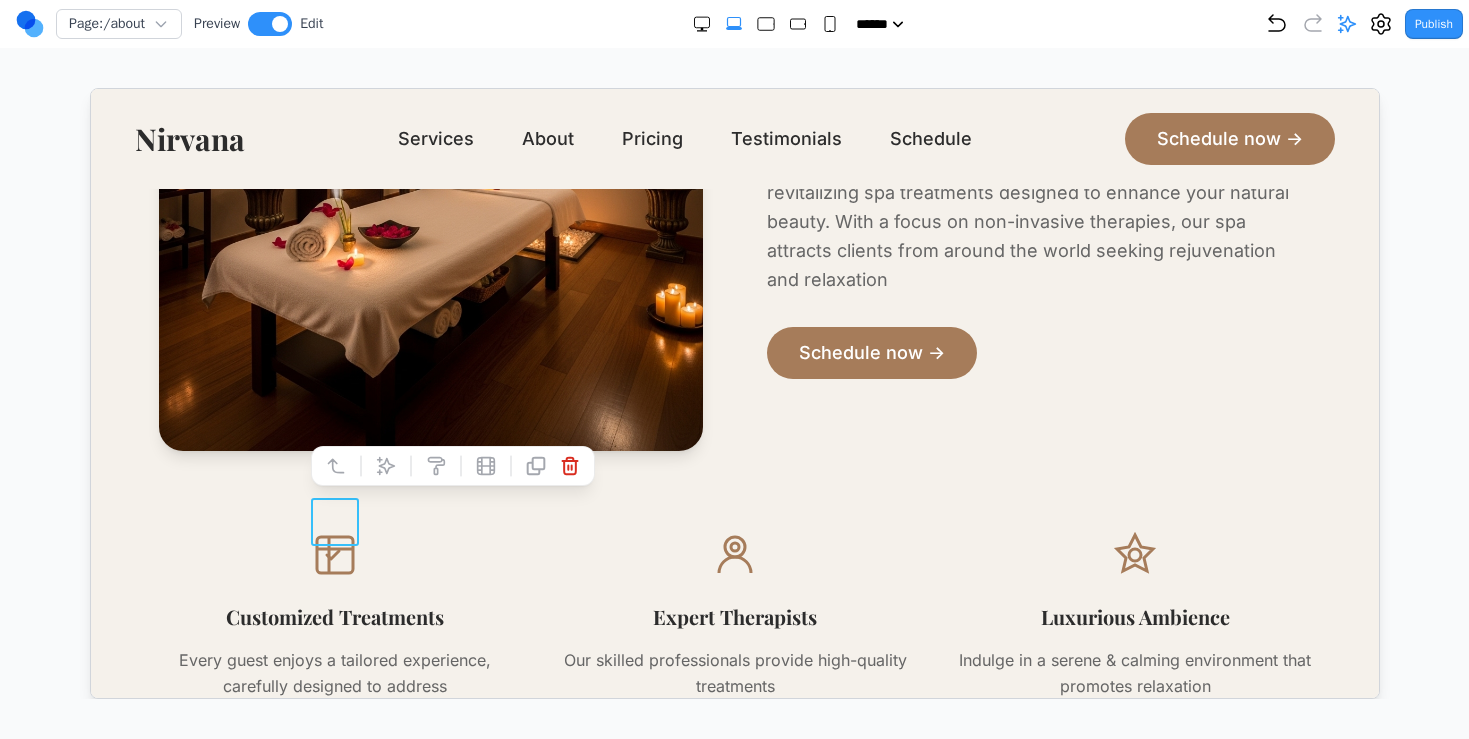 click at bounding box center (333, 554) 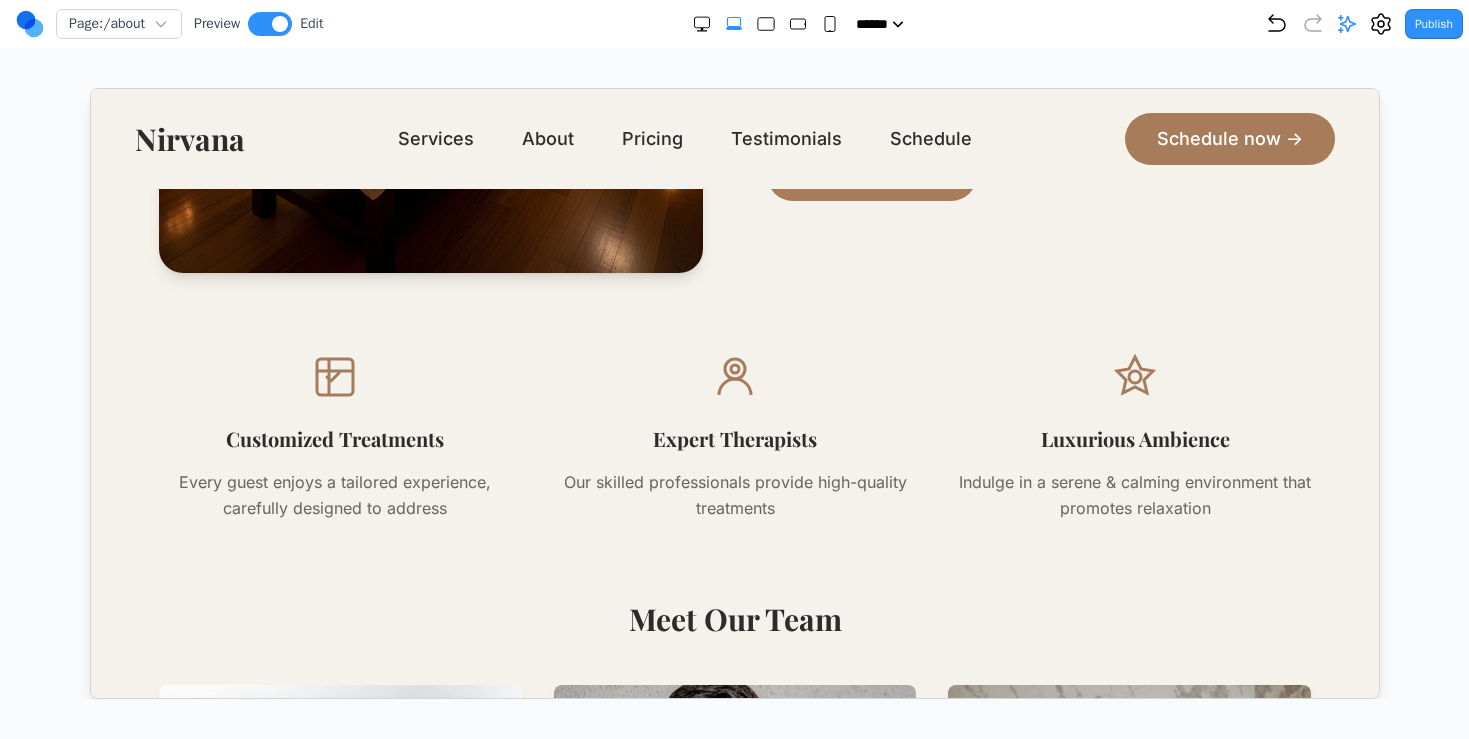 scroll, scrollTop: 804, scrollLeft: 0, axis: vertical 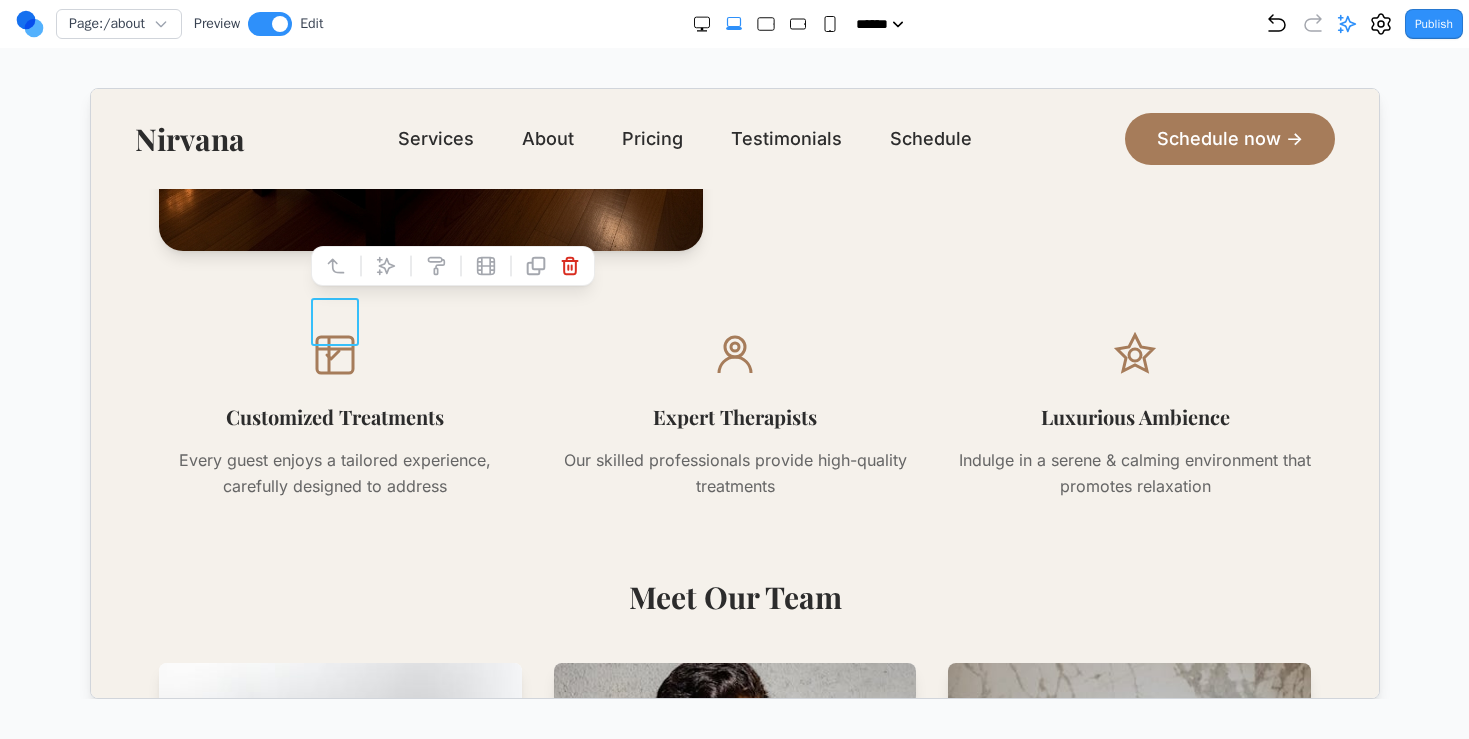 click 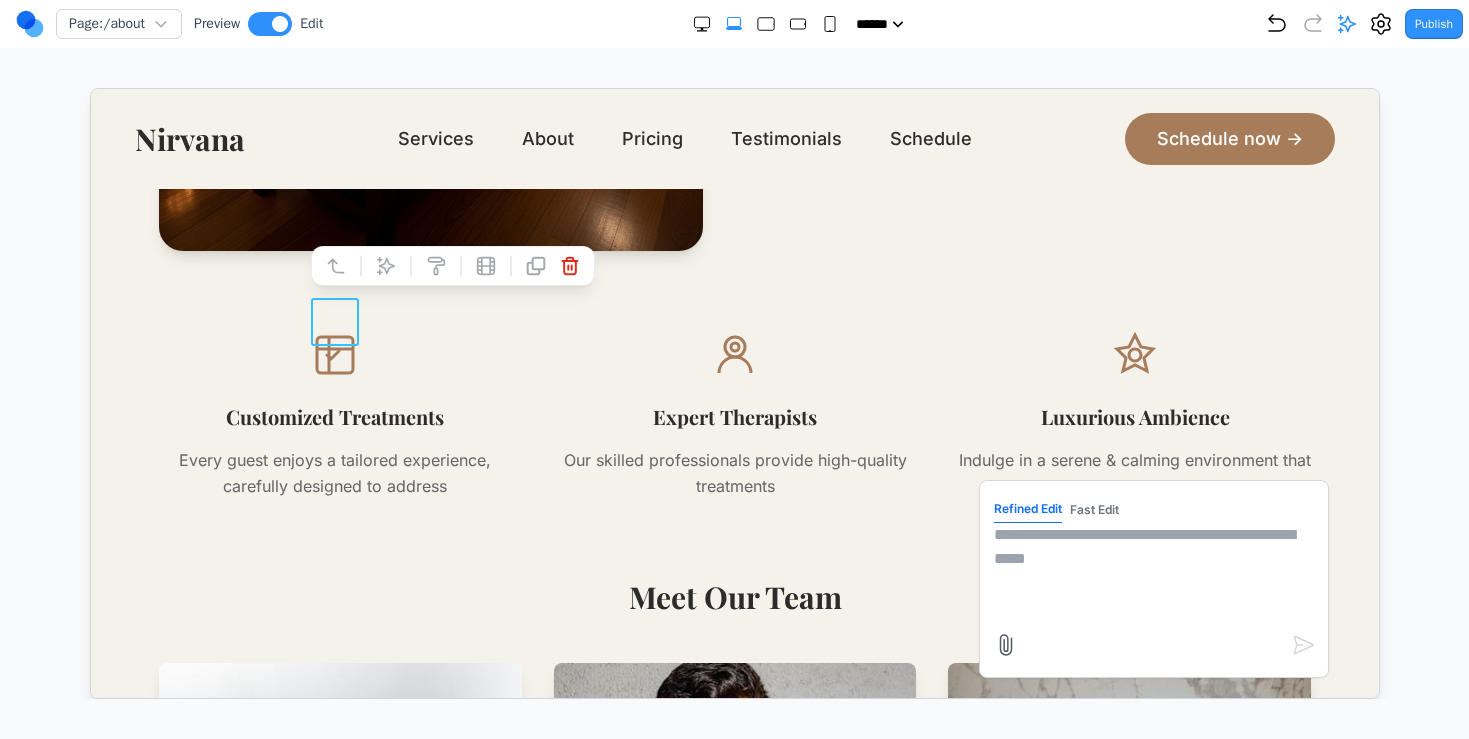 click at bounding box center (1152, 572) 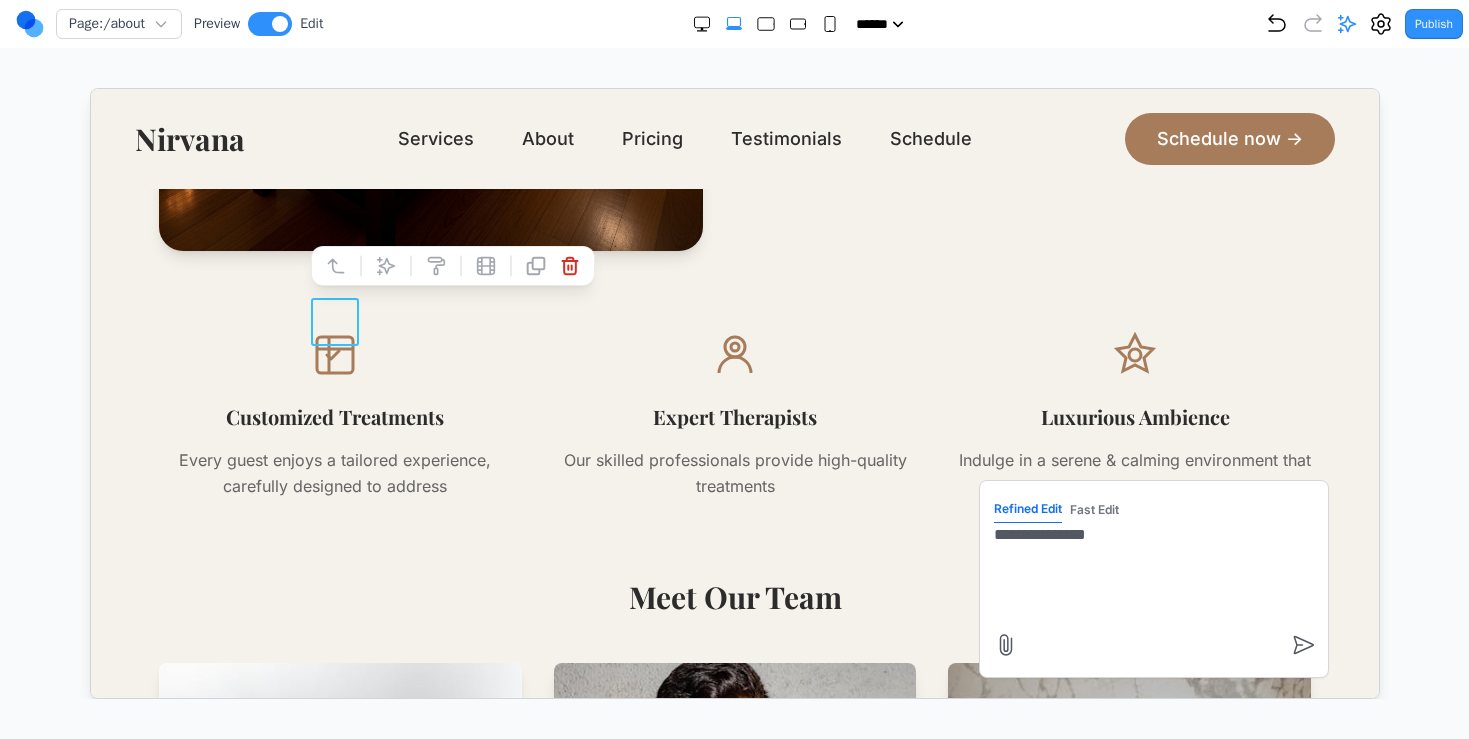 type on "**********" 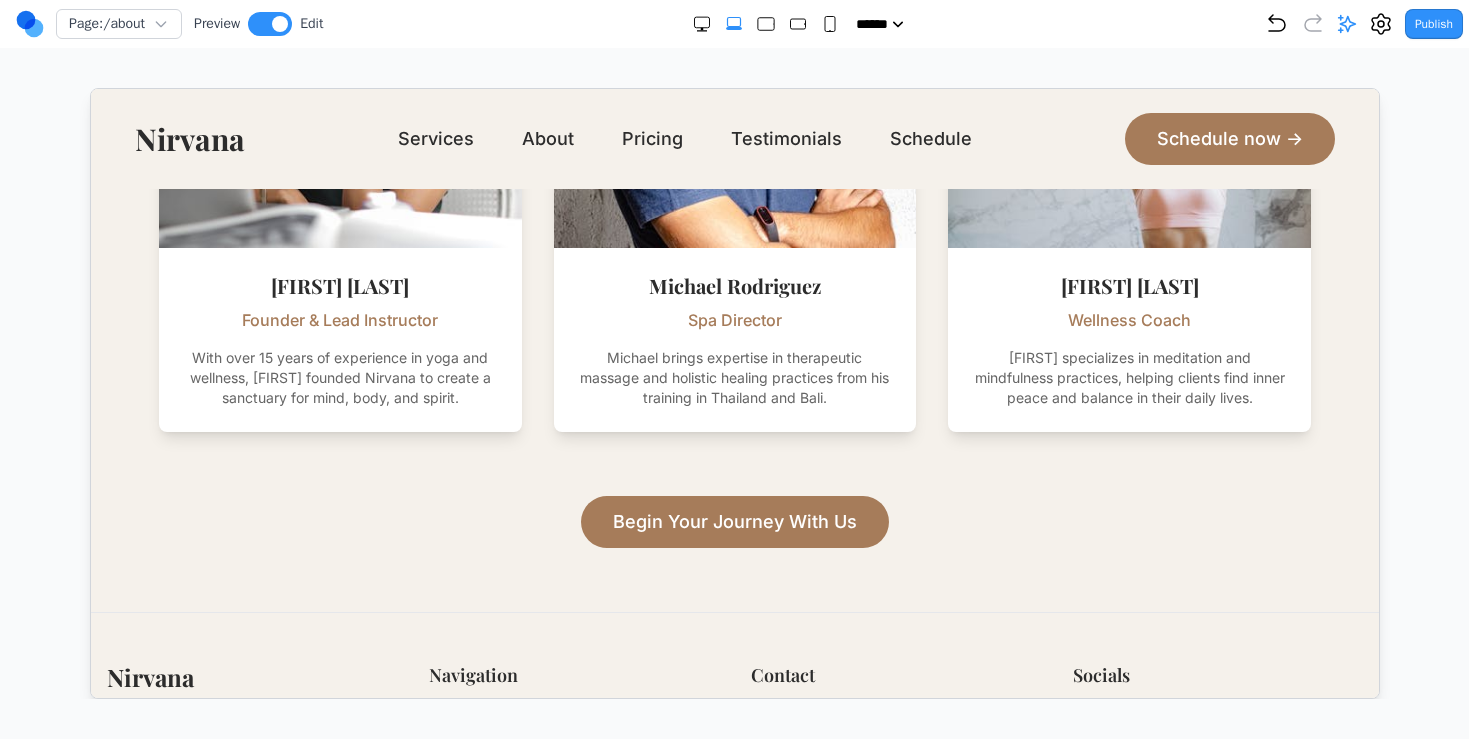 scroll, scrollTop: 1355, scrollLeft: 0, axis: vertical 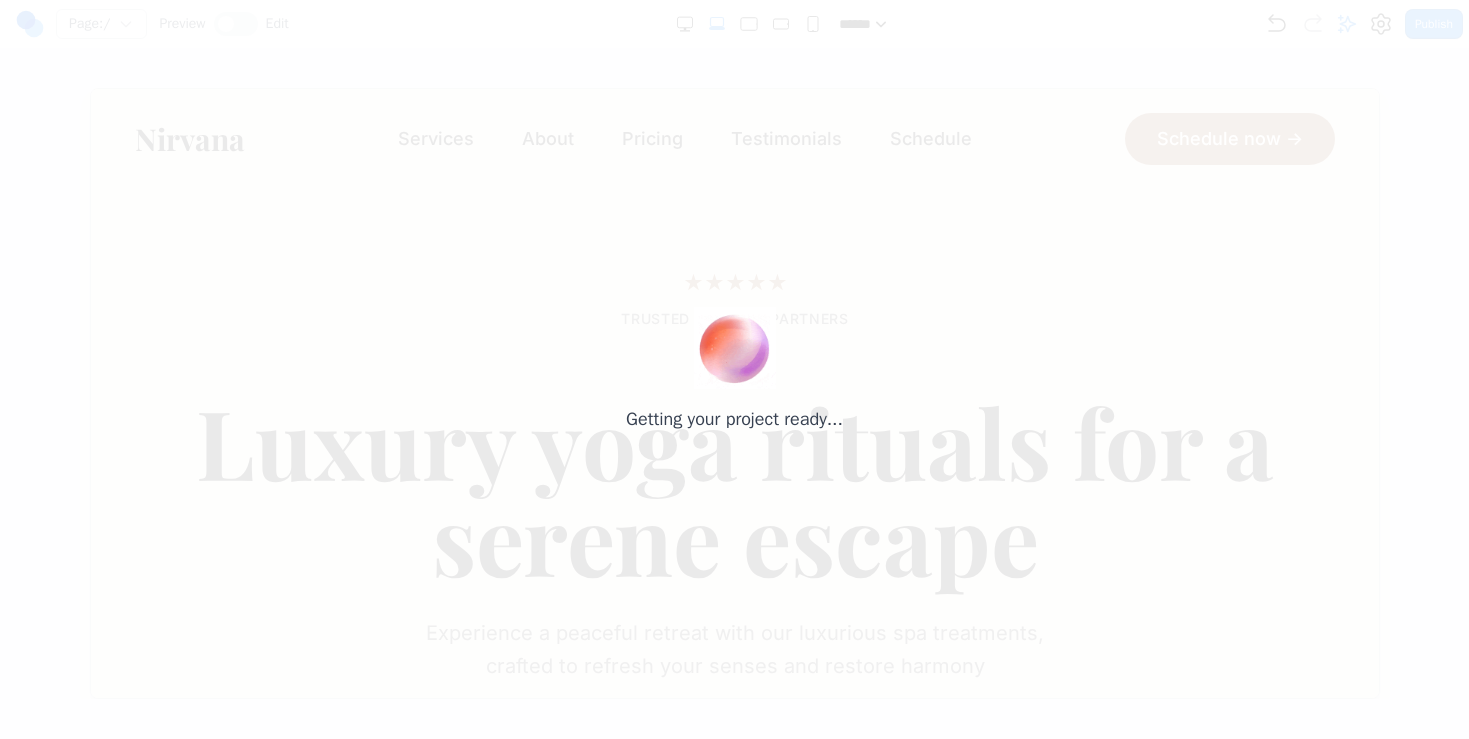 click on "Getting your project ready..." at bounding box center (734, 369) 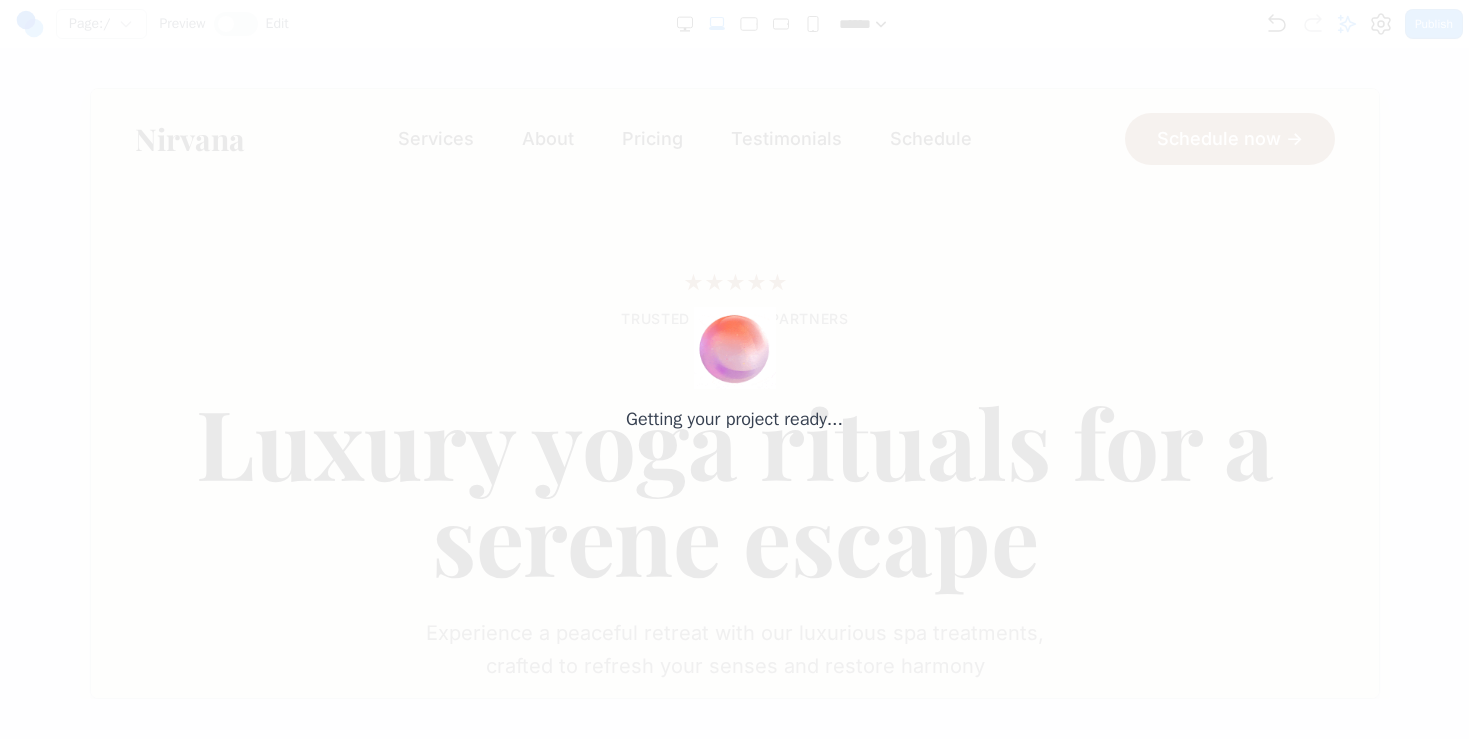 click on "Getting your project ready..." at bounding box center (734, 369) 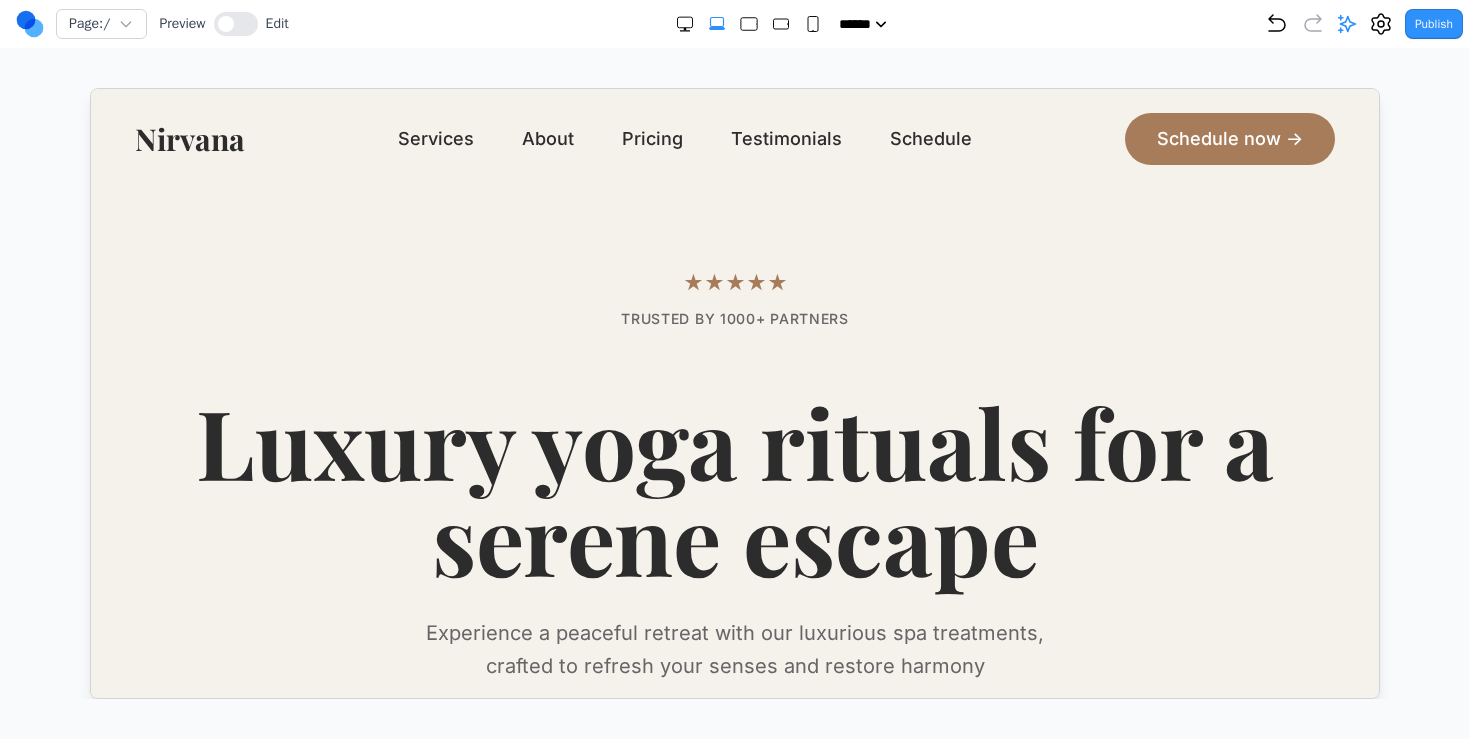 scroll, scrollTop: 0, scrollLeft: 0, axis: both 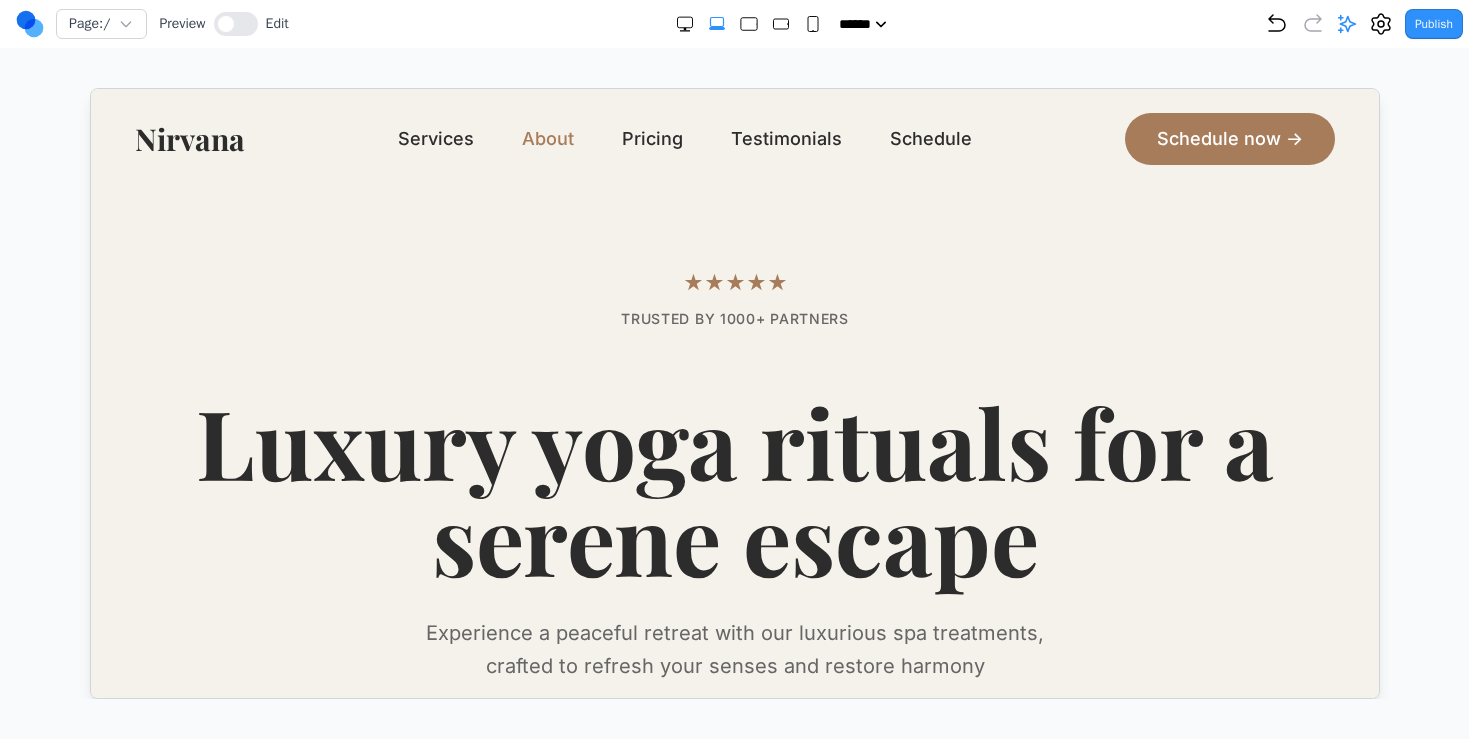 click on "About" at bounding box center [546, 138] 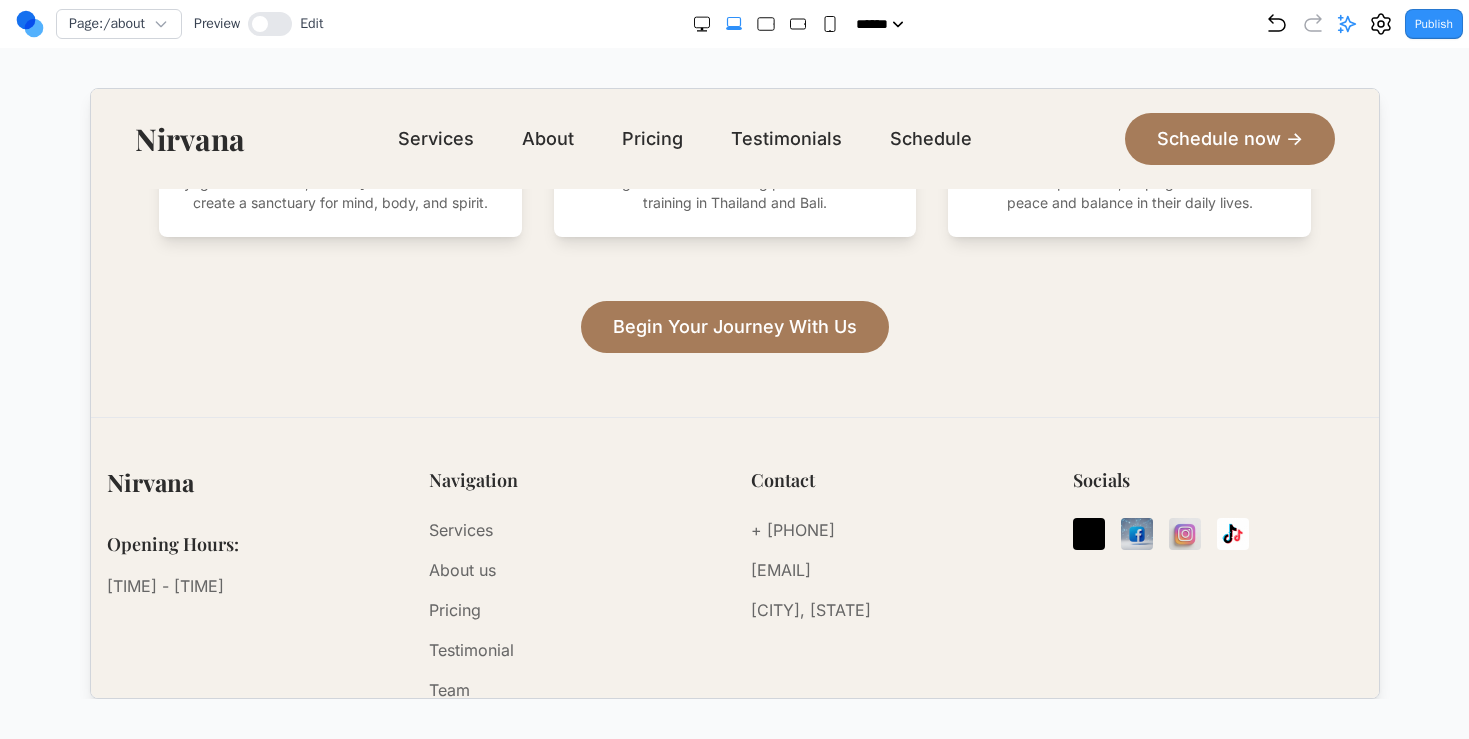 scroll, scrollTop: 1462, scrollLeft: 0, axis: vertical 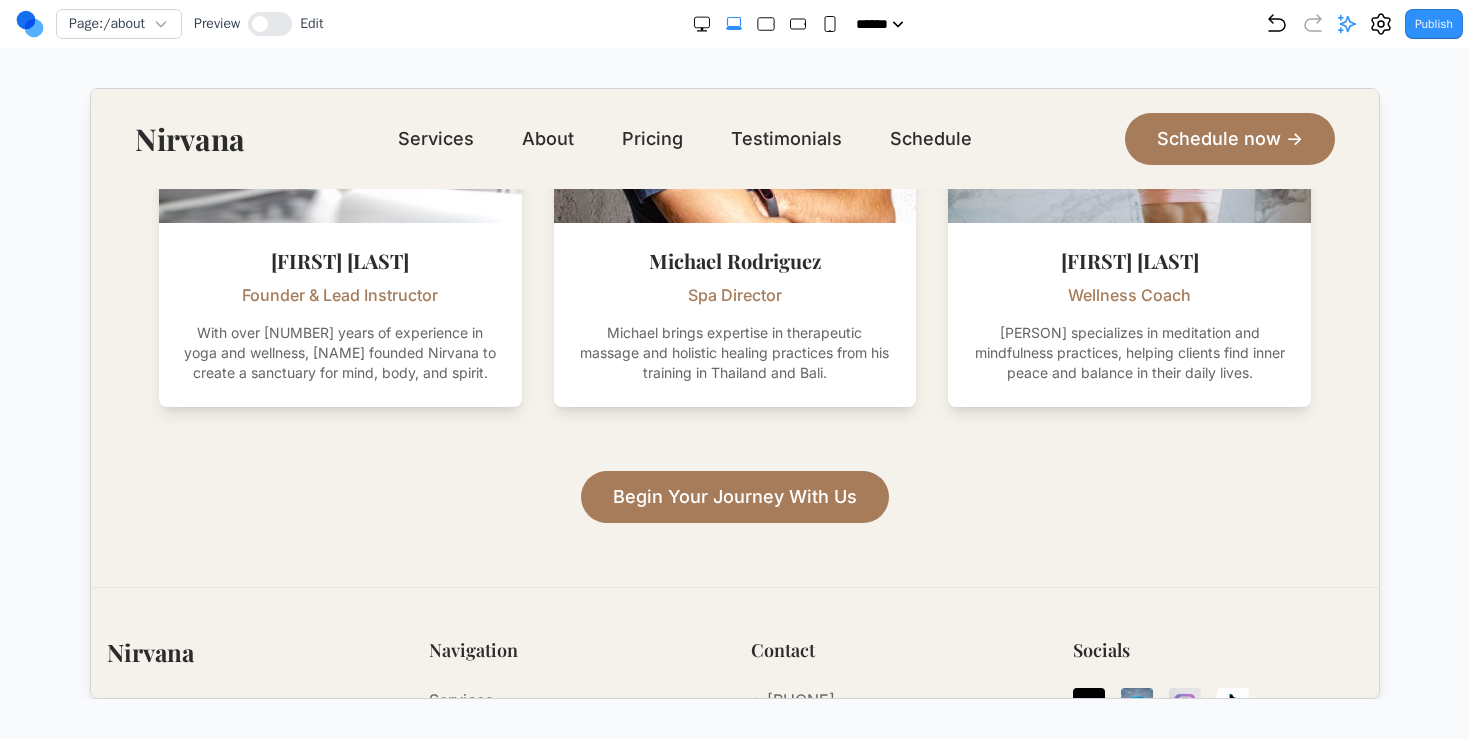 click on "Page:  /about Preview Edit ***** ***** ****** ****** ****** Publish" at bounding box center [734, 24] 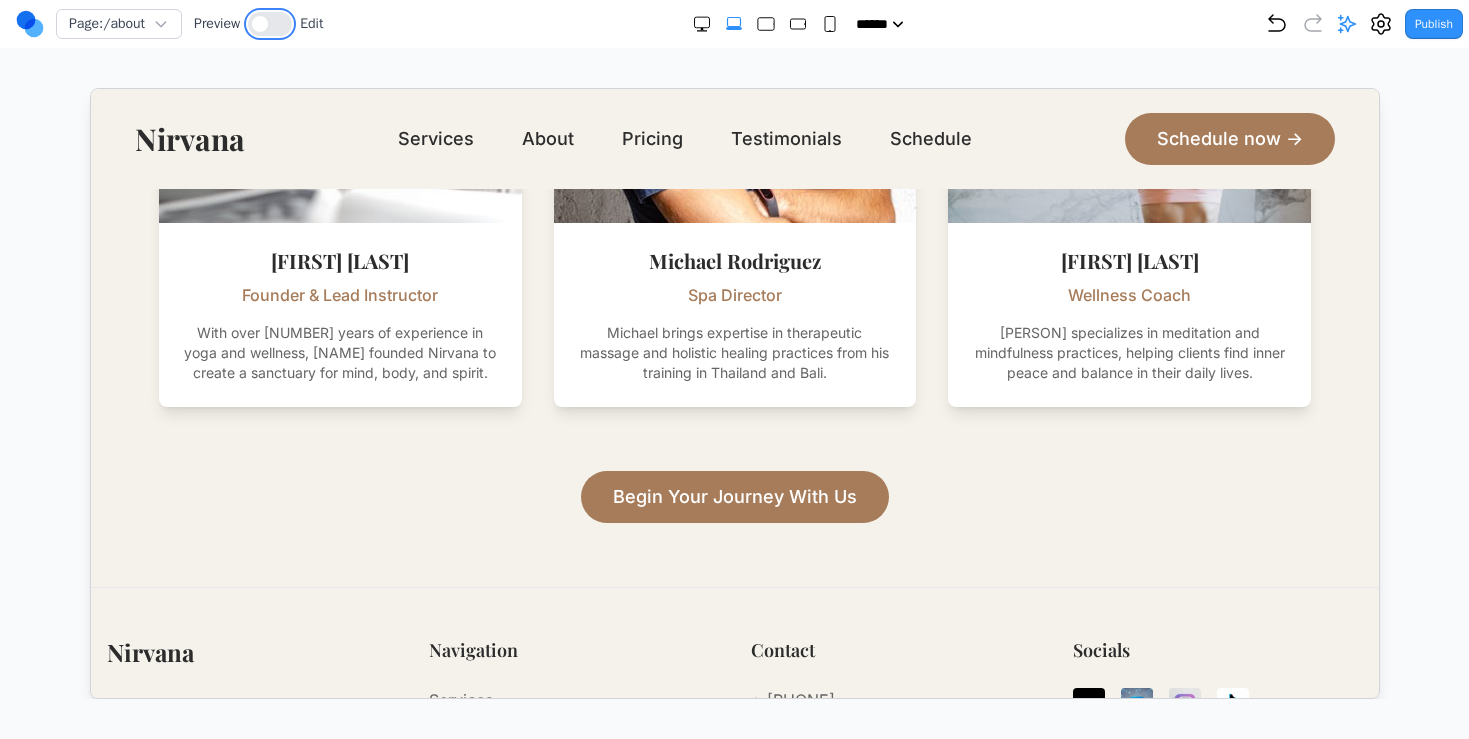 click at bounding box center [270, 24] 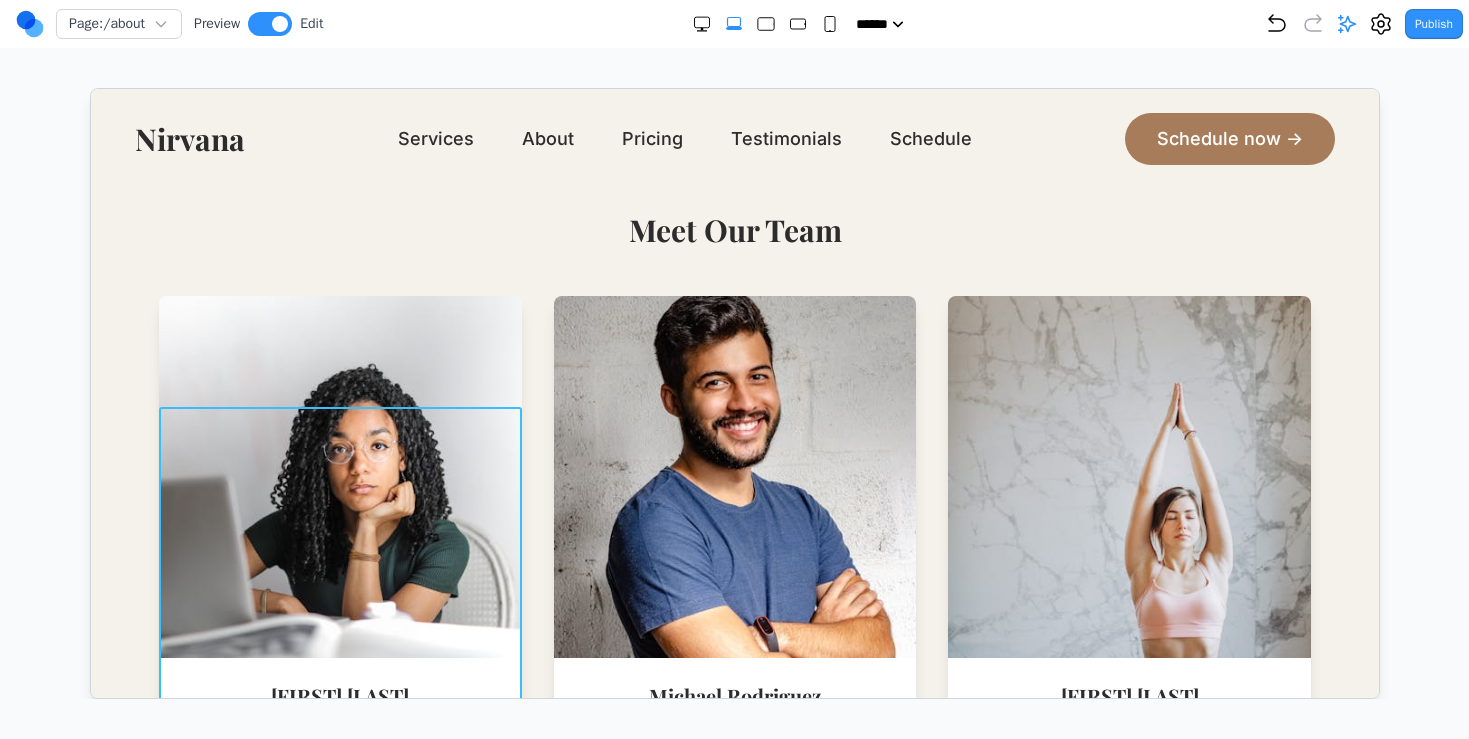 scroll, scrollTop: 535, scrollLeft: 0, axis: vertical 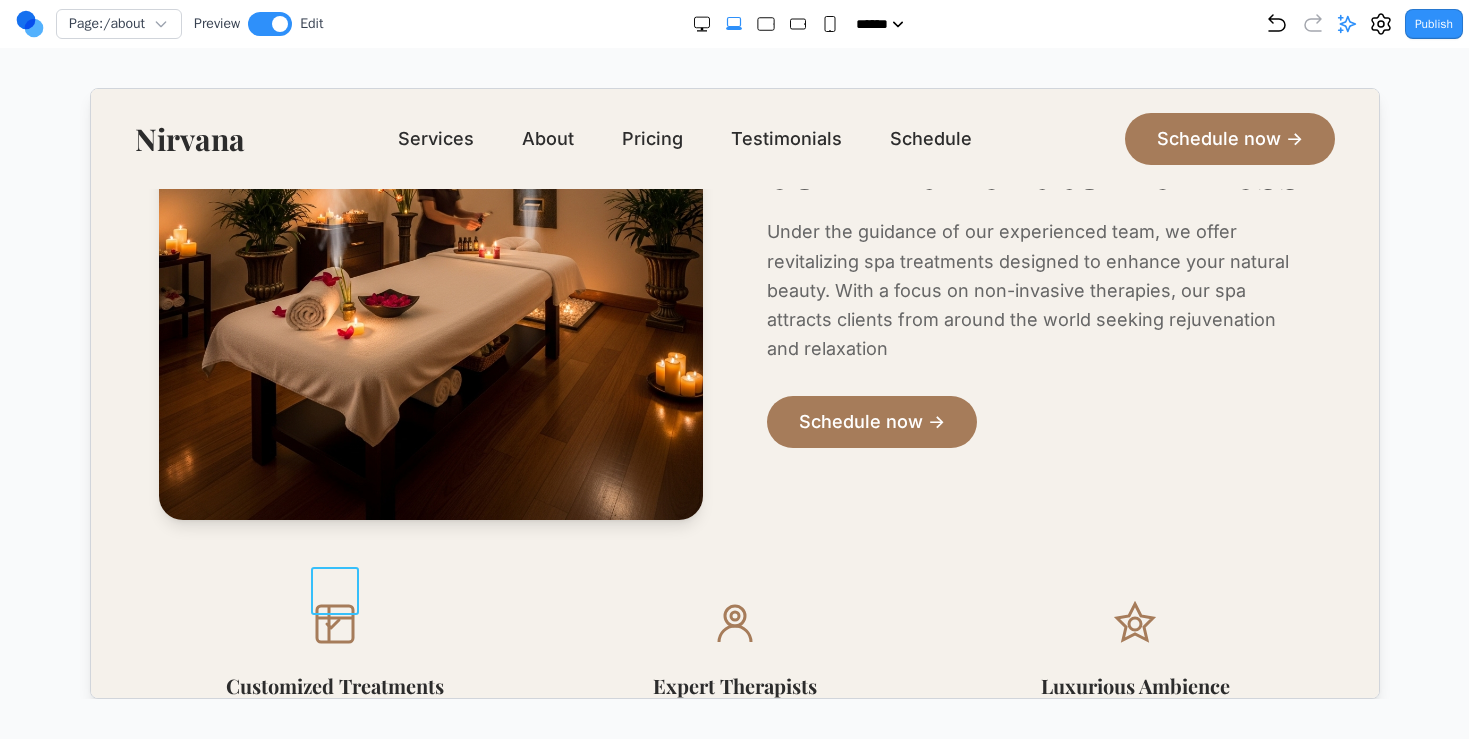 click 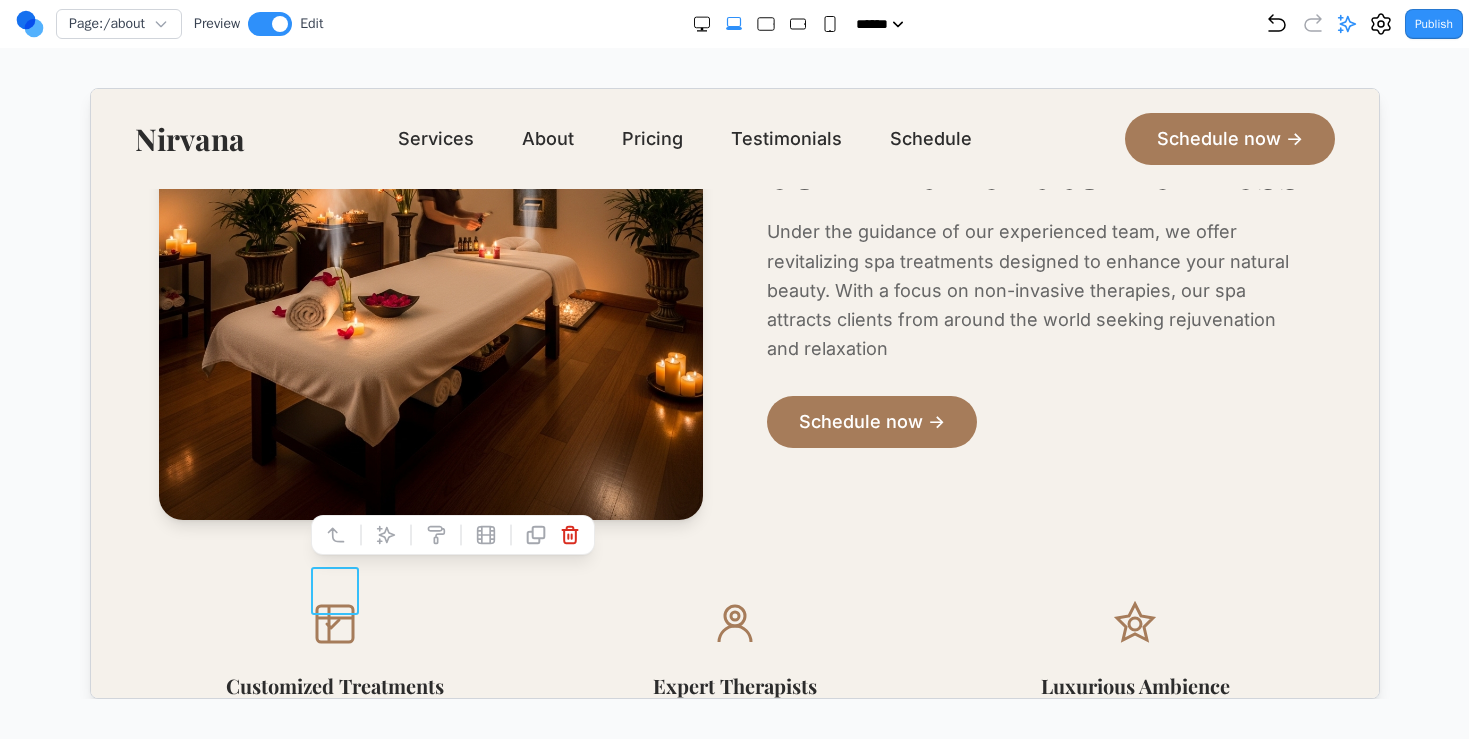 click 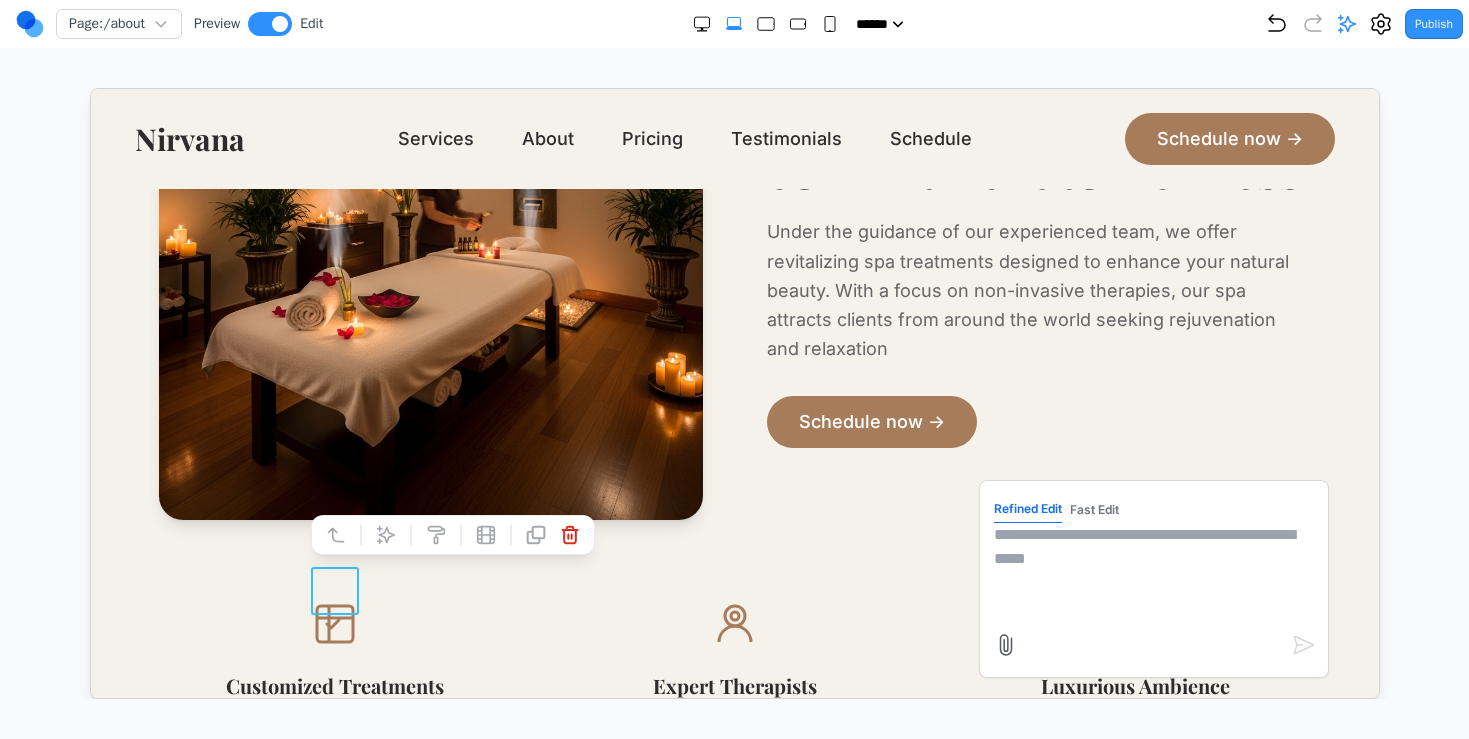 click at bounding box center (1152, 572) 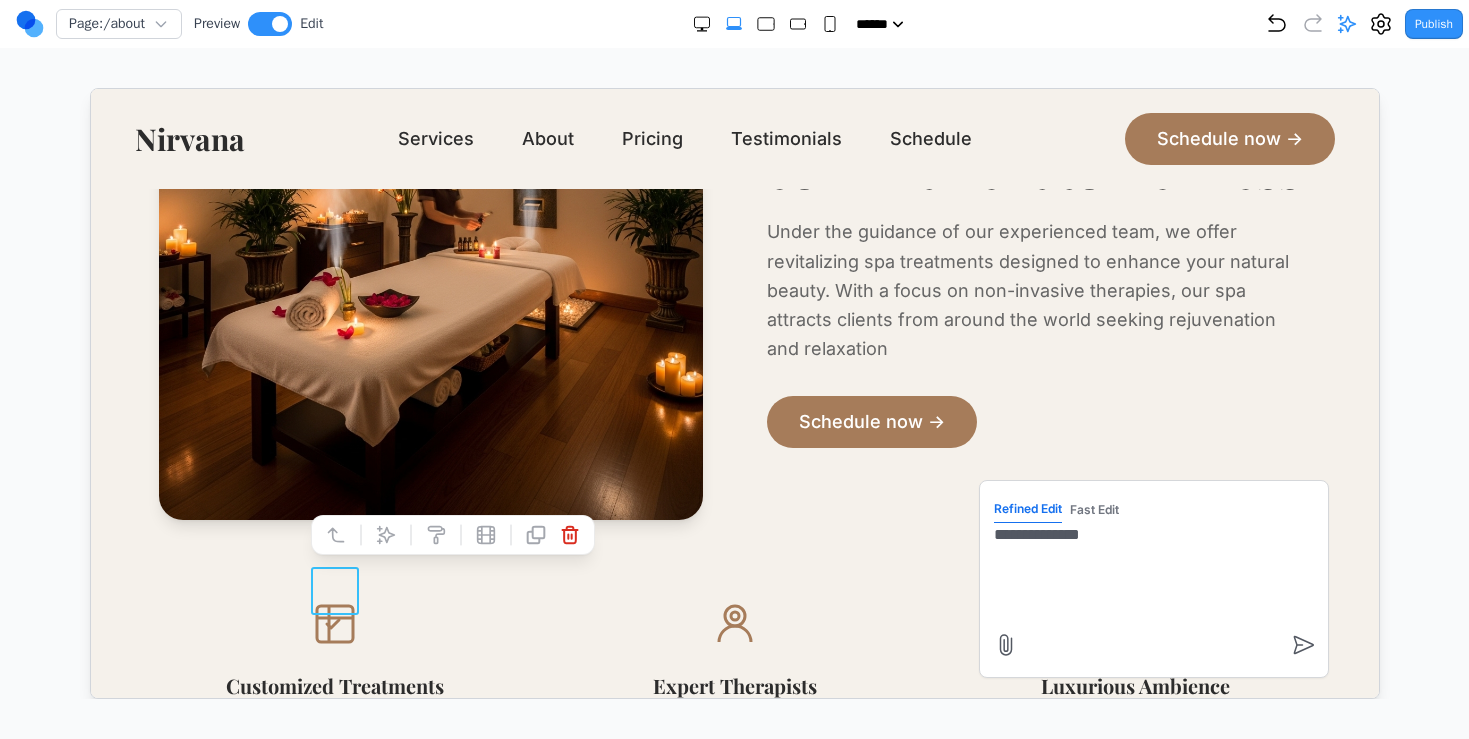 type on "**********" 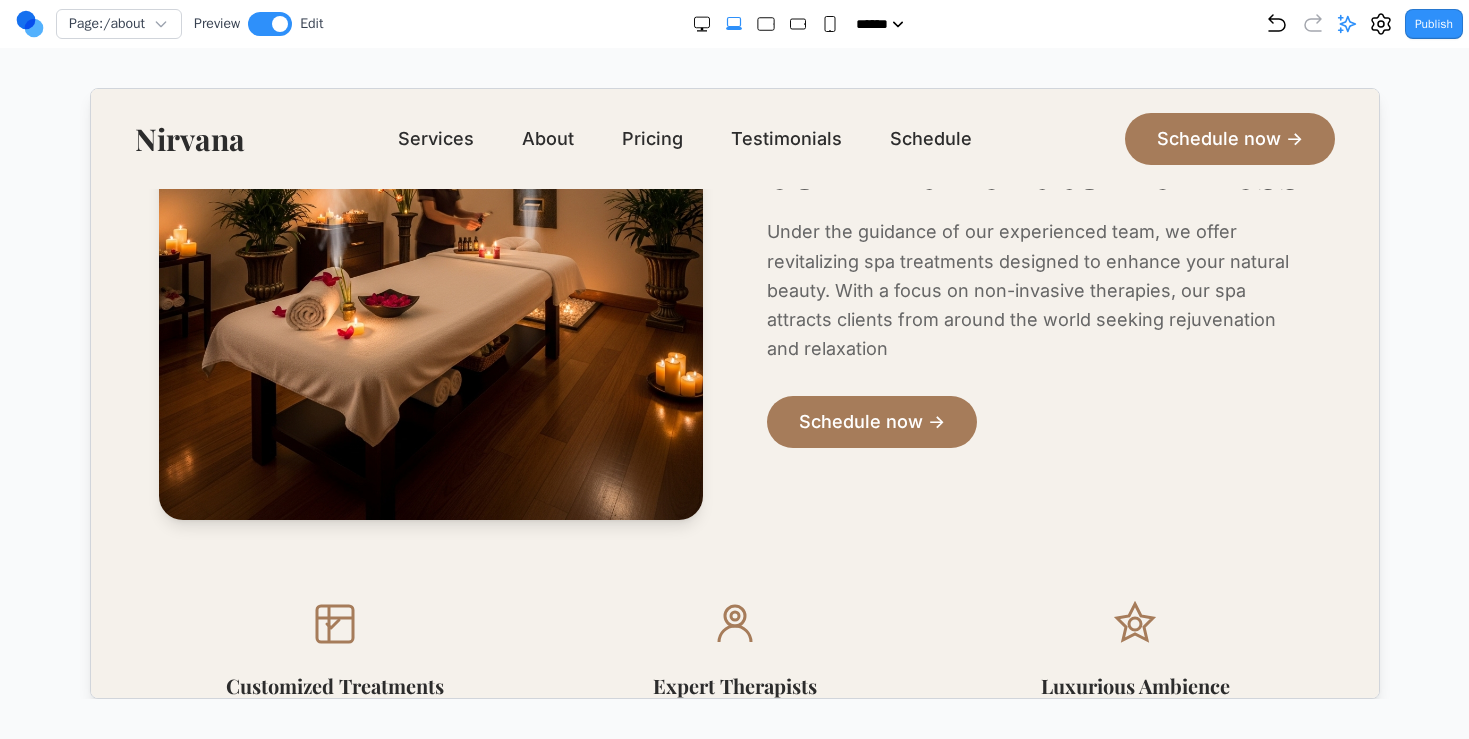 click on "Our deep tissue and therapeutic massages are designed to ease muscle tension, improve circulation, boost lymphatic flow, and restore a natural sense of calm and balance to your body About us Discover our spa's commitment to wellness Under the guidance of our experienced team, we offer revitalizing spa treatments designed to enhance your natural beauty. With a focus on non-invasive therapies, our spa attracts clients from around the world seeking rejuvenation and relaxation Schedule now → Customized Treatments Every guest enjoys a tailored experience, carefully designed to address Expert Therapists Our skilled professionals provide high-quality treatments Luxurious Ambience Indulge in a serene & calming environment that promotes relaxation Meet Our Team [FIRST] [LAST] Founder & Lead Instructor With over 15 years of experience in yoga and wellness, [FIRST] founded Nirvana to create a sanctuary for mind, body, and spirit. [FIRST] [LAST] Spa Director [FIRST] [LAST] Wellness Coach Begin Your Journey With Us" at bounding box center (733, 655) 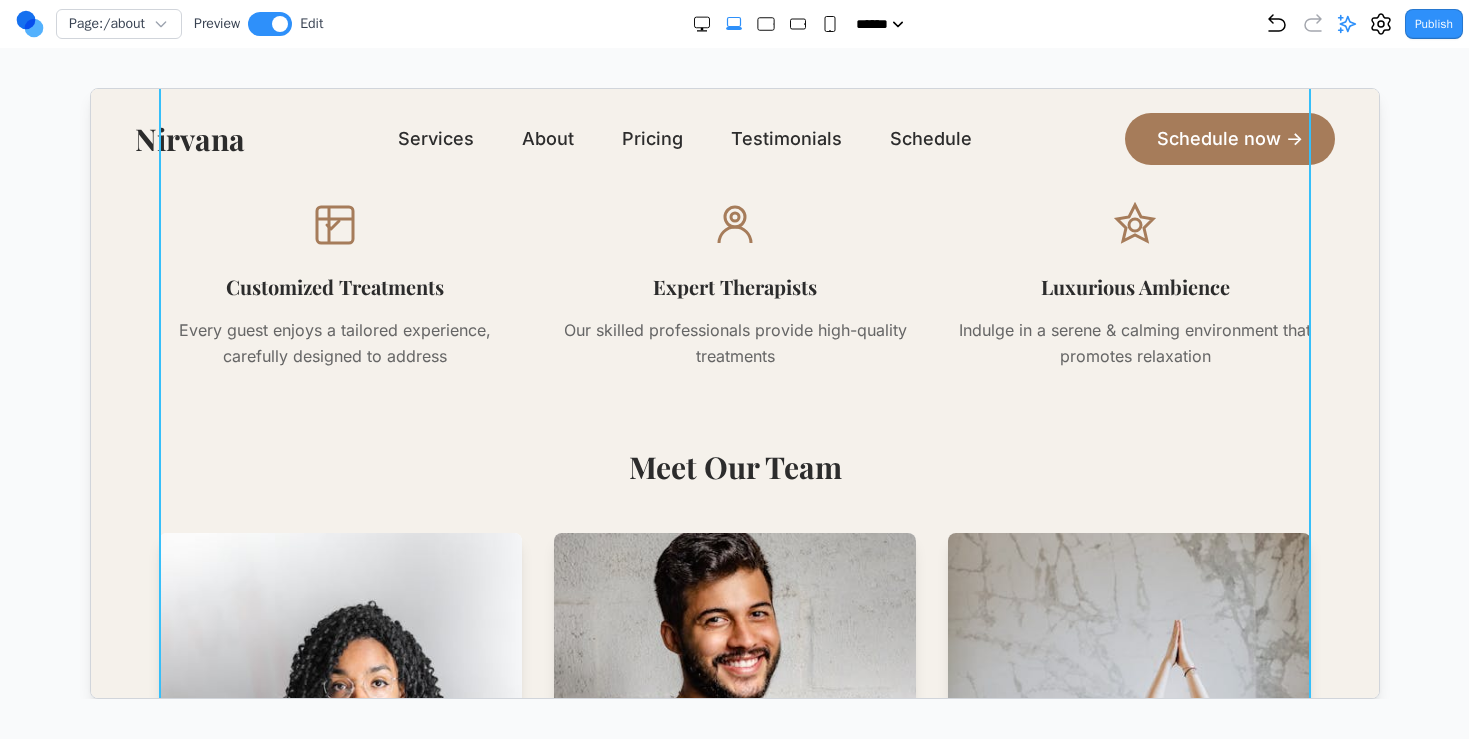 scroll, scrollTop: 945, scrollLeft: 0, axis: vertical 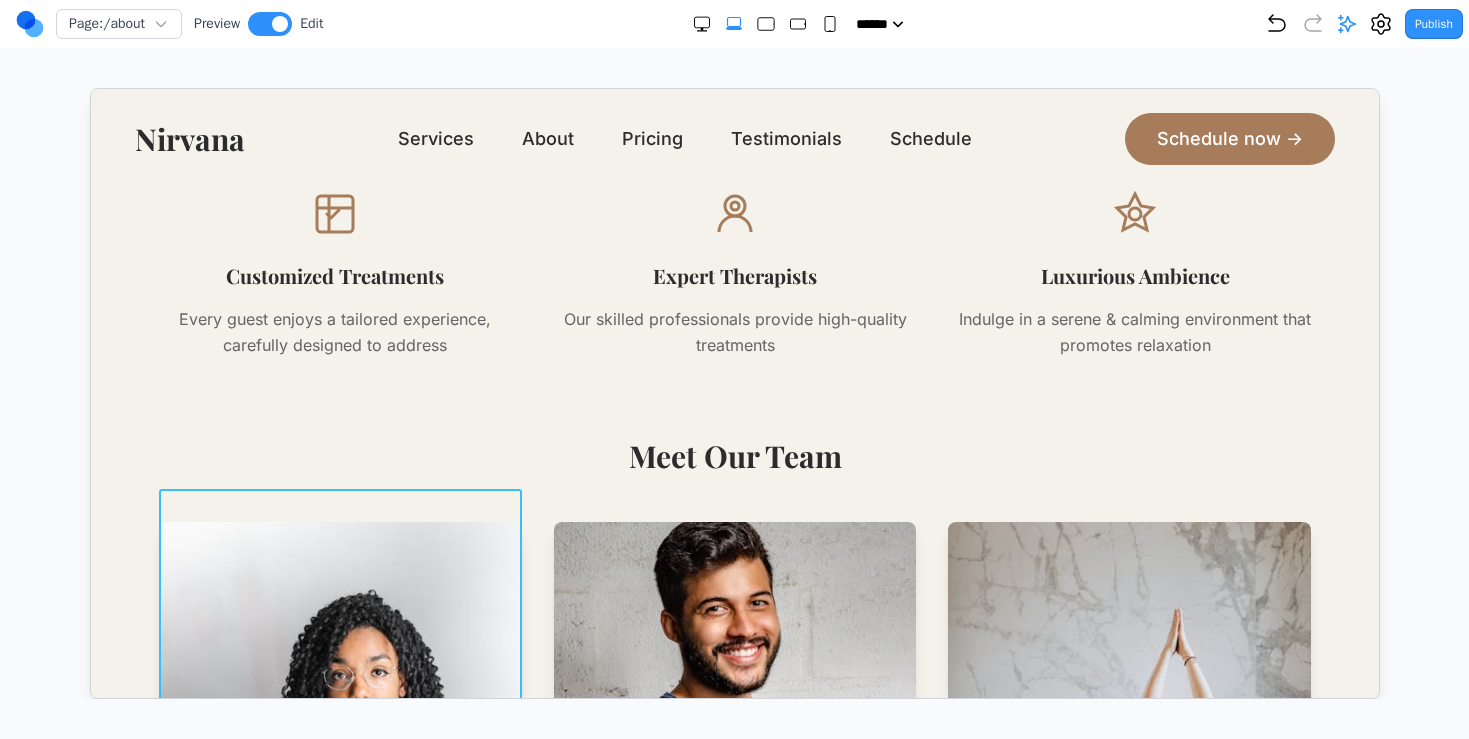 click at bounding box center (338, 702) 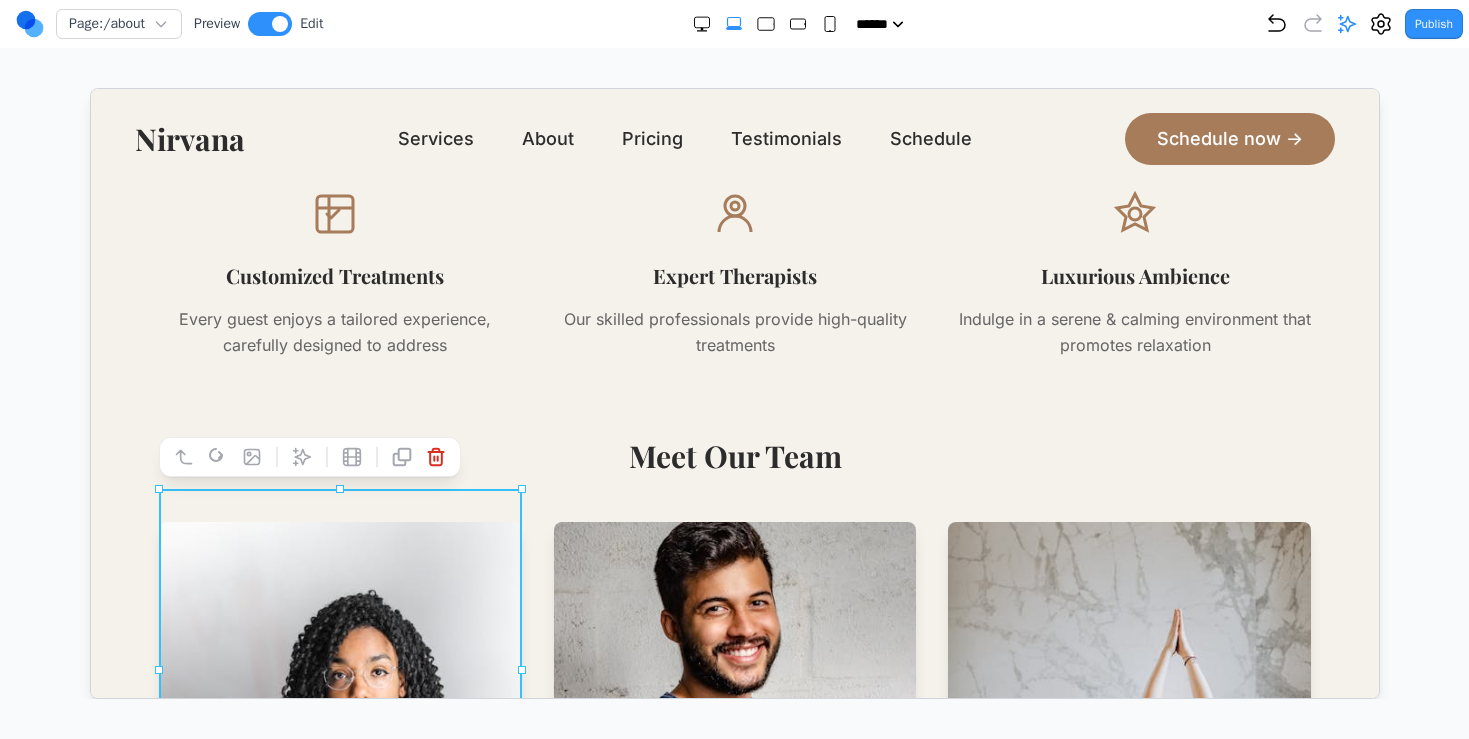 click 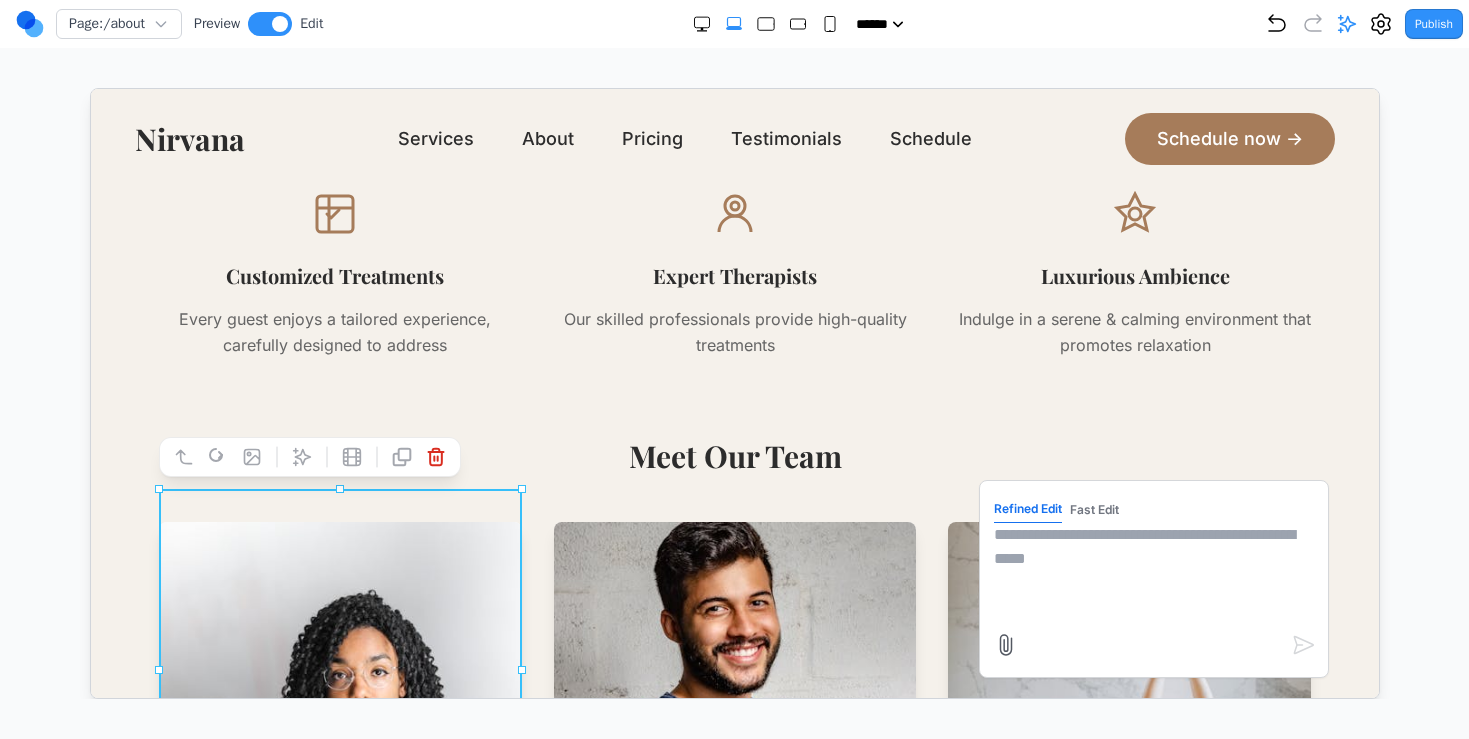 click at bounding box center [275, 456] 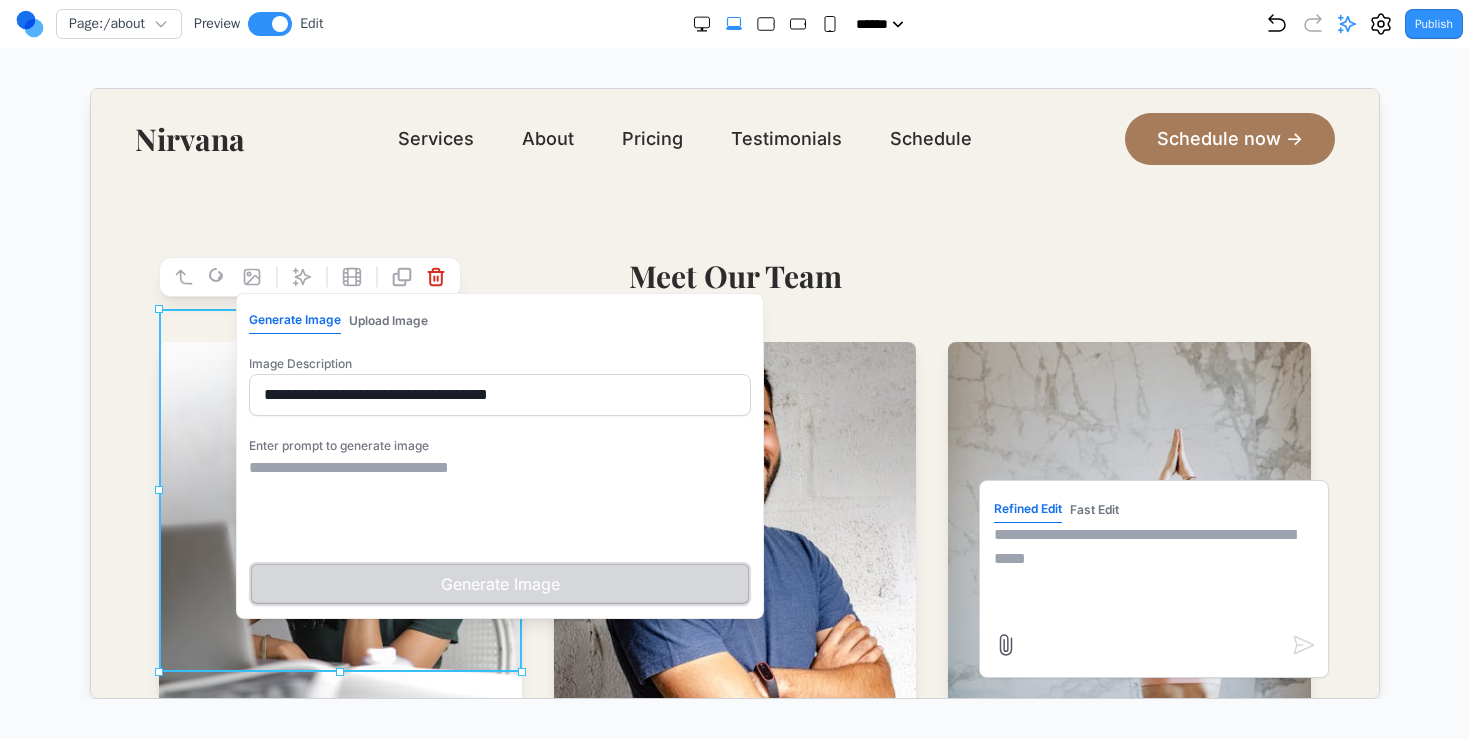 scroll, scrollTop: 1155, scrollLeft: 0, axis: vertical 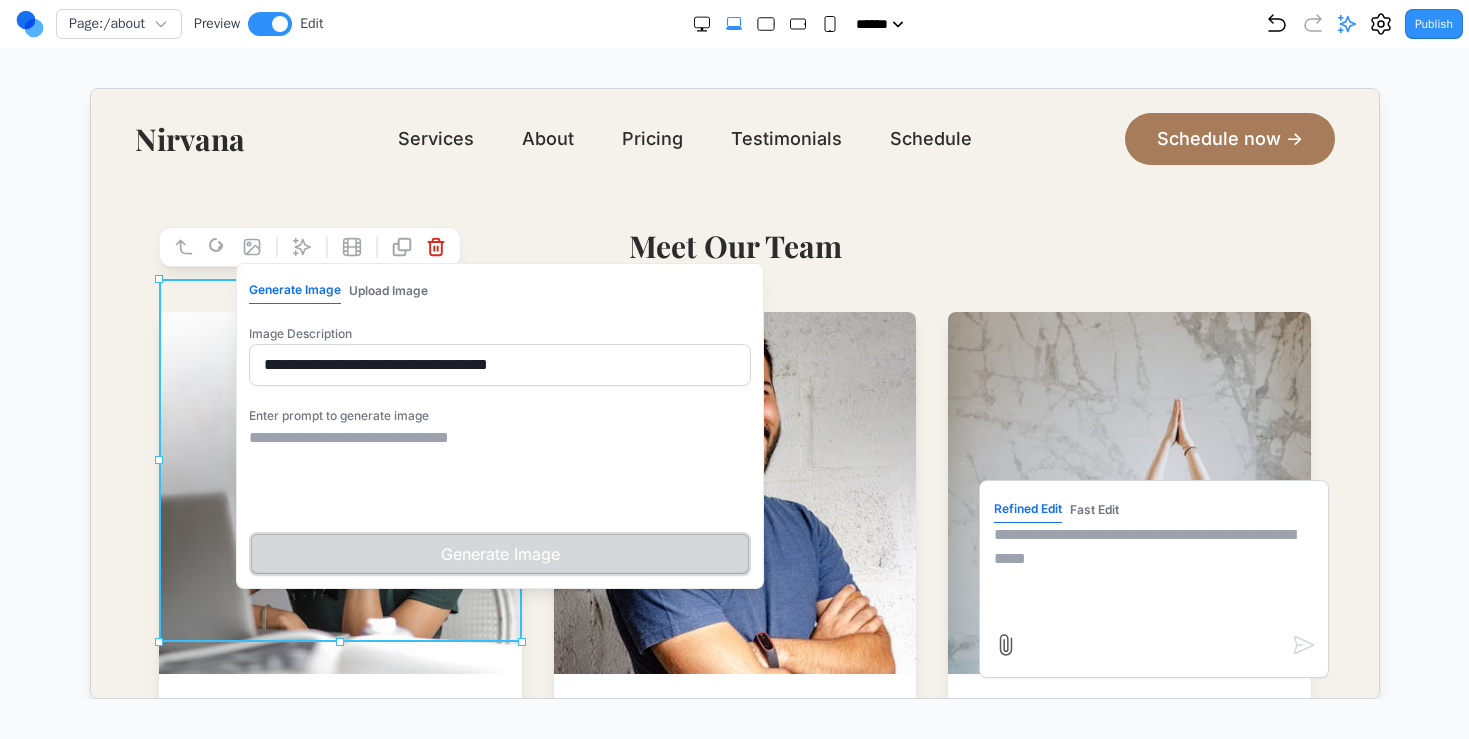 click at bounding box center [498, 475] 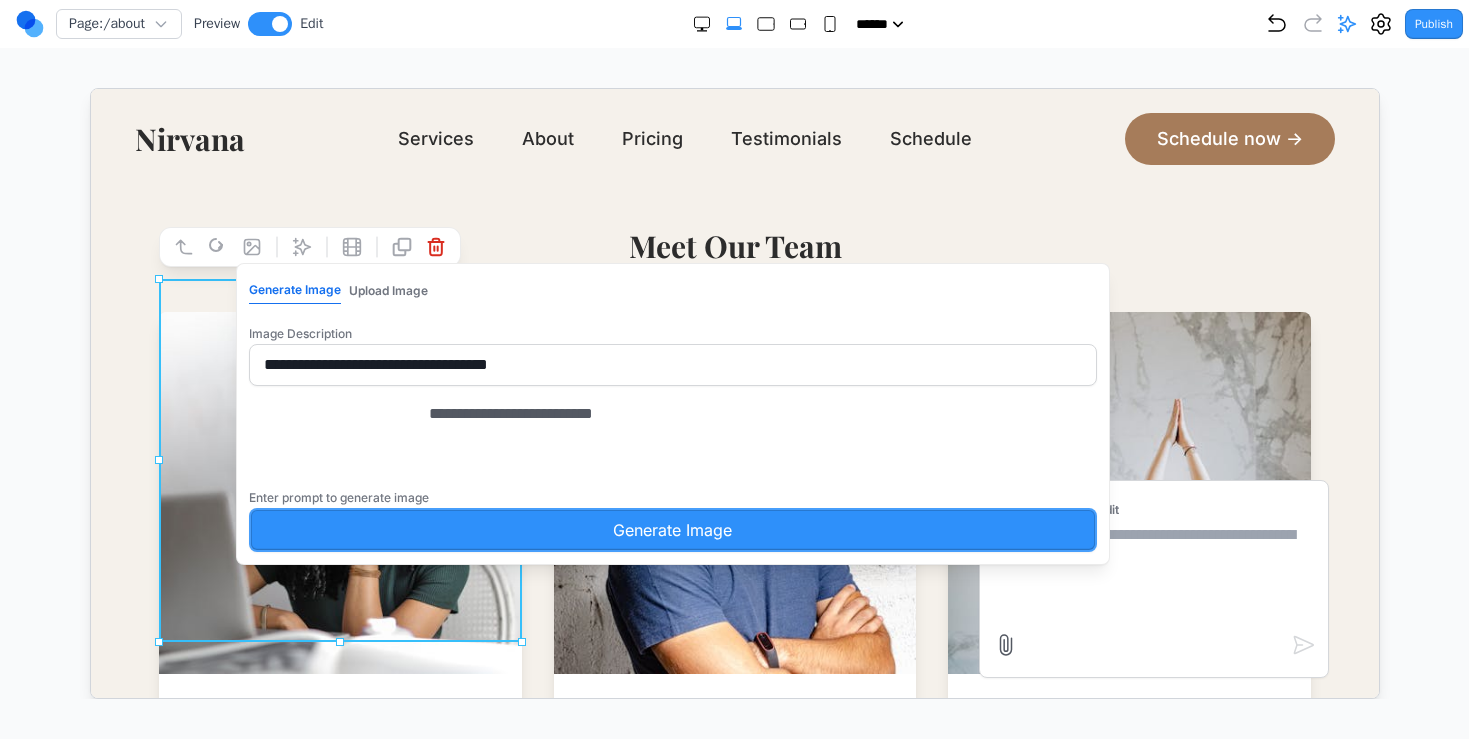 type on "**********" 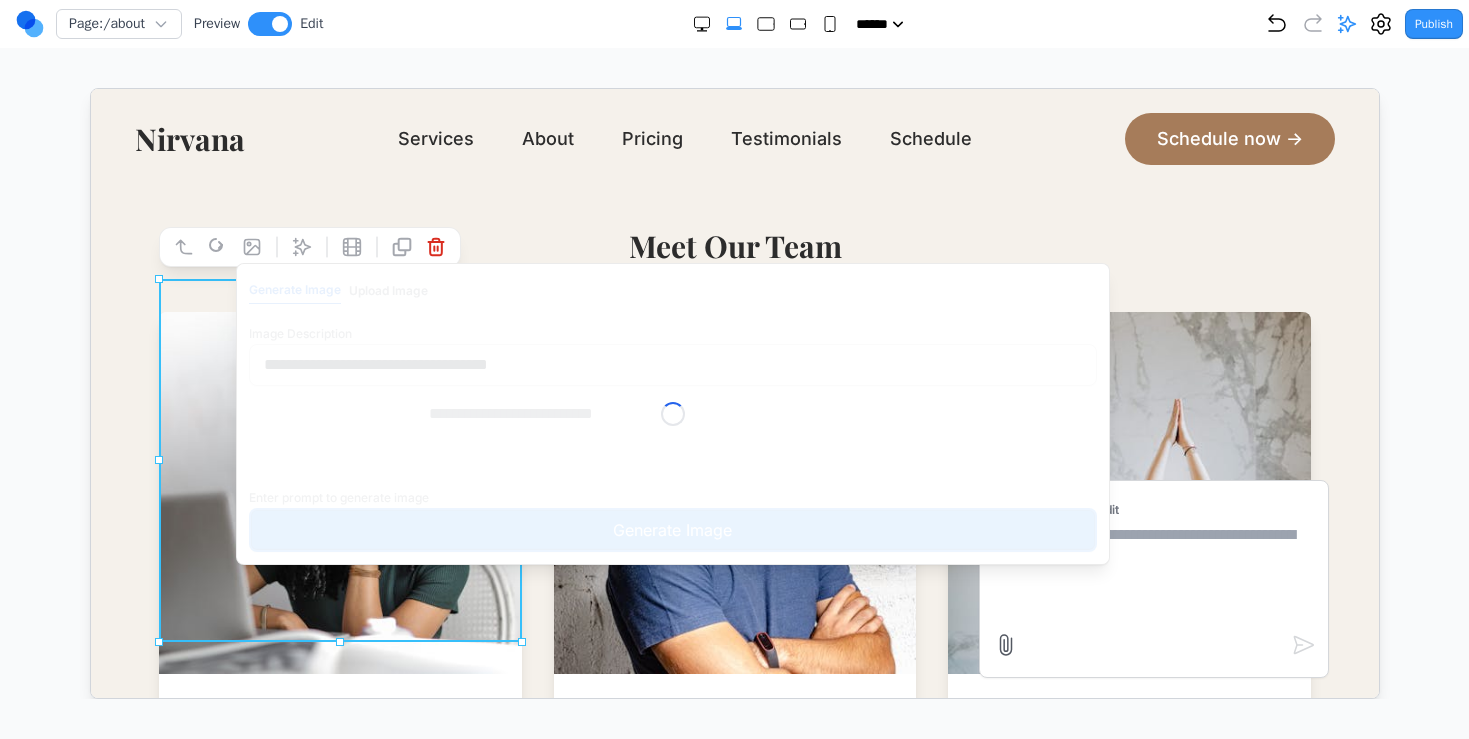 click at bounding box center [1127, 492] 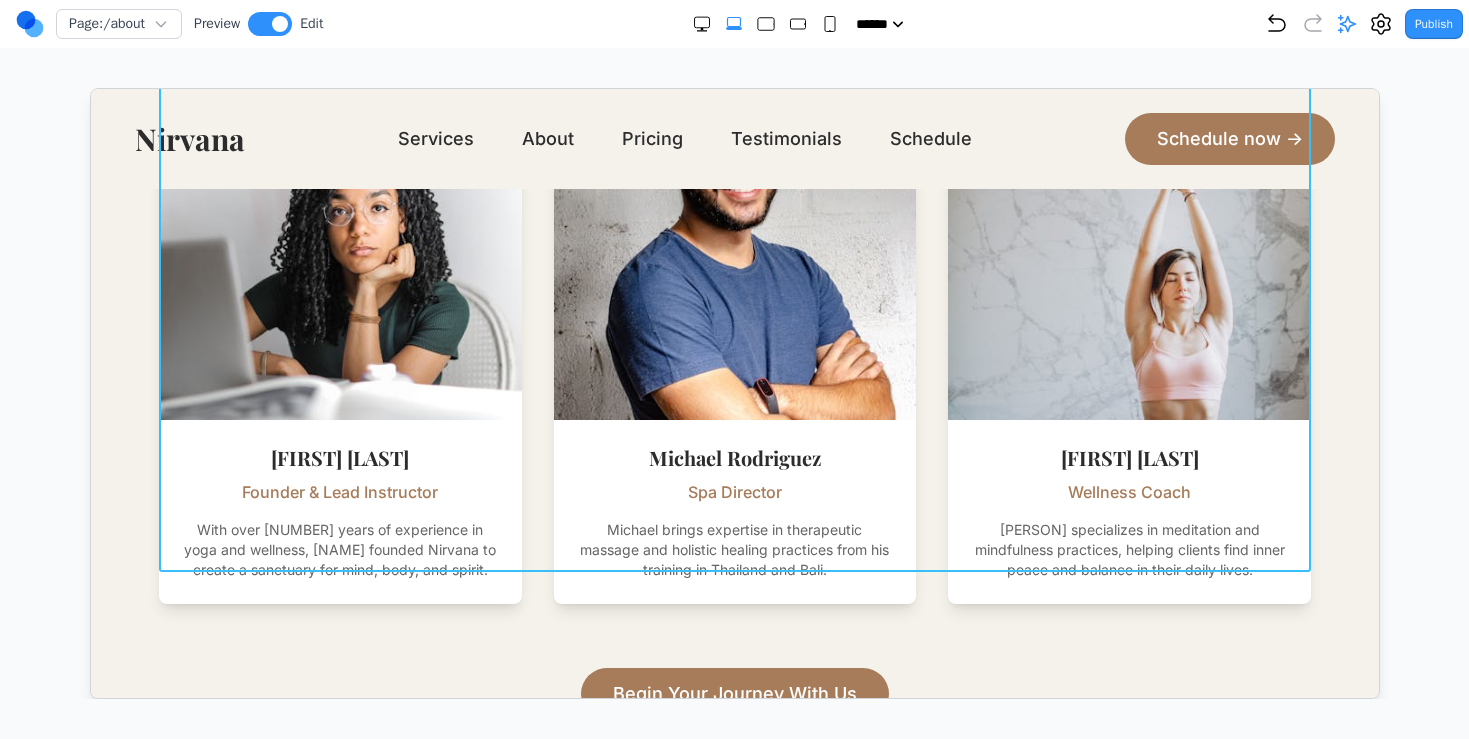 scroll, scrollTop: 1260, scrollLeft: 0, axis: vertical 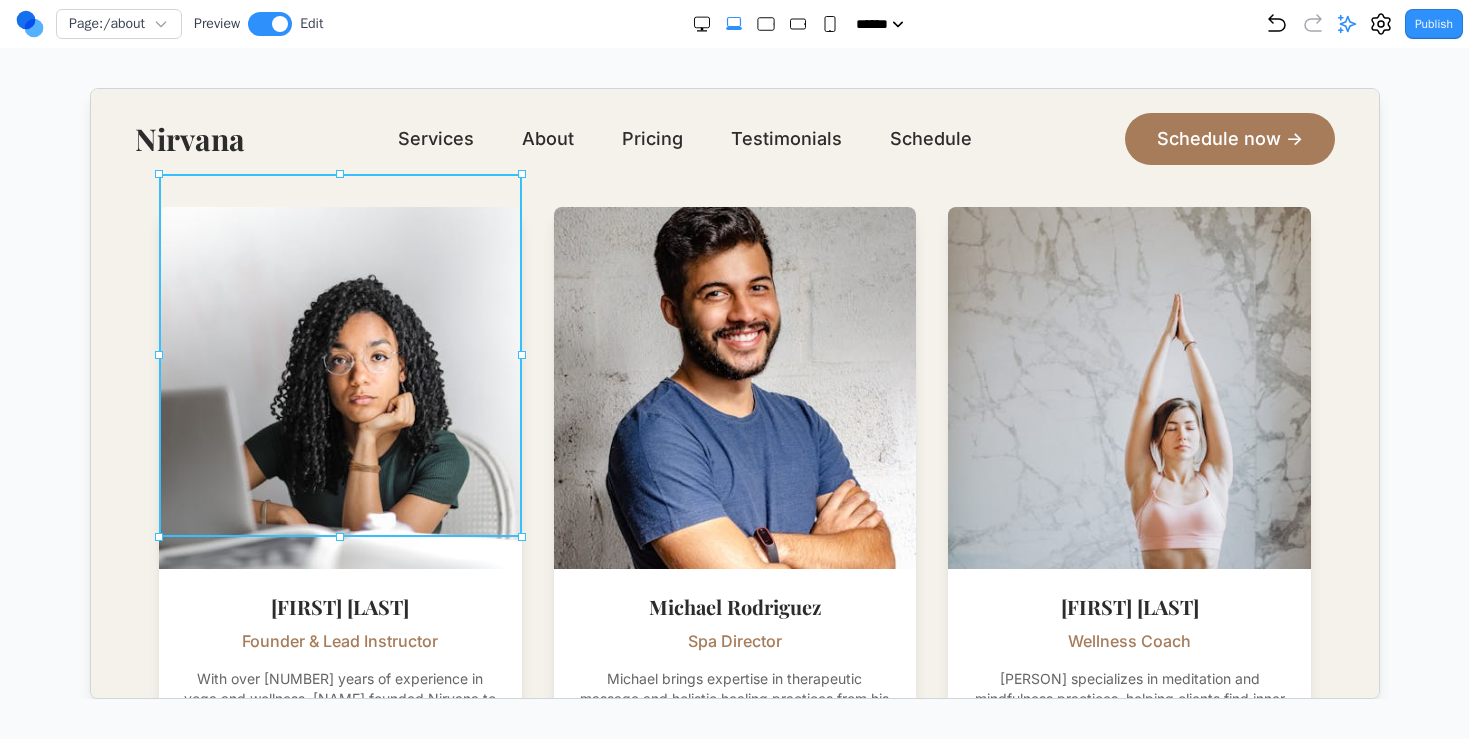 click at bounding box center (338, 387) 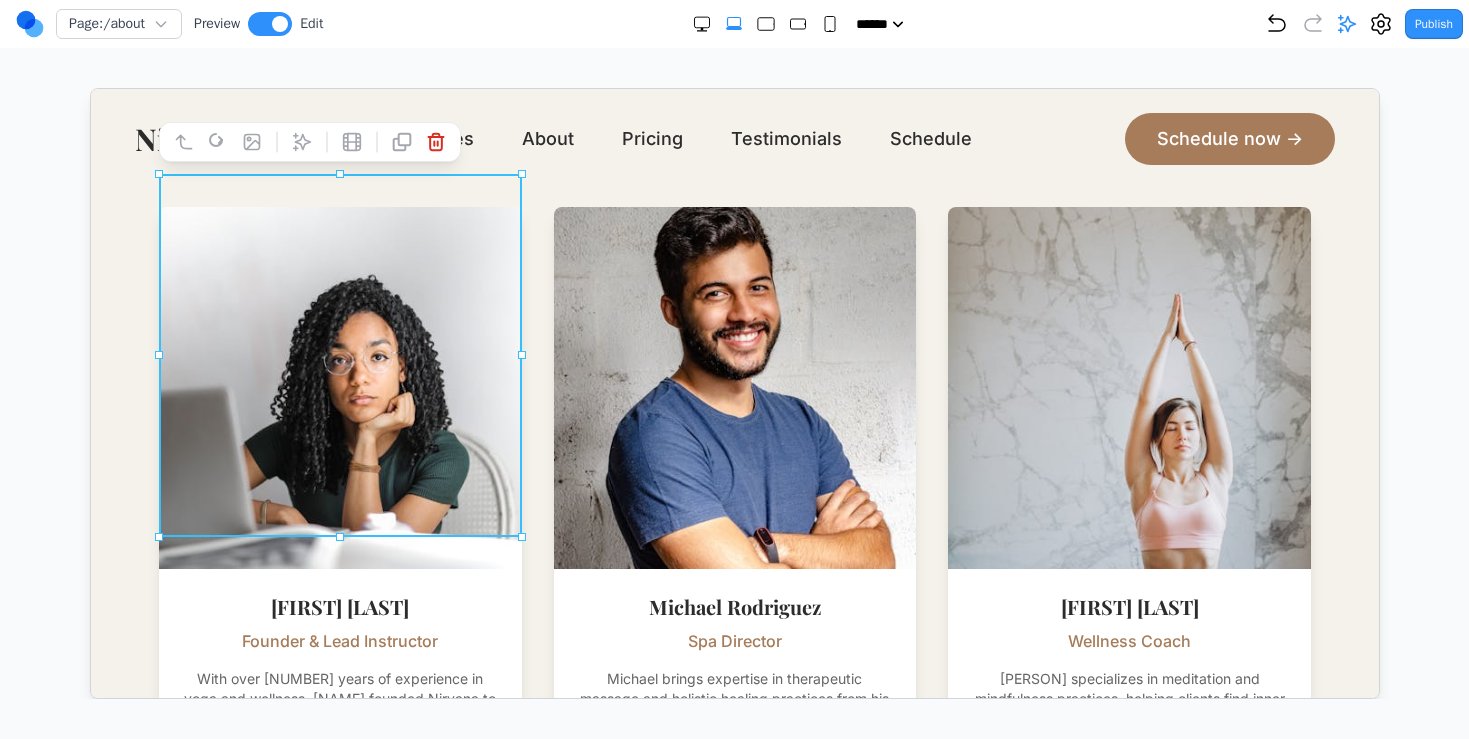 click 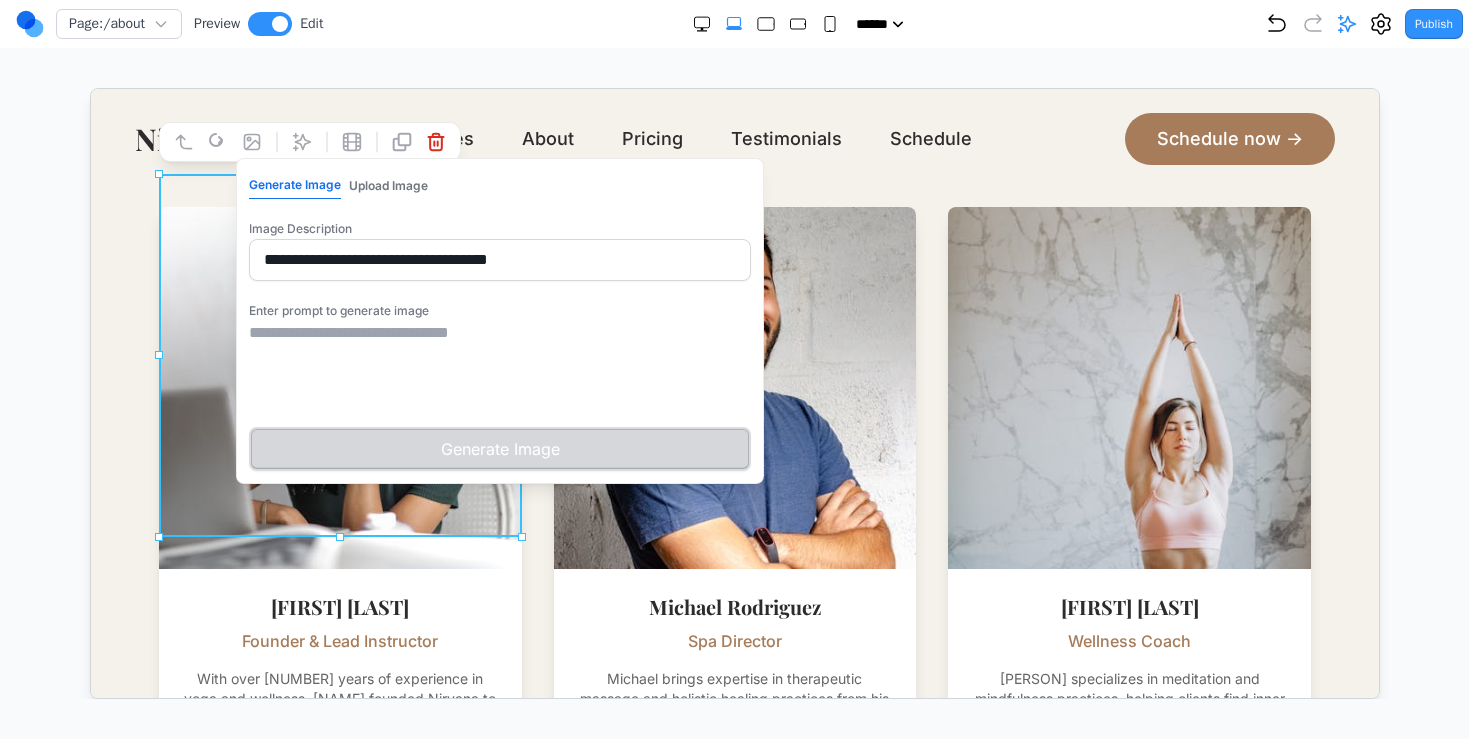 type 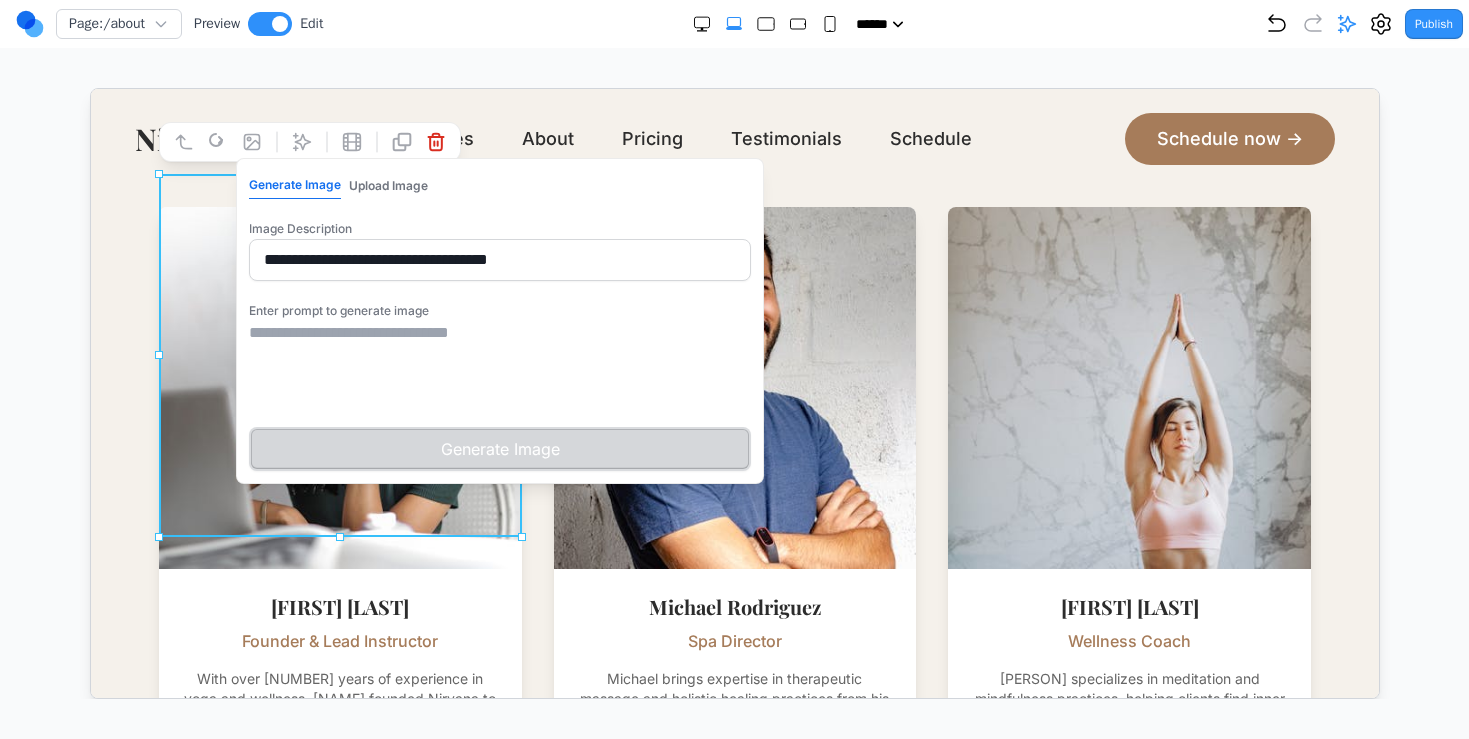 click at bounding box center [498, 370] 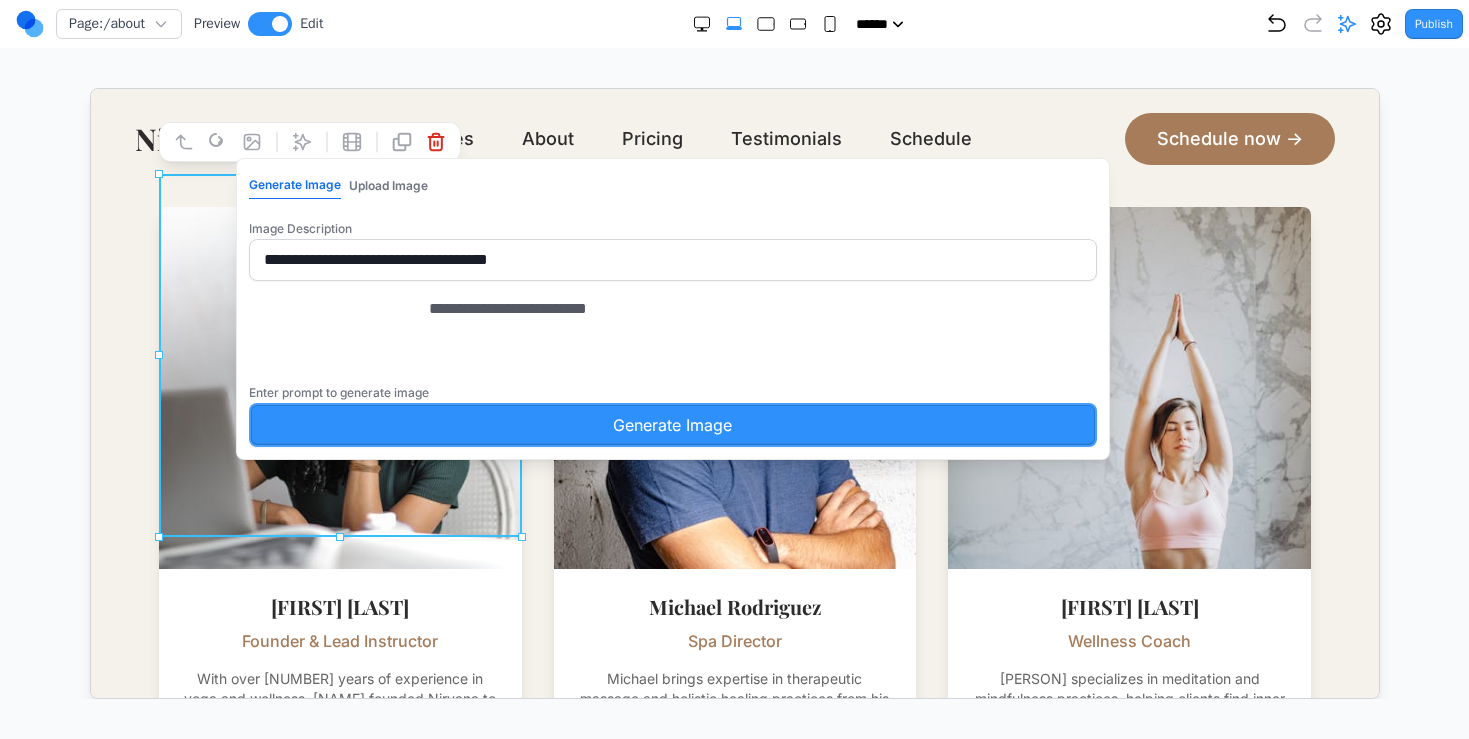 type on "**********" 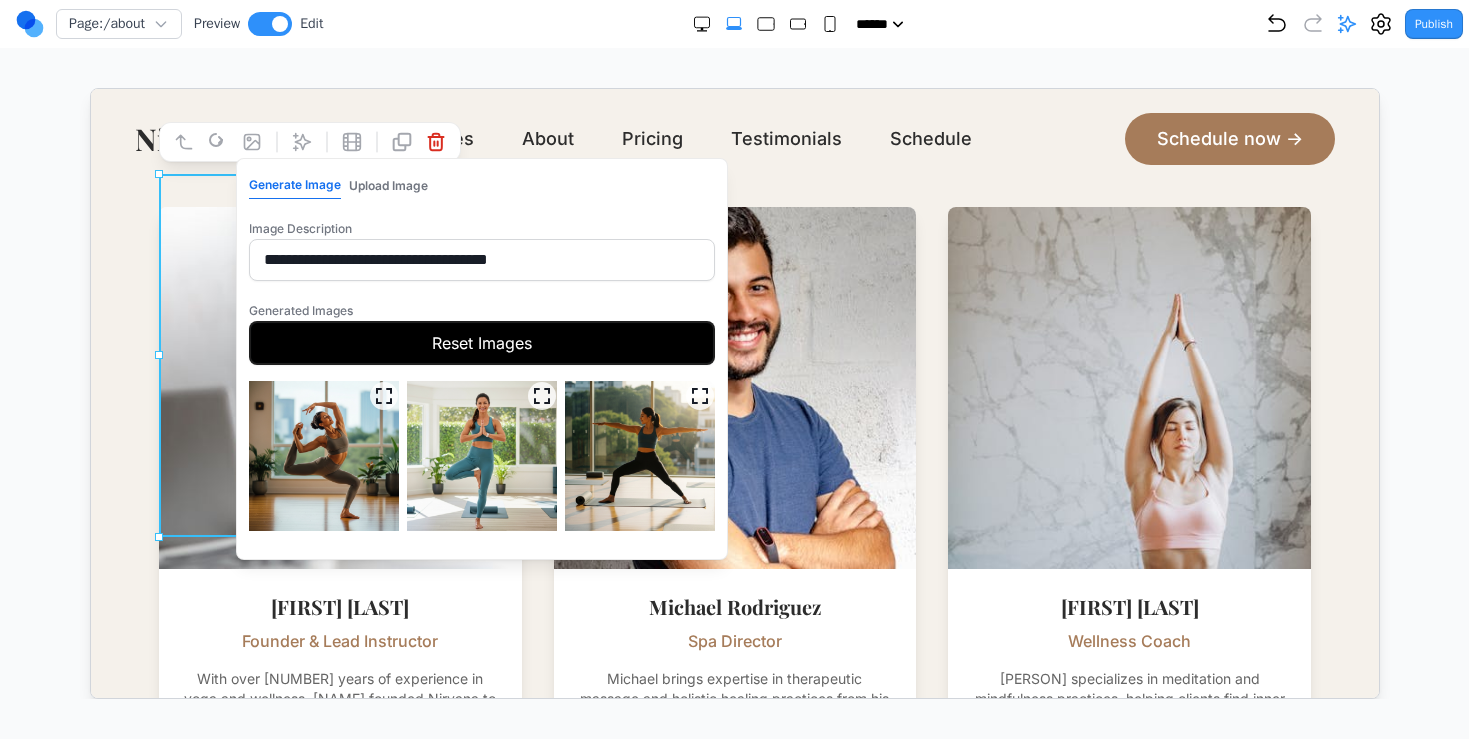 click at bounding box center (480, 455) 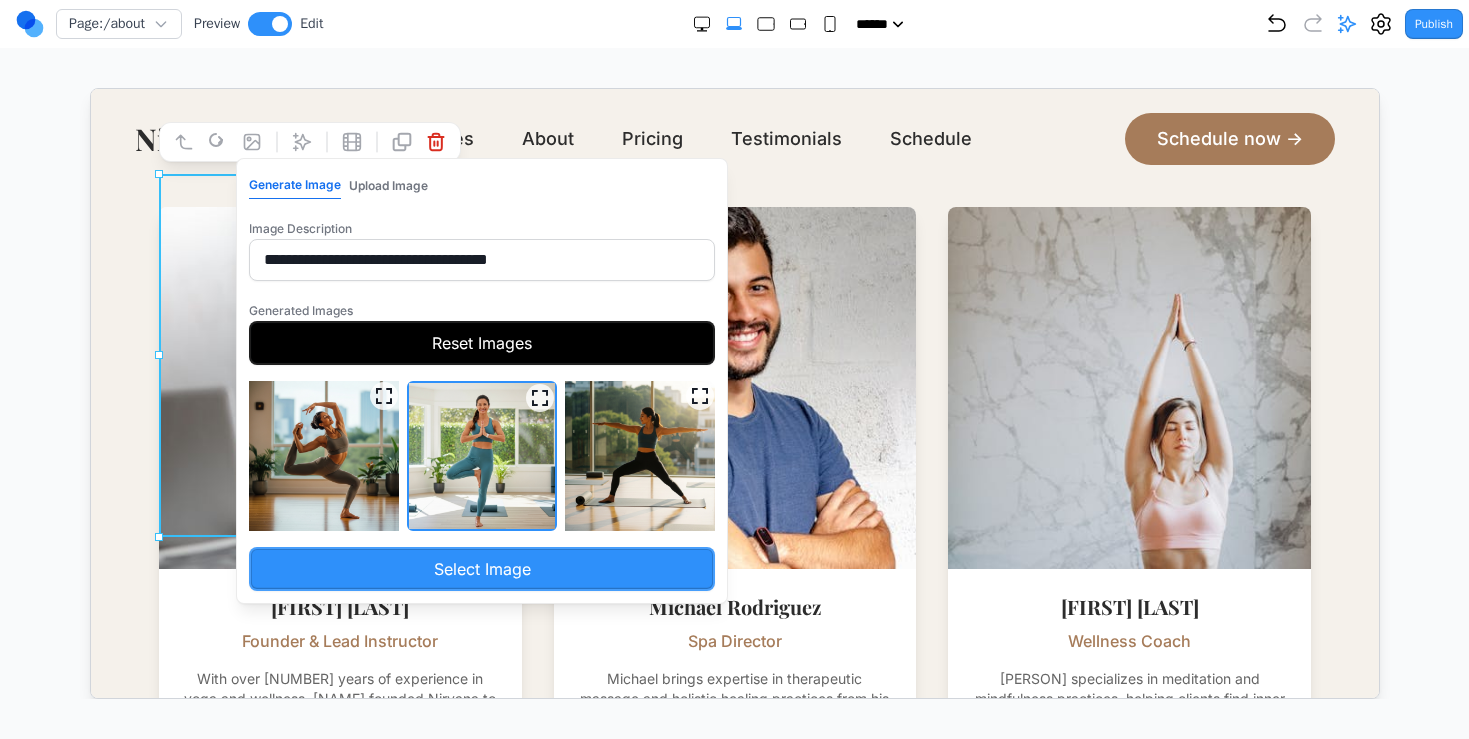 click on "Select Image" at bounding box center (480, 568) 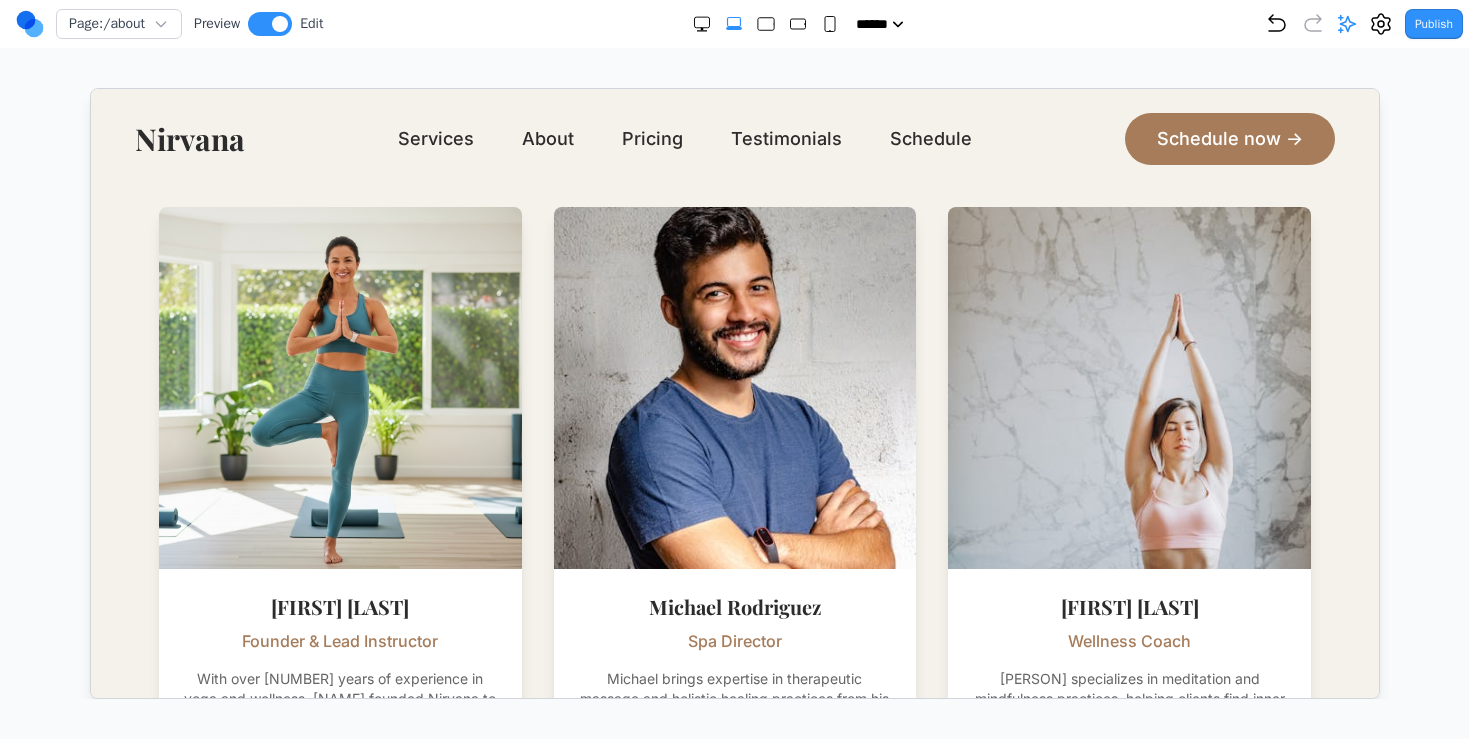 click at bounding box center (733, 387) 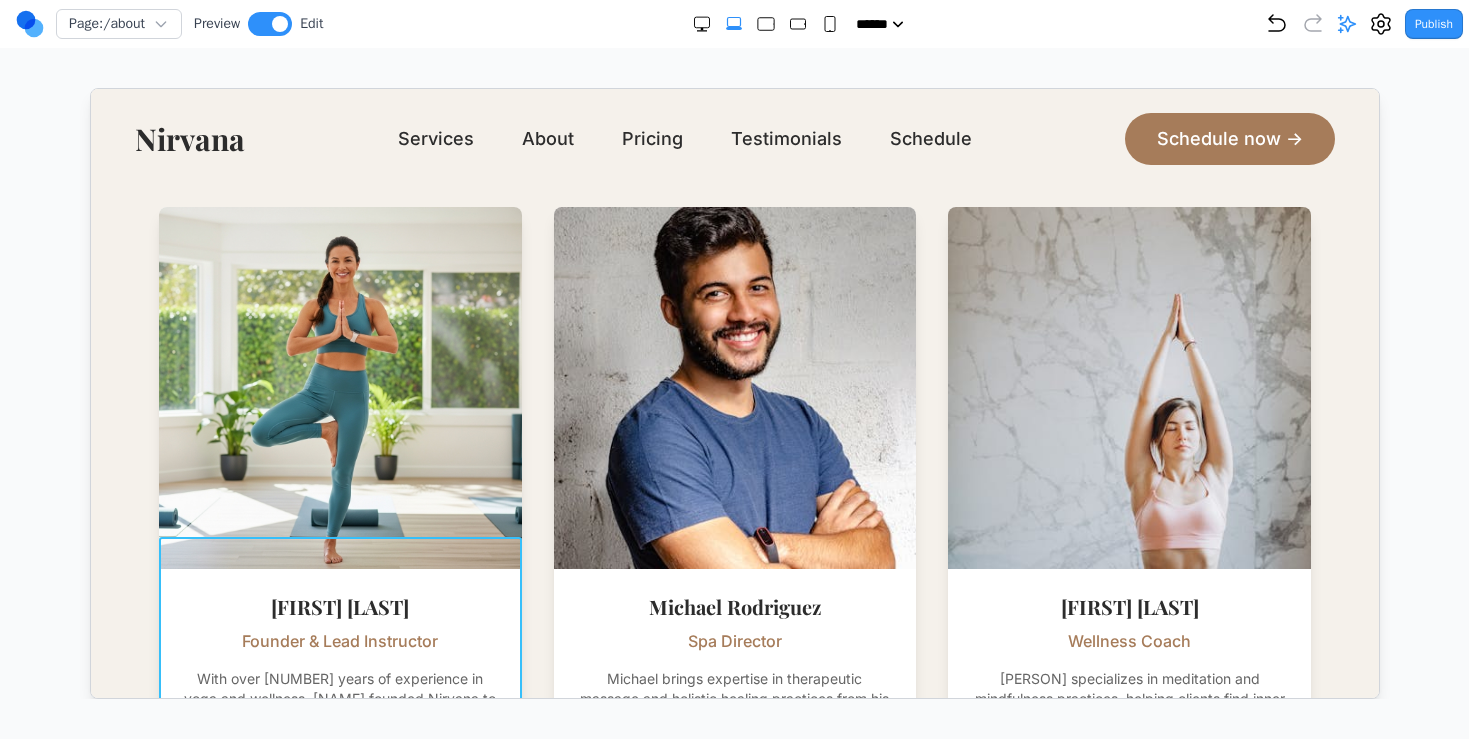 click at bounding box center (733, 387) 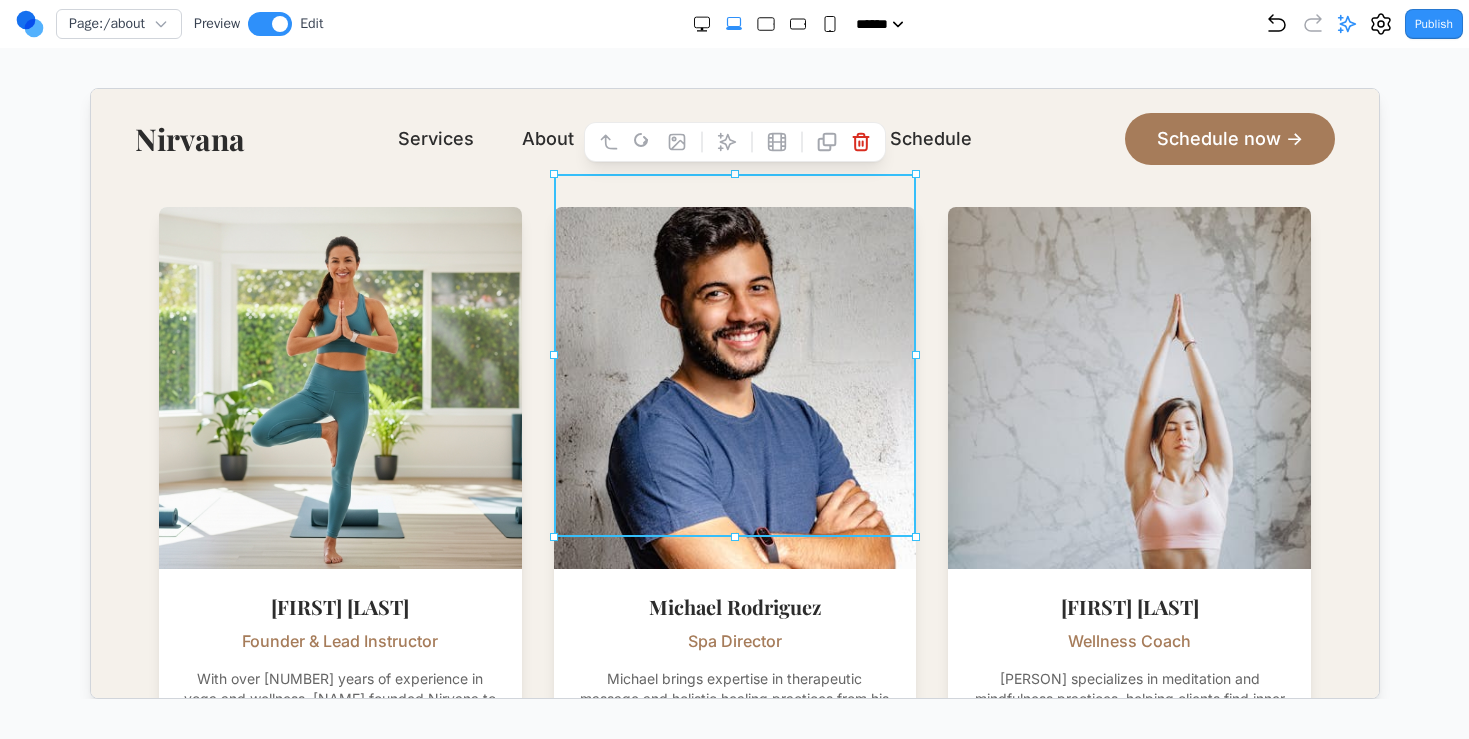 click at bounding box center (733, 387) 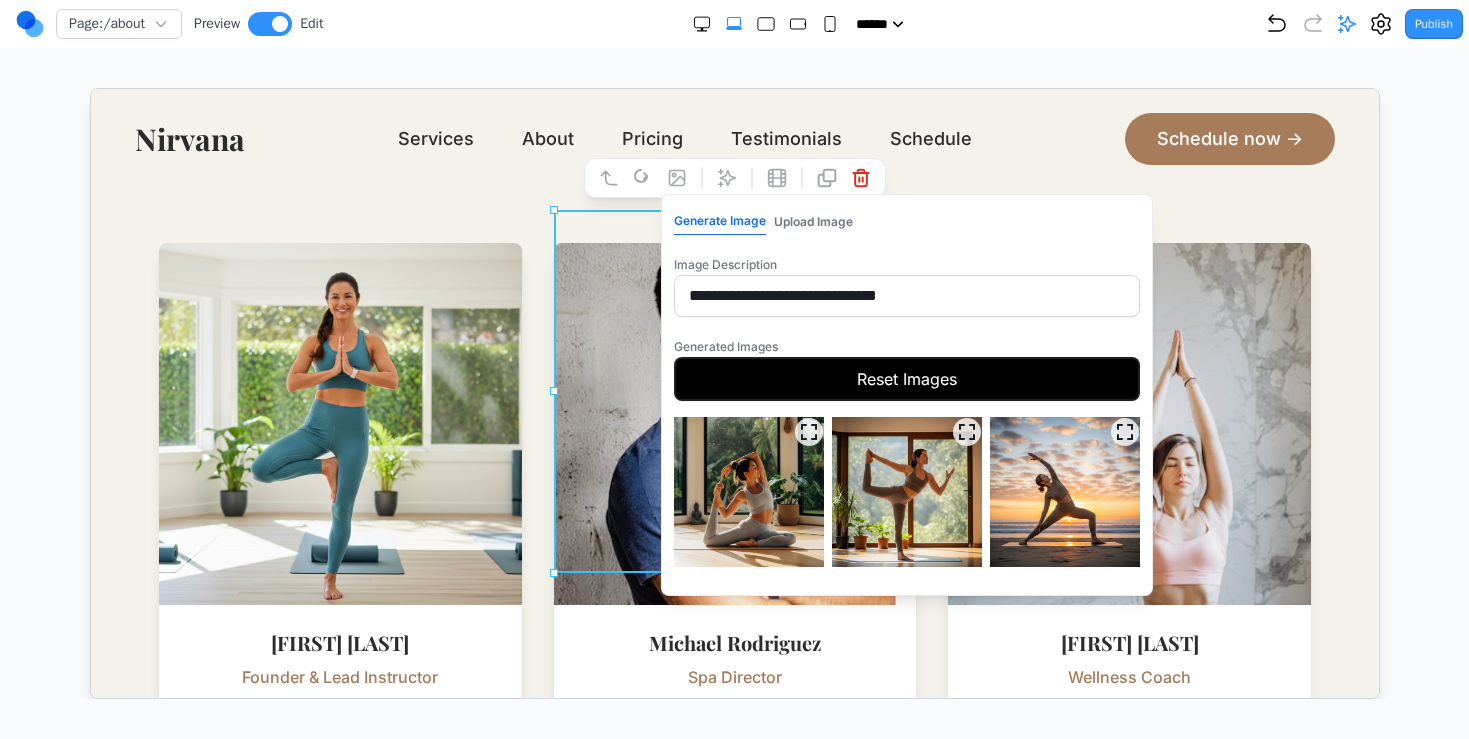 scroll, scrollTop: 1213, scrollLeft: 0, axis: vertical 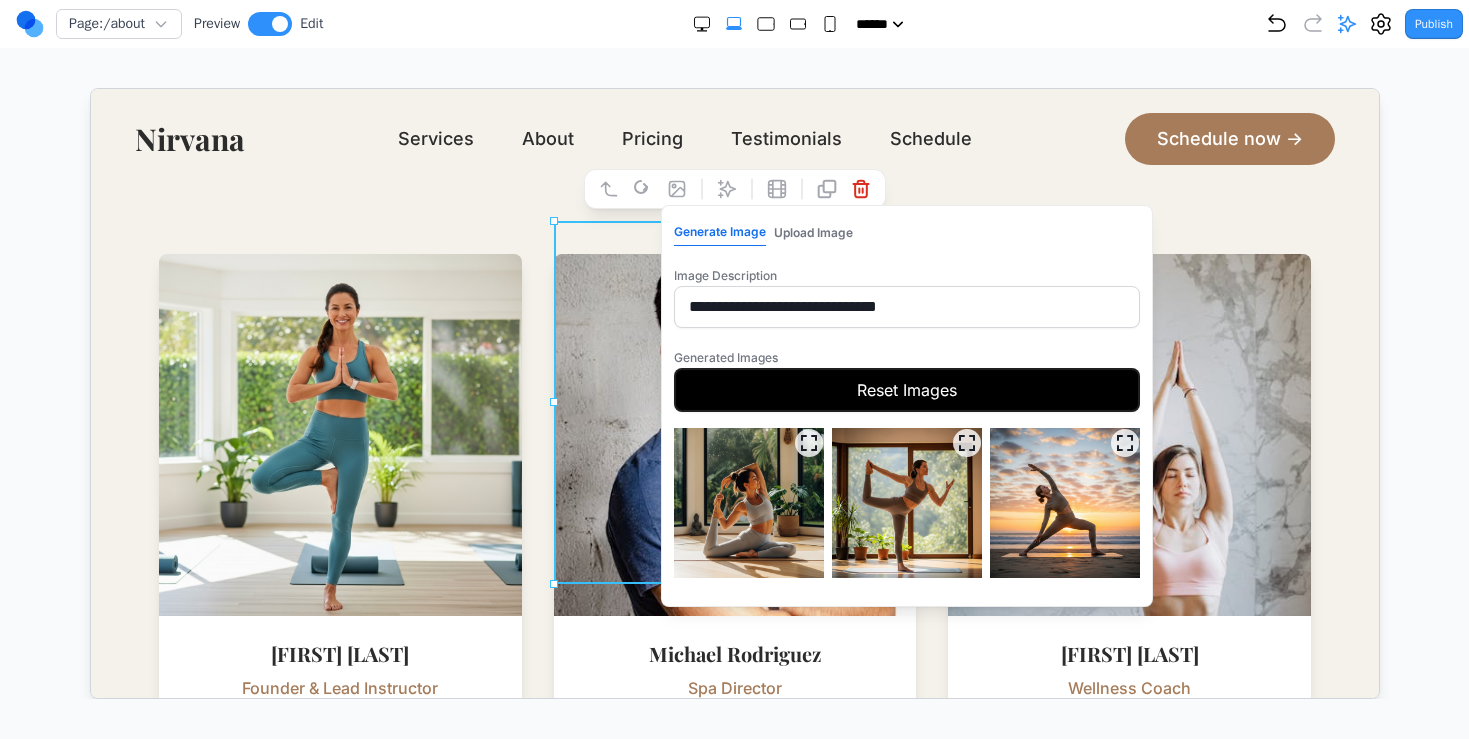 click on "Reset Images" at bounding box center (905, 389) 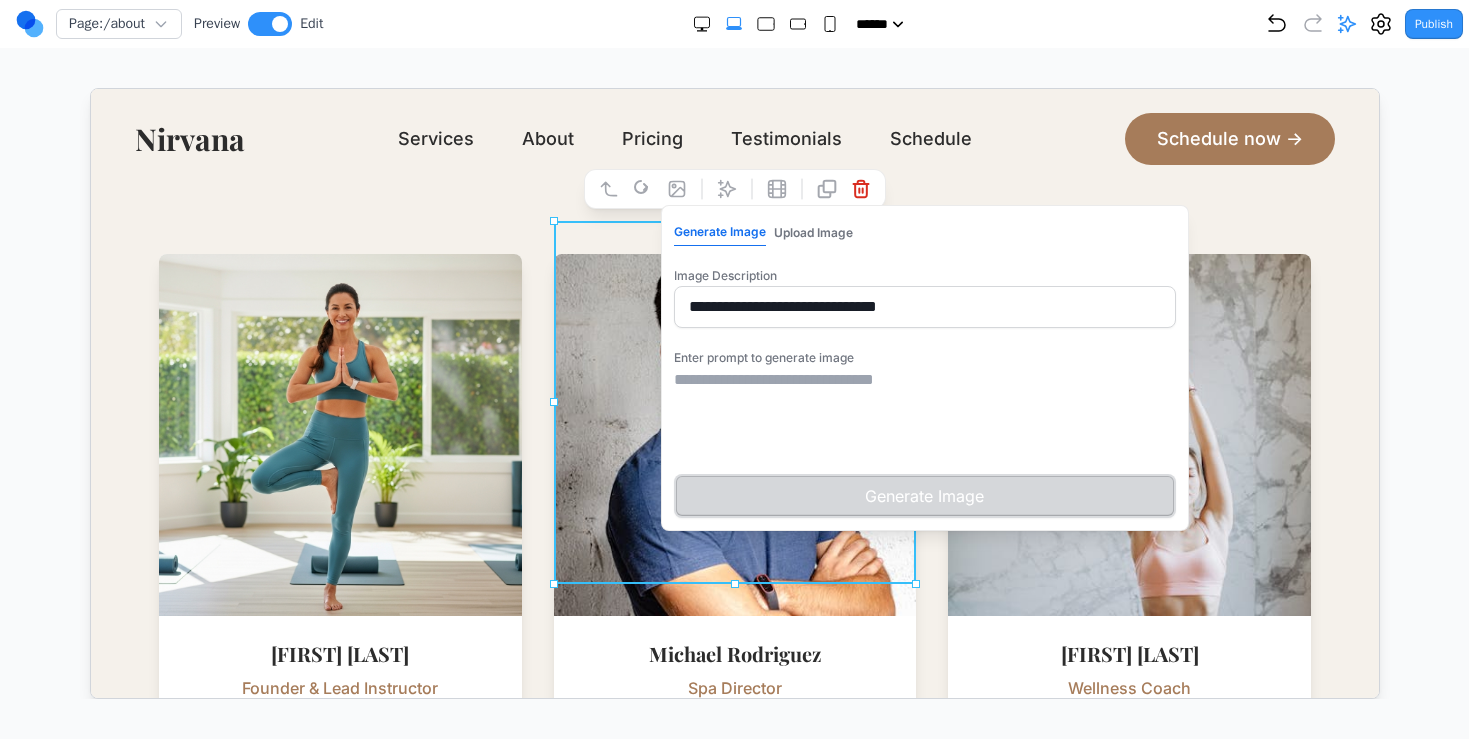 click at bounding box center (923, 417) 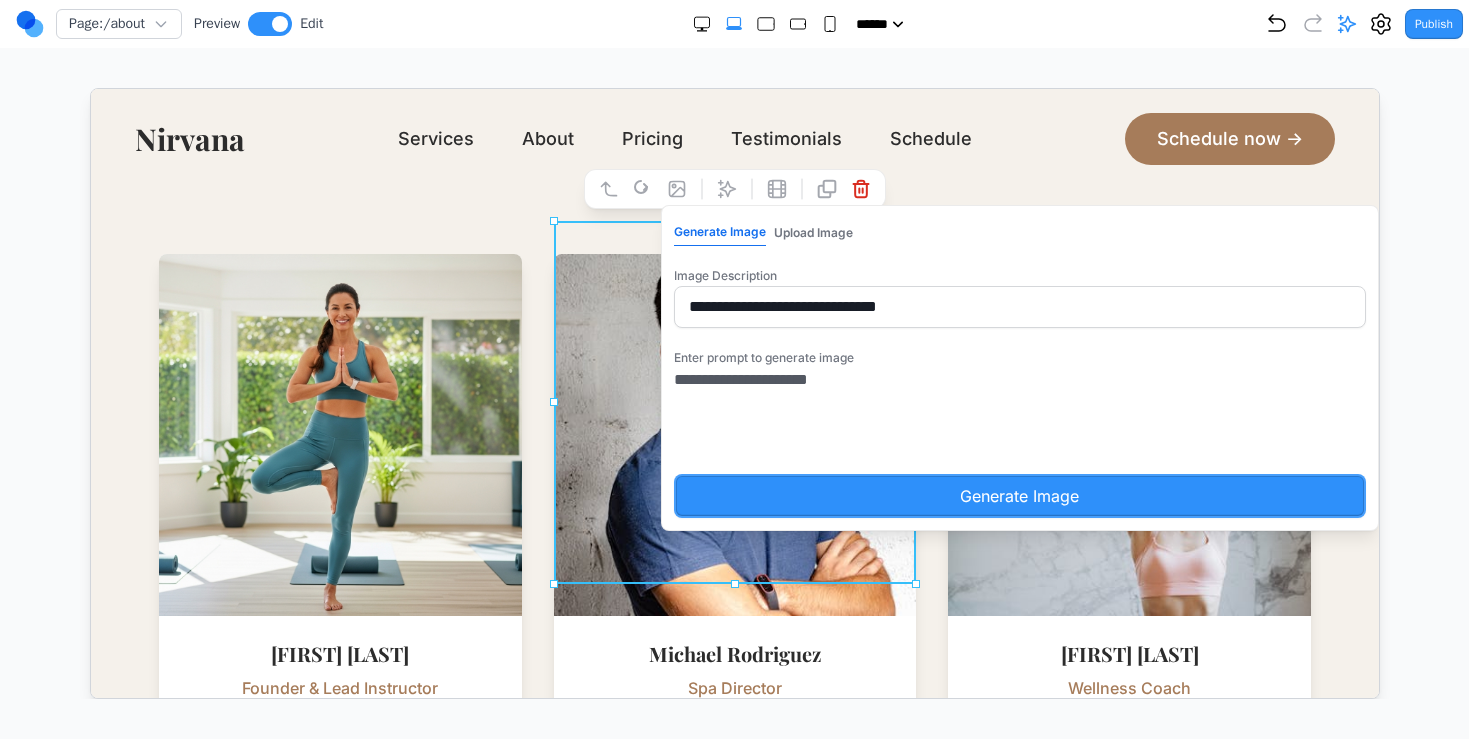 type on "**********" 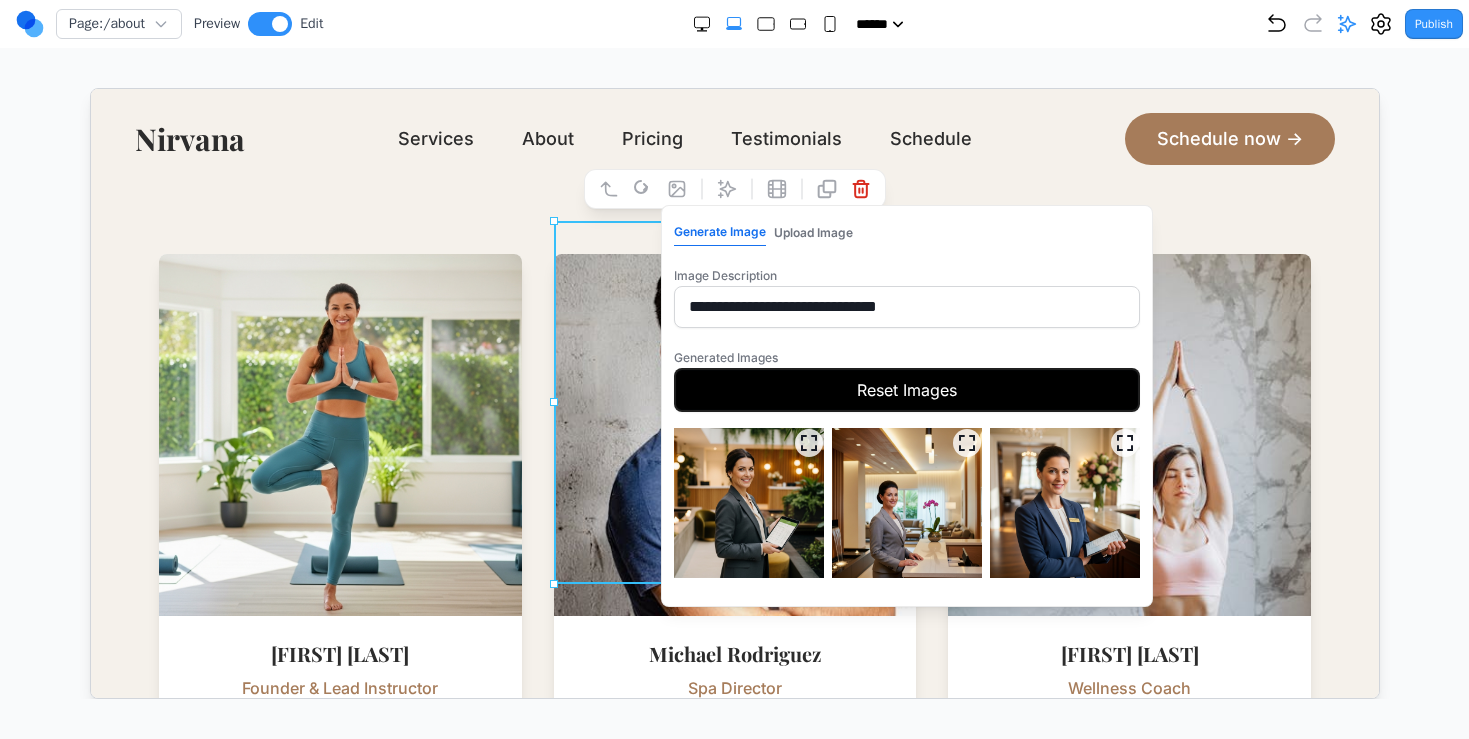 click on "Reset Images" at bounding box center (905, 389) 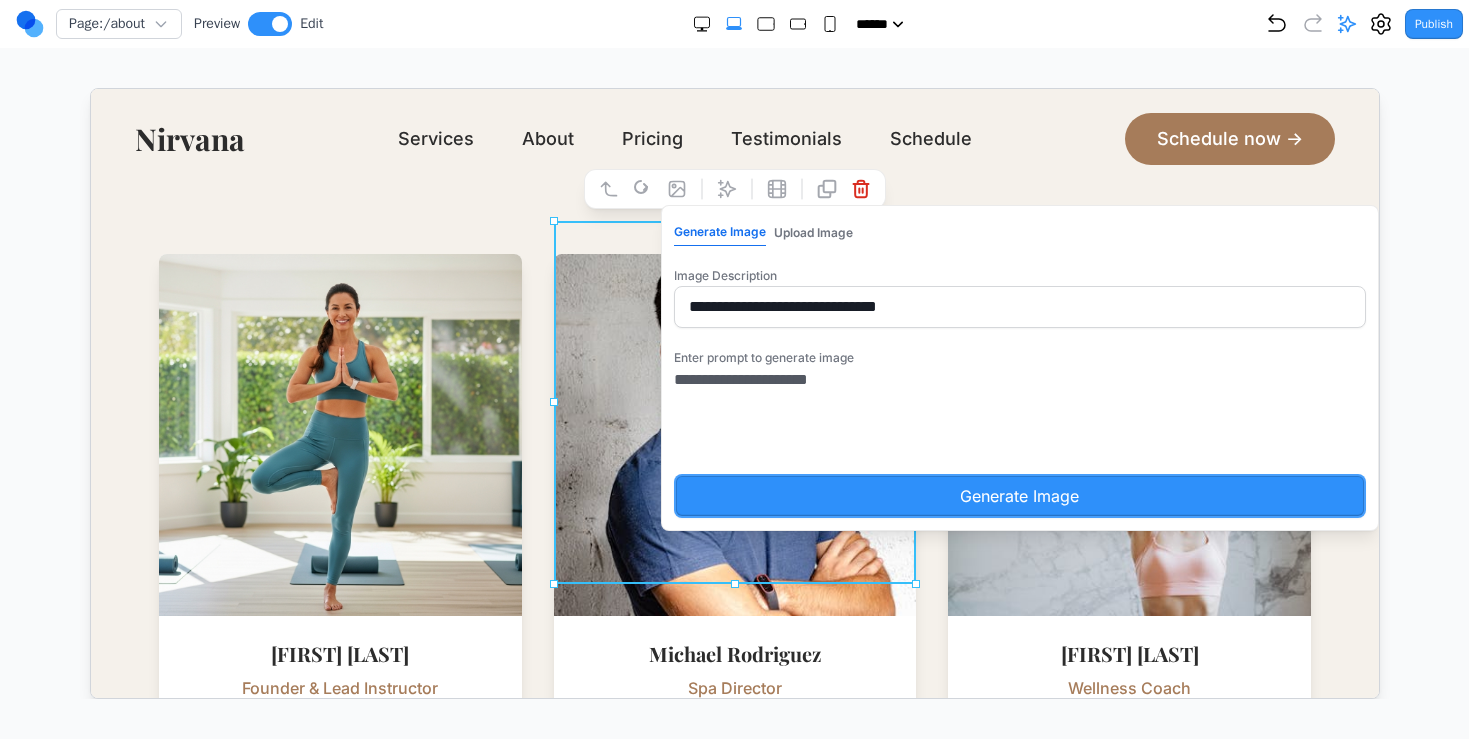 click on "**********" at bounding box center (932, 417) 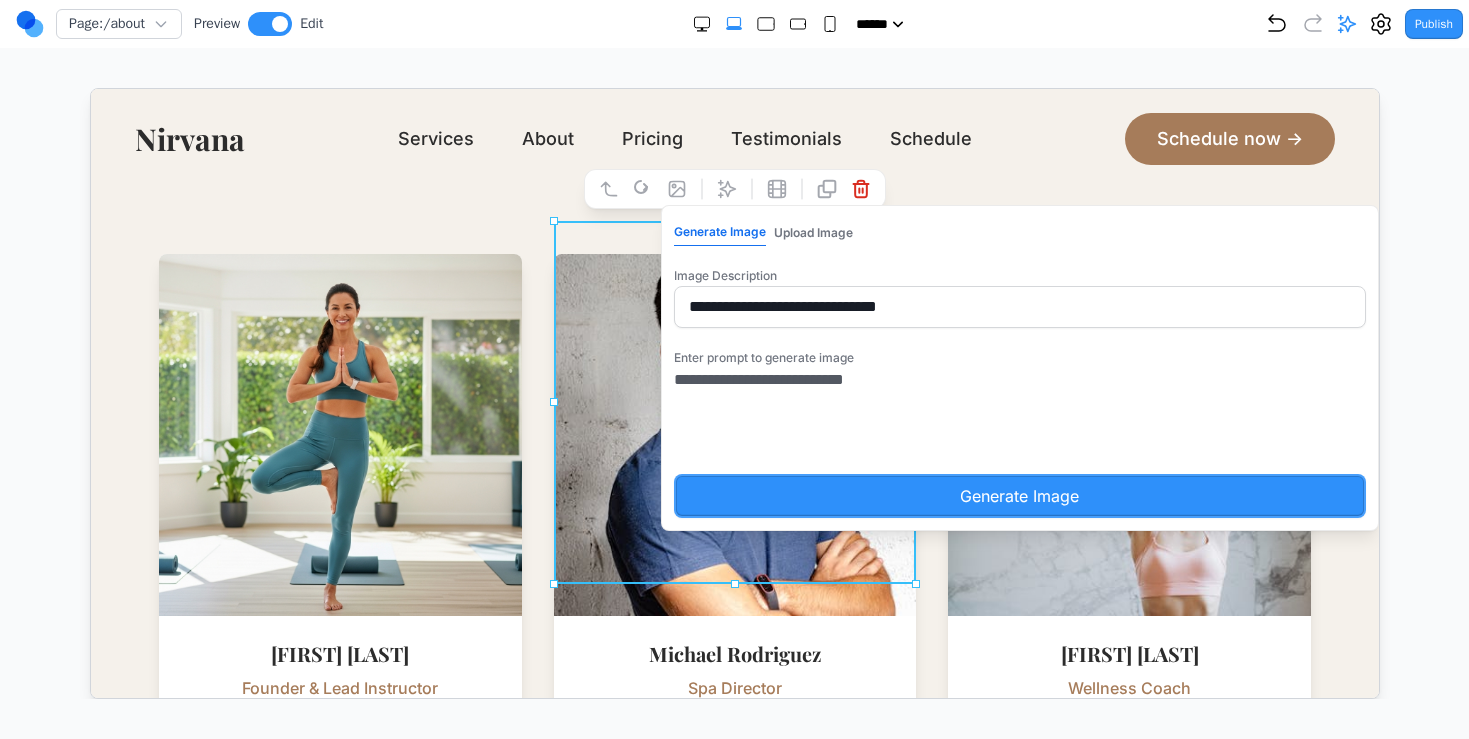 type on "**********" 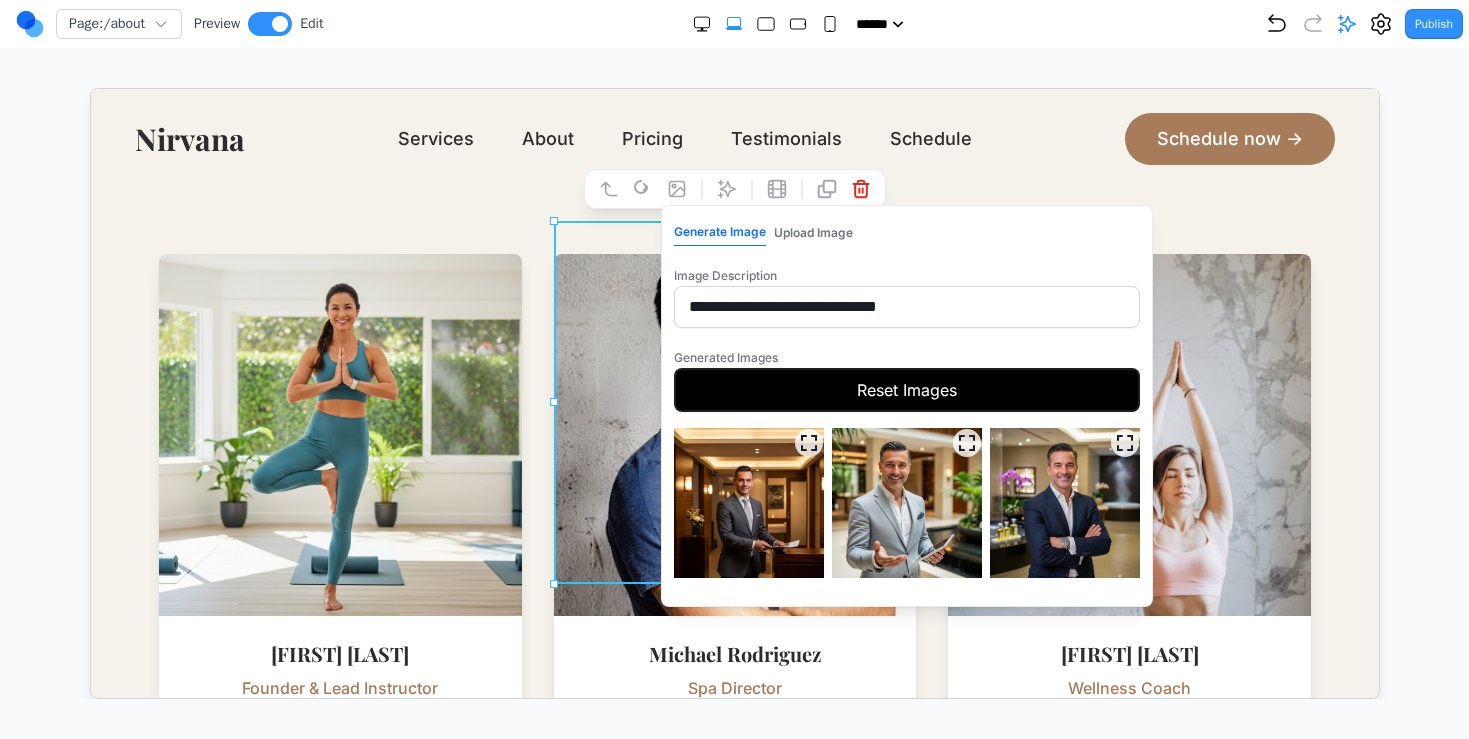 click at bounding box center (905, 502) 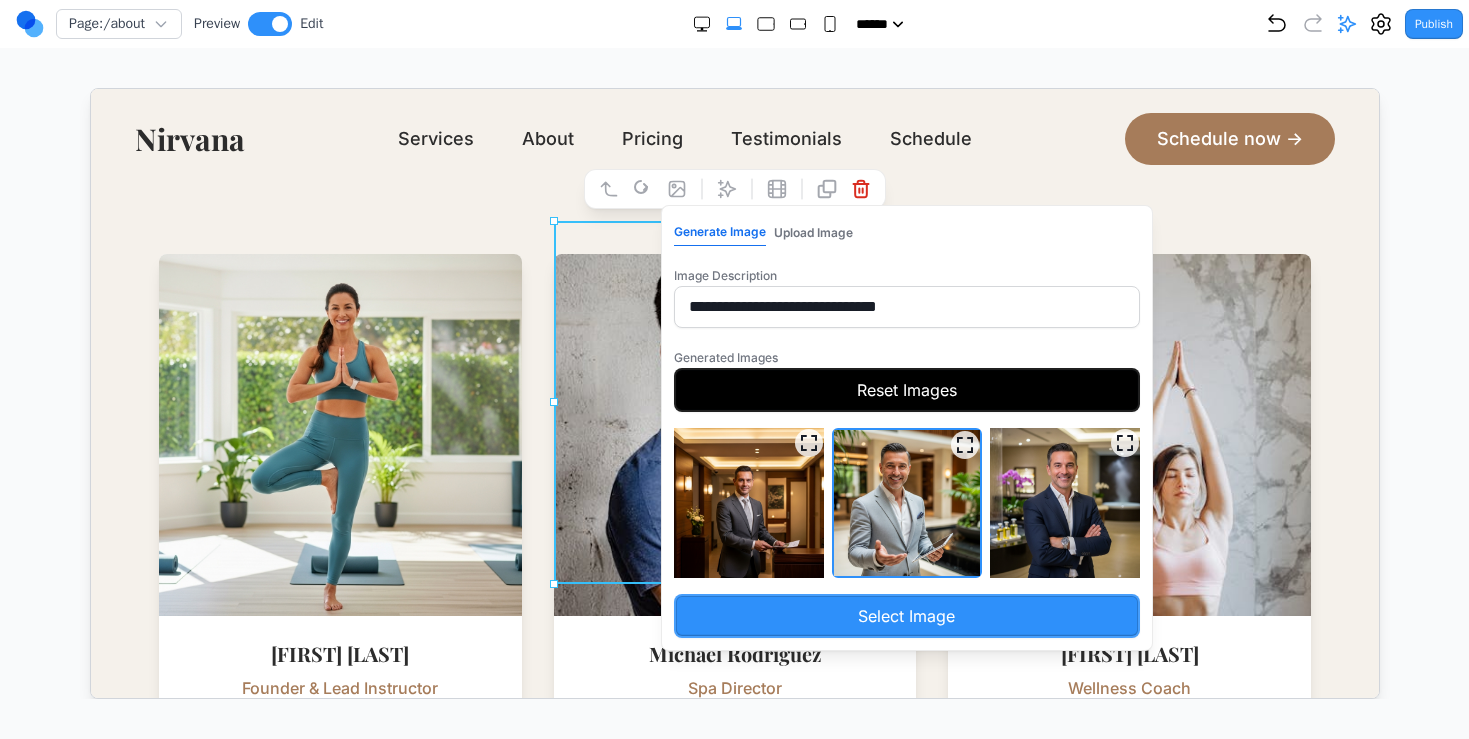 click at bounding box center [963, 444] 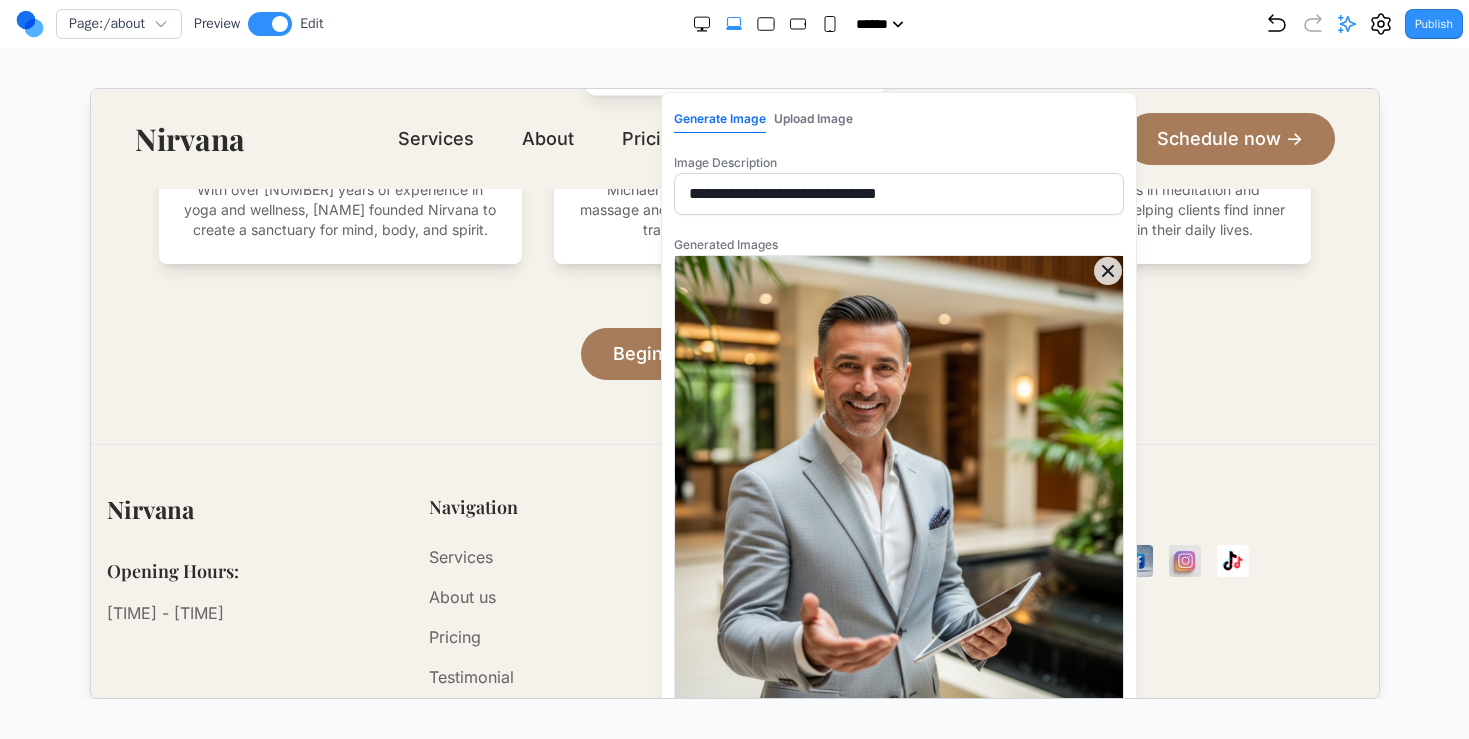 scroll, scrollTop: 1730, scrollLeft: 0, axis: vertical 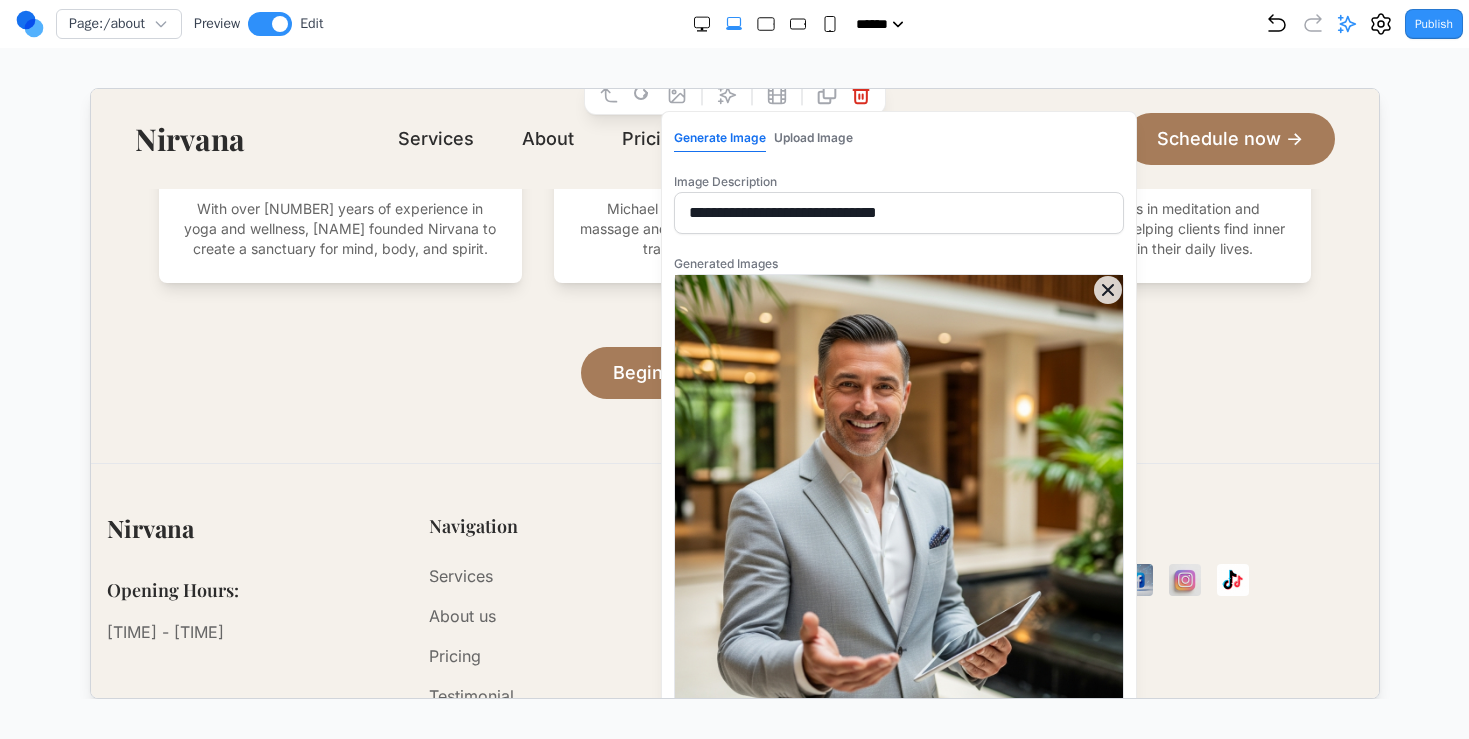 click 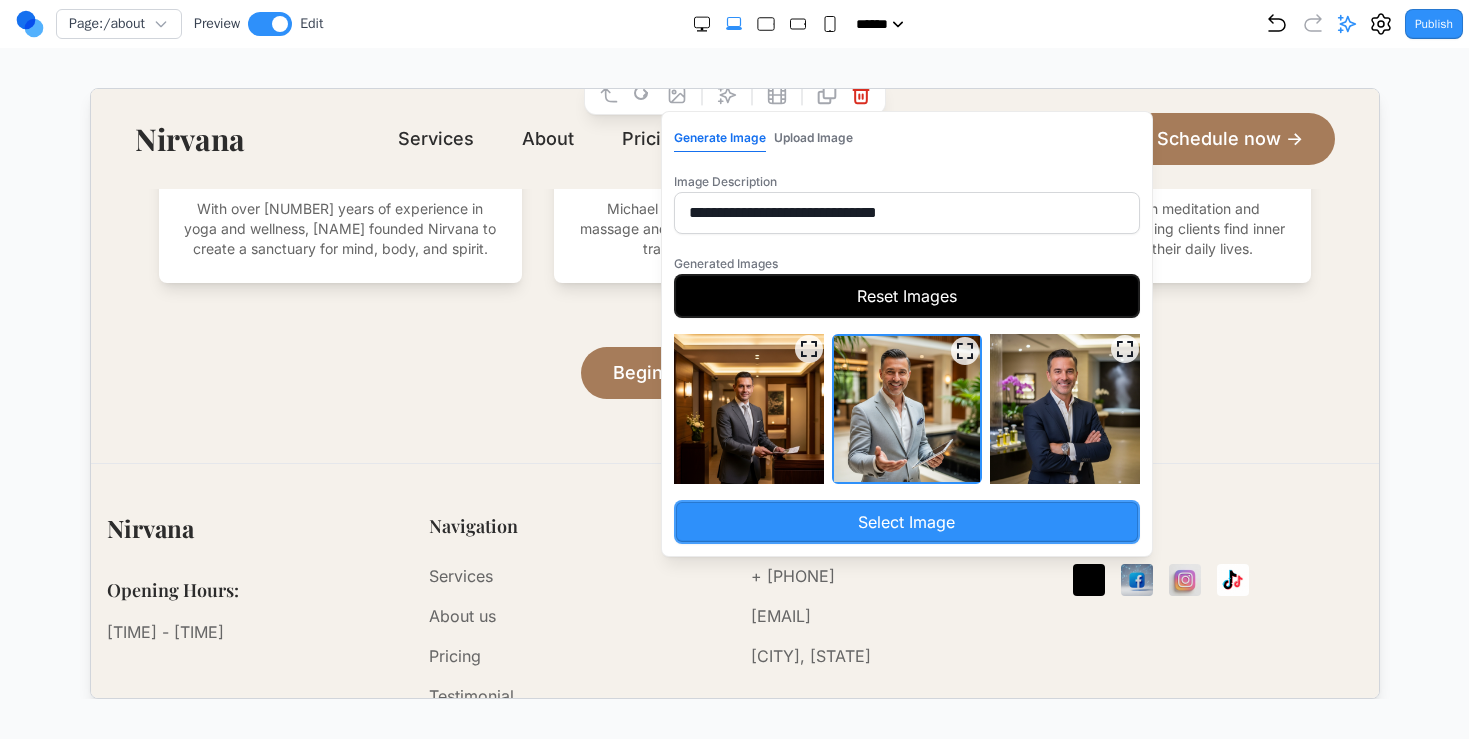 click 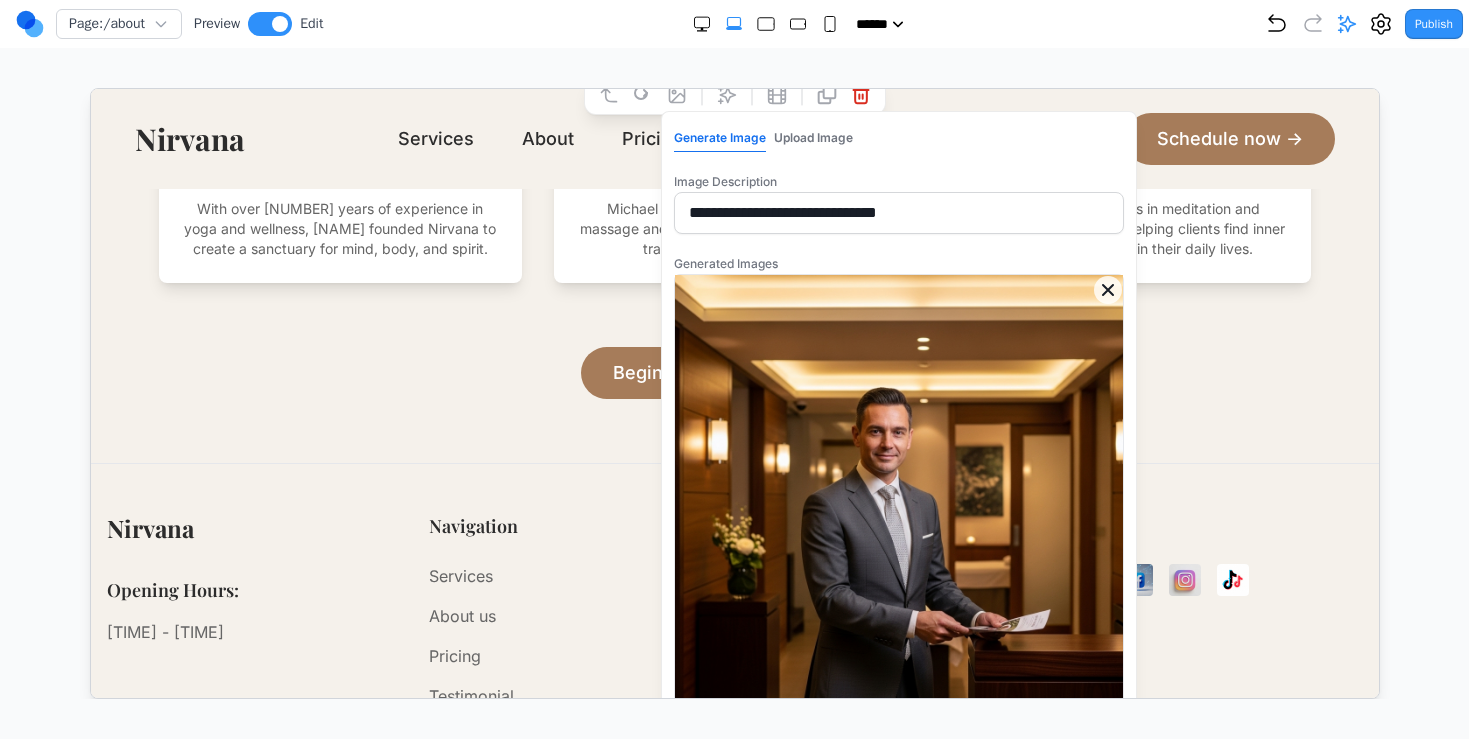 click 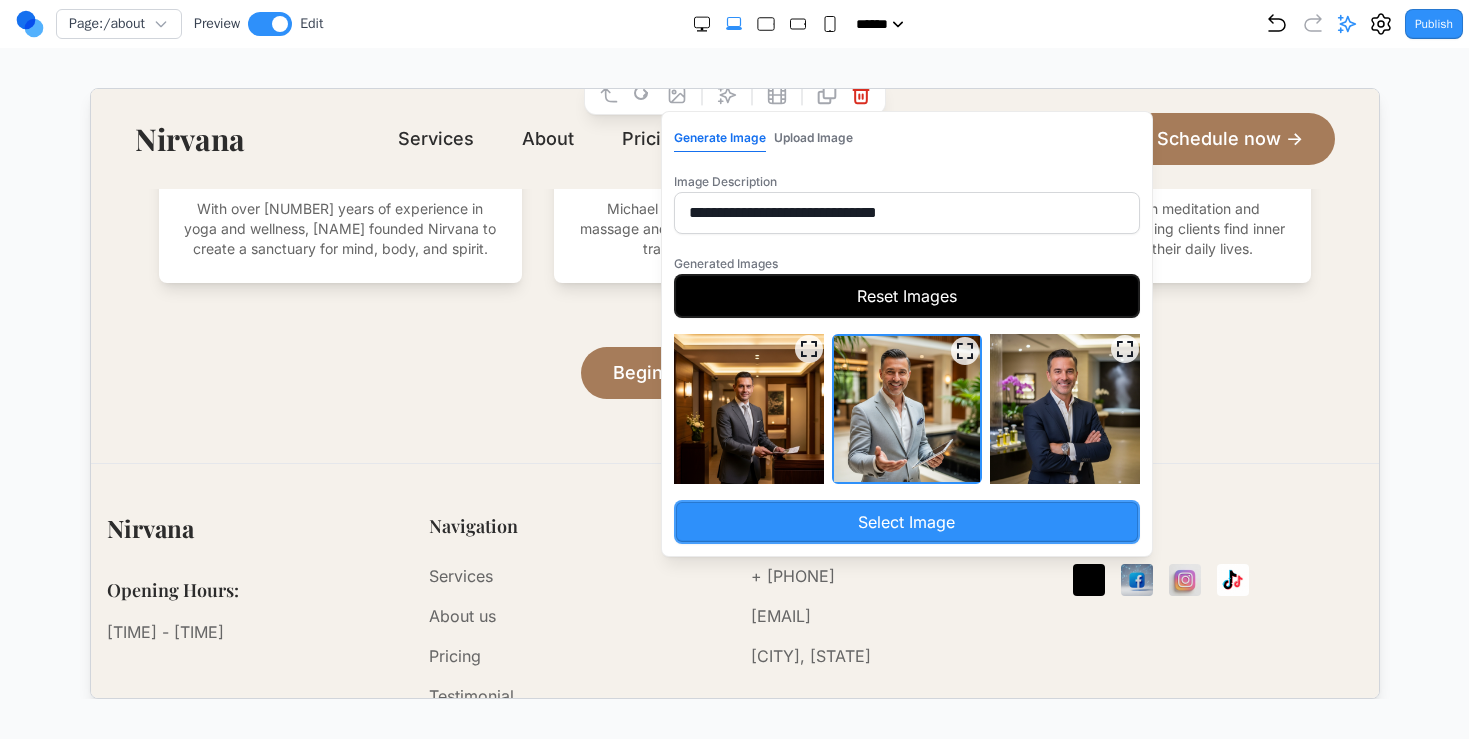 click 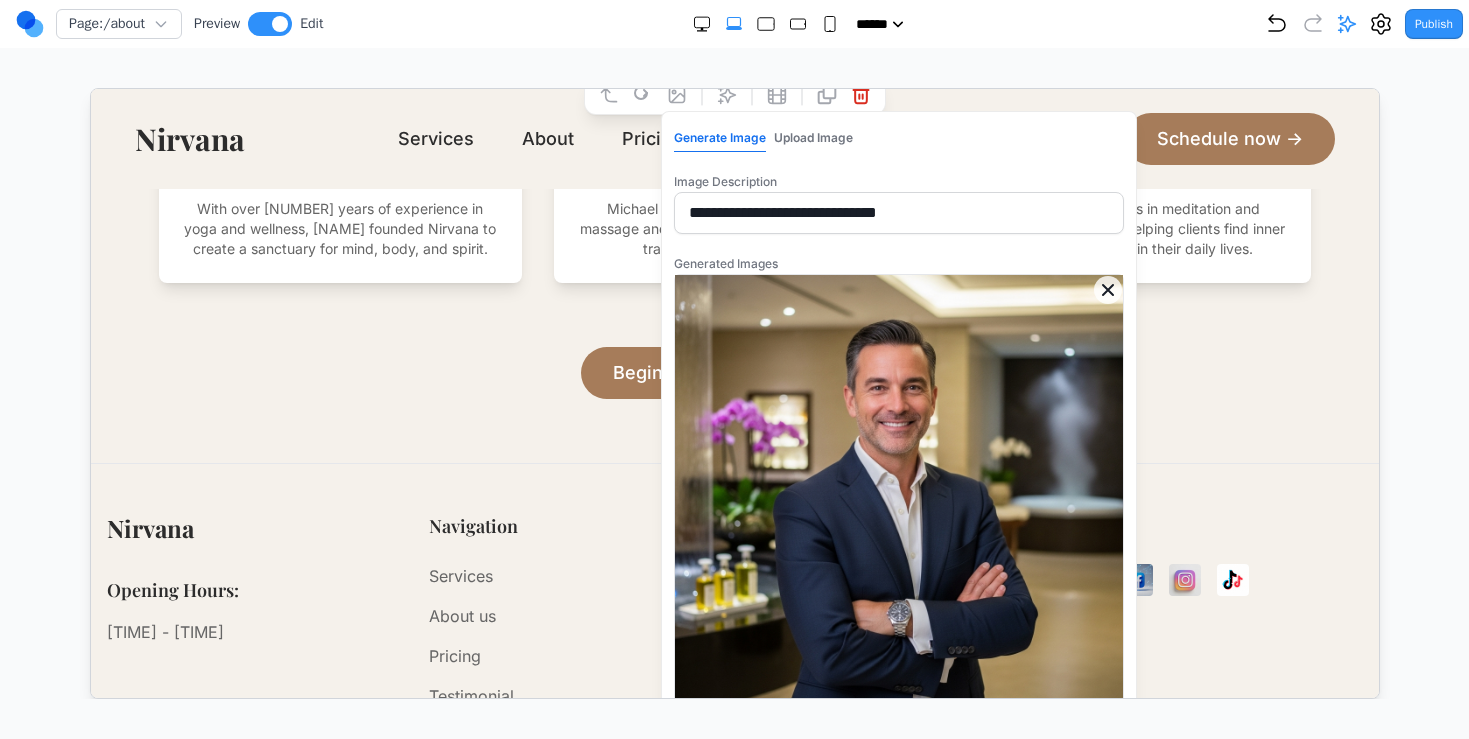 click 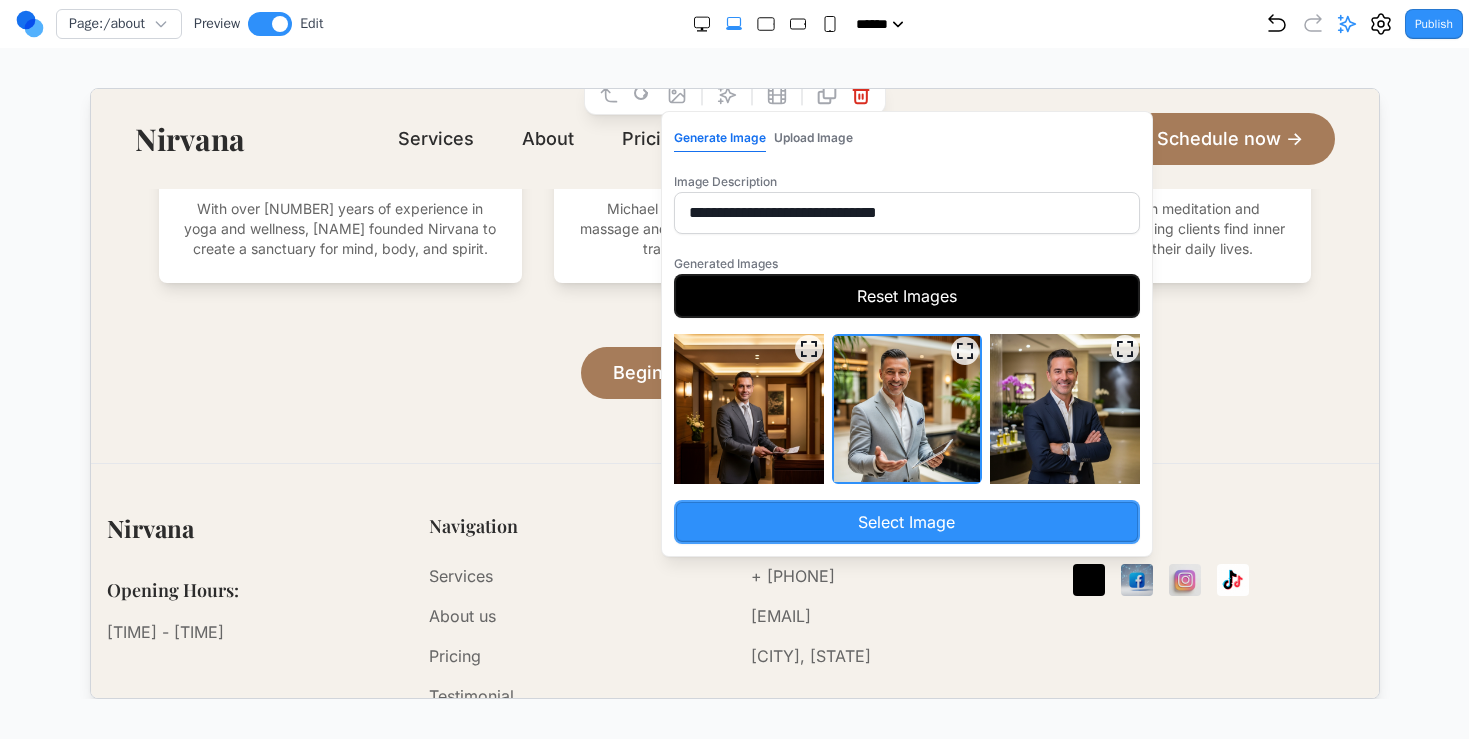 click at bounding box center (1063, 408) 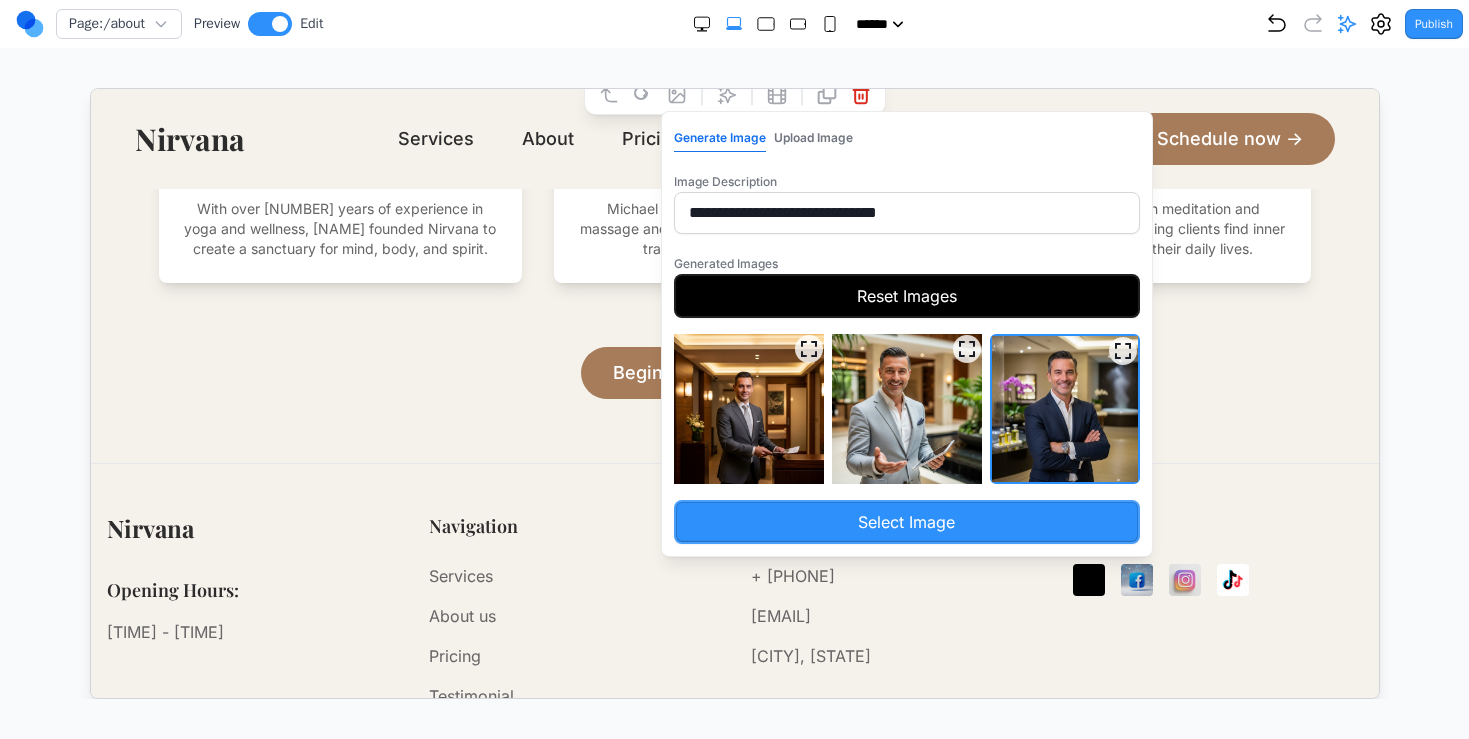 click on "Select Image" at bounding box center (905, 521) 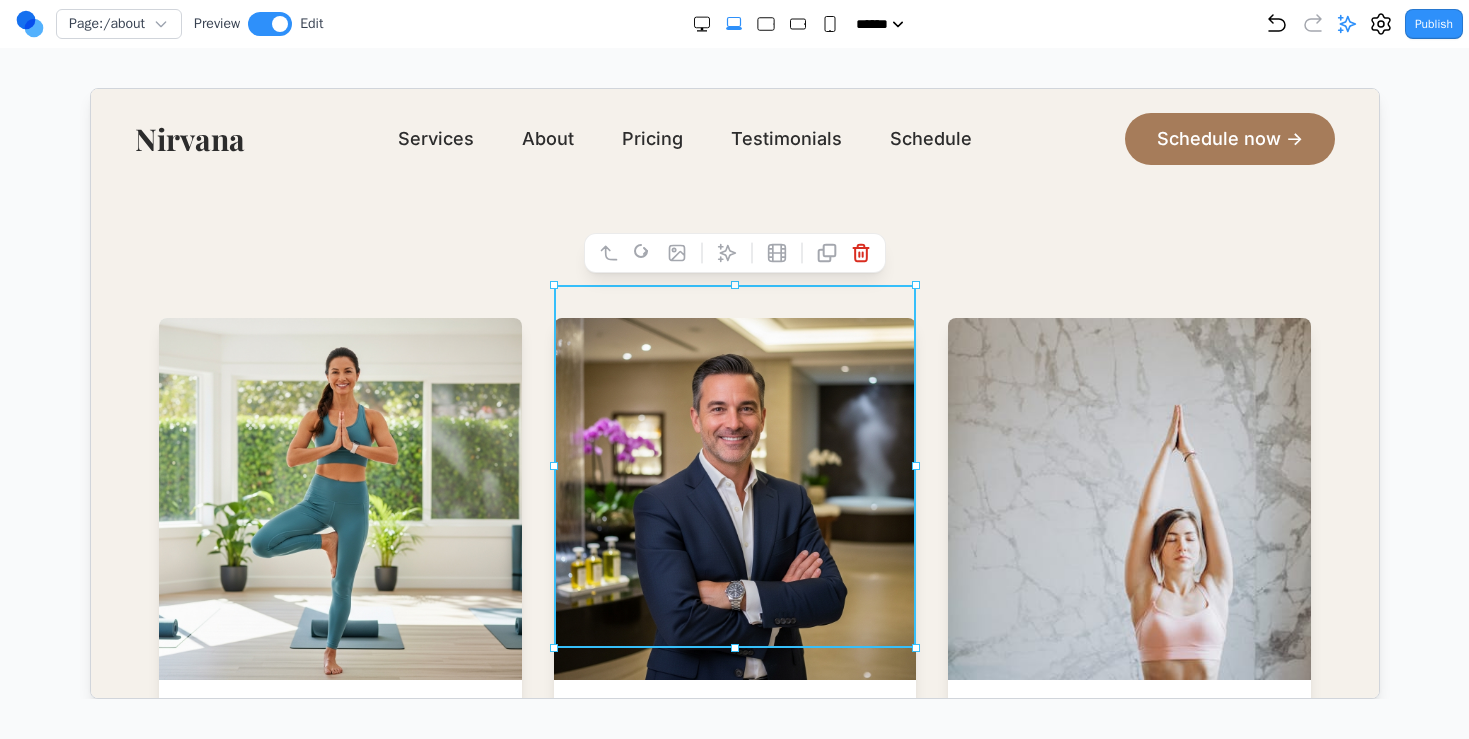 scroll, scrollTop: 1137, scrollLeft: 0, axis: vertical 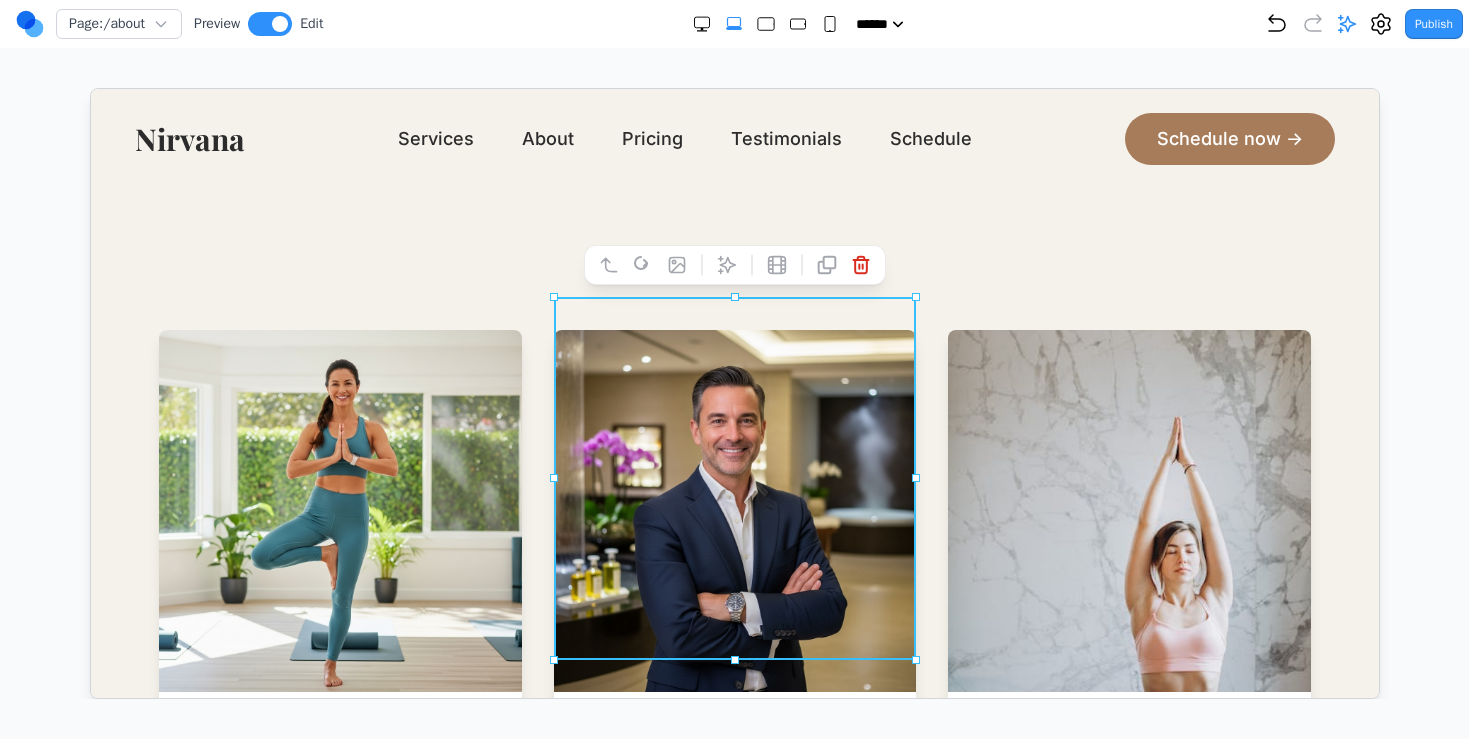 click at bounding box center [1127, 510] 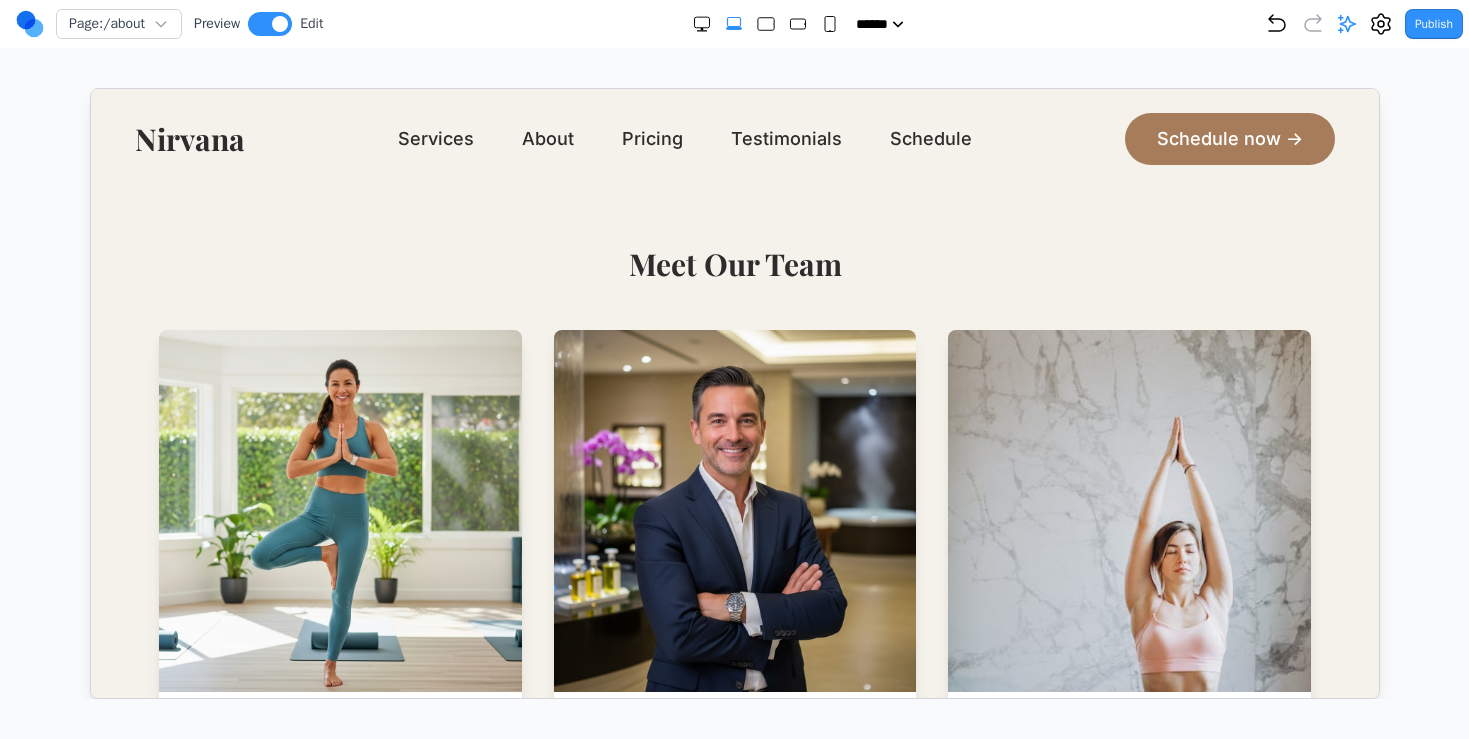 click at bounding box center [1127, 510] 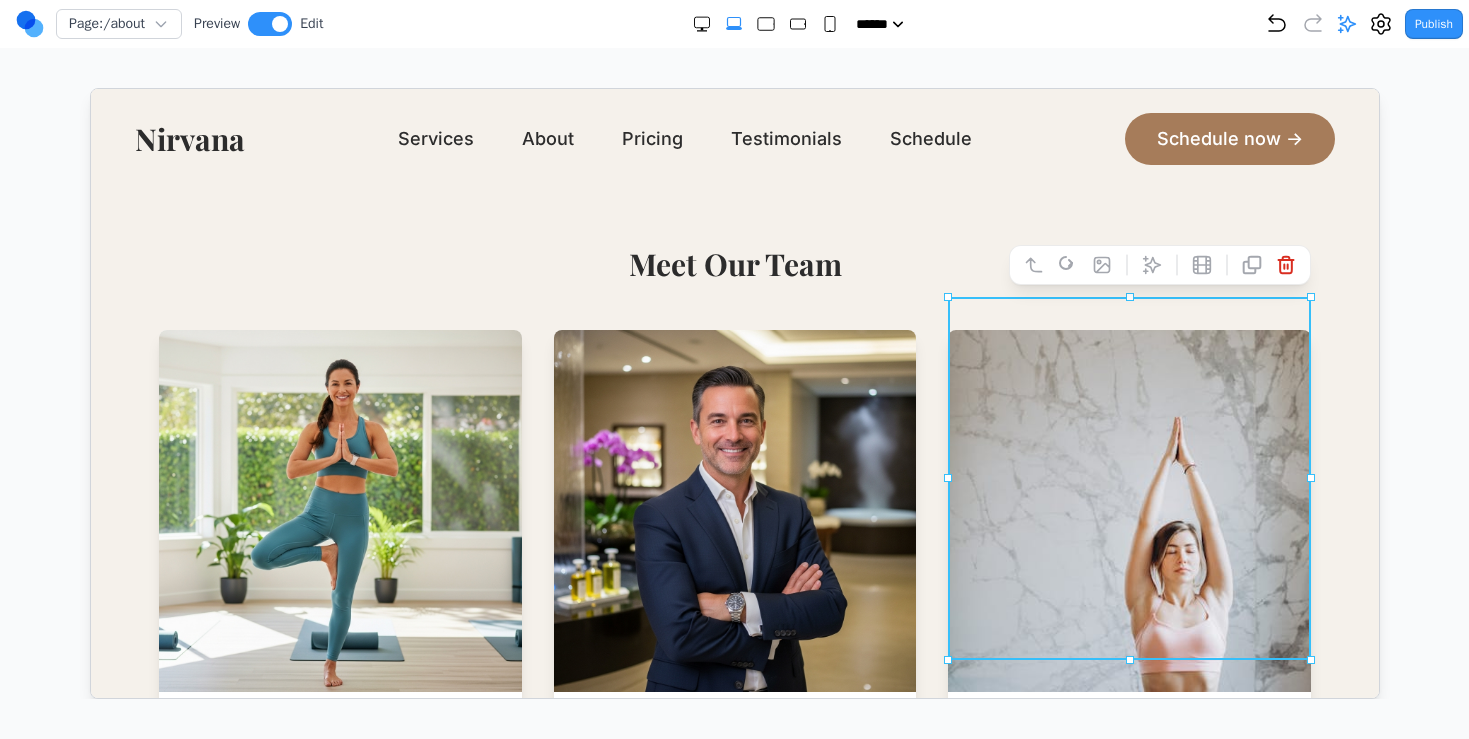 click 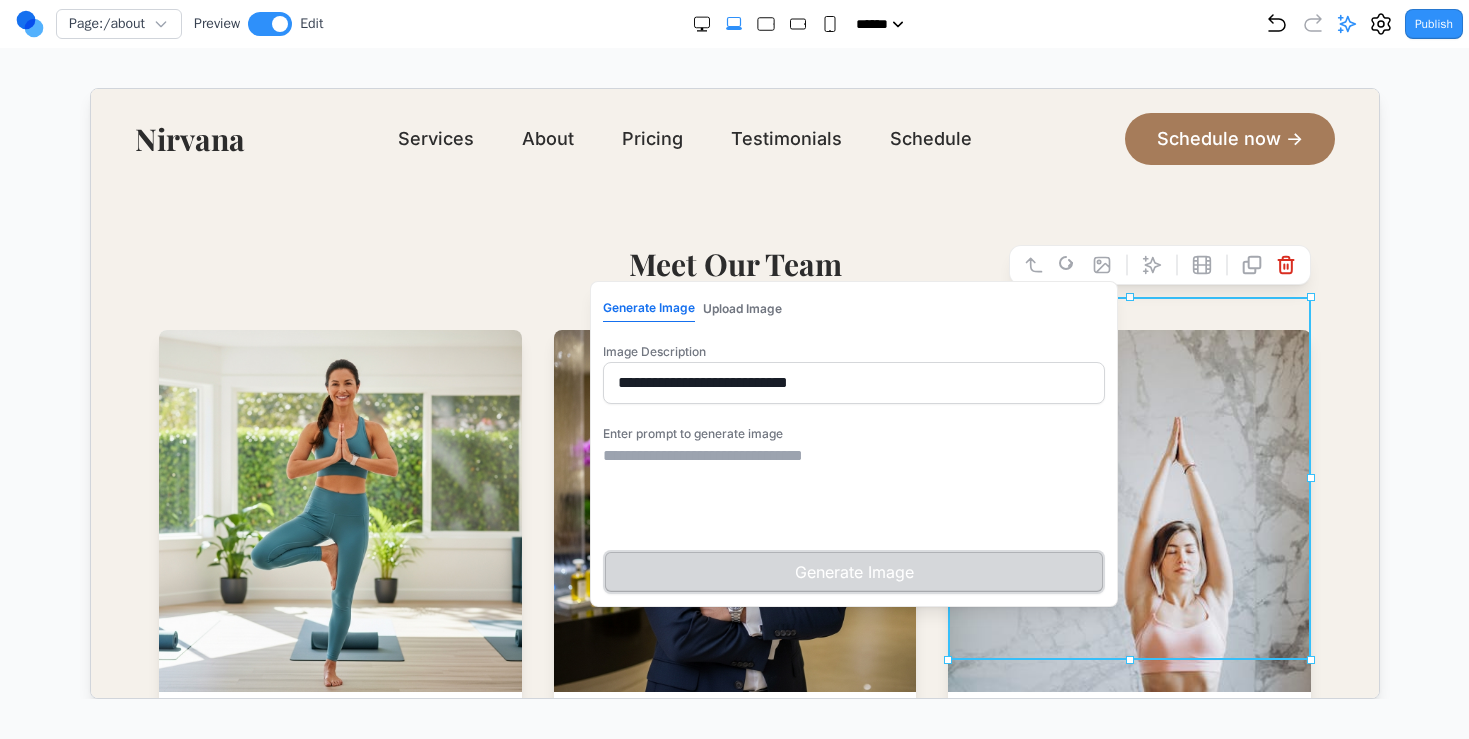 click at bounding box center (852, 493) 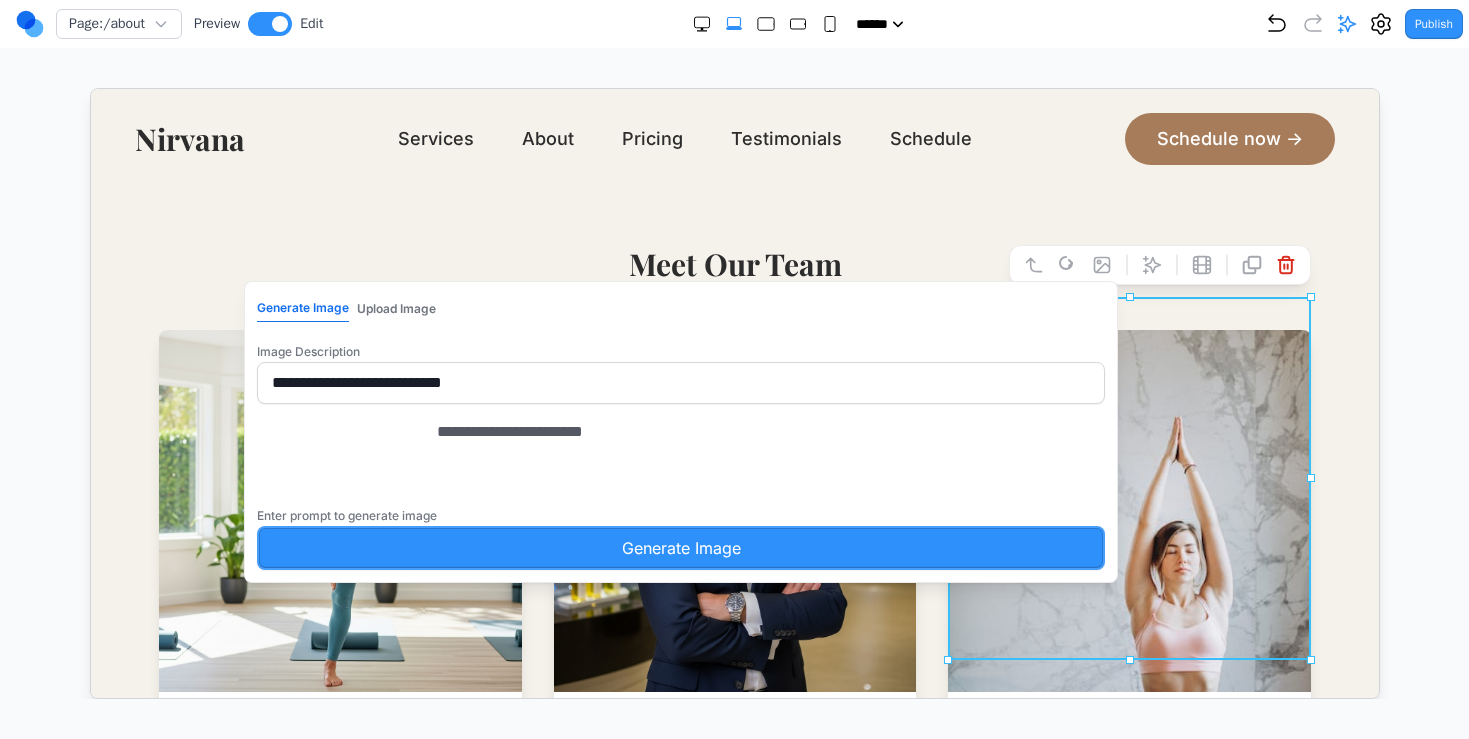 type on "**********" 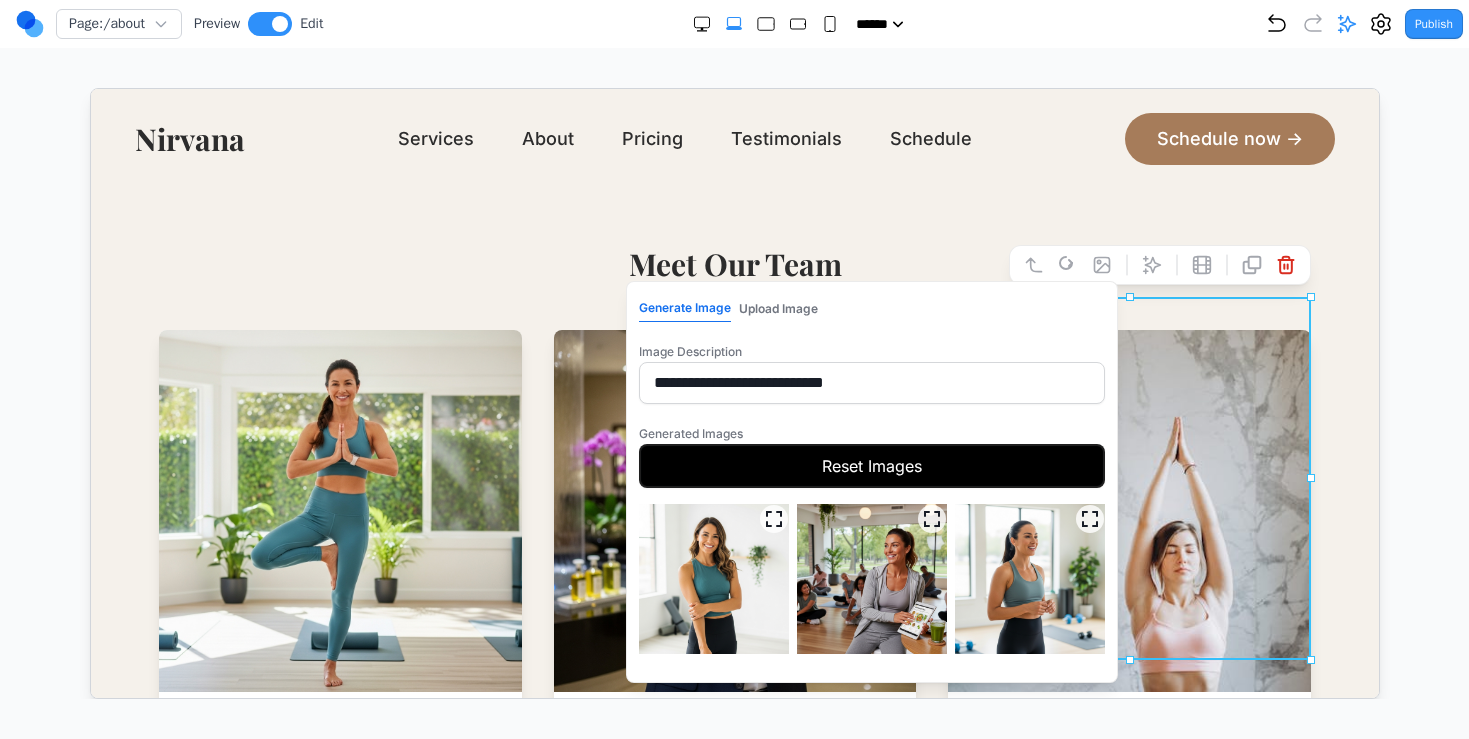 click at bounding box center [870, 578] 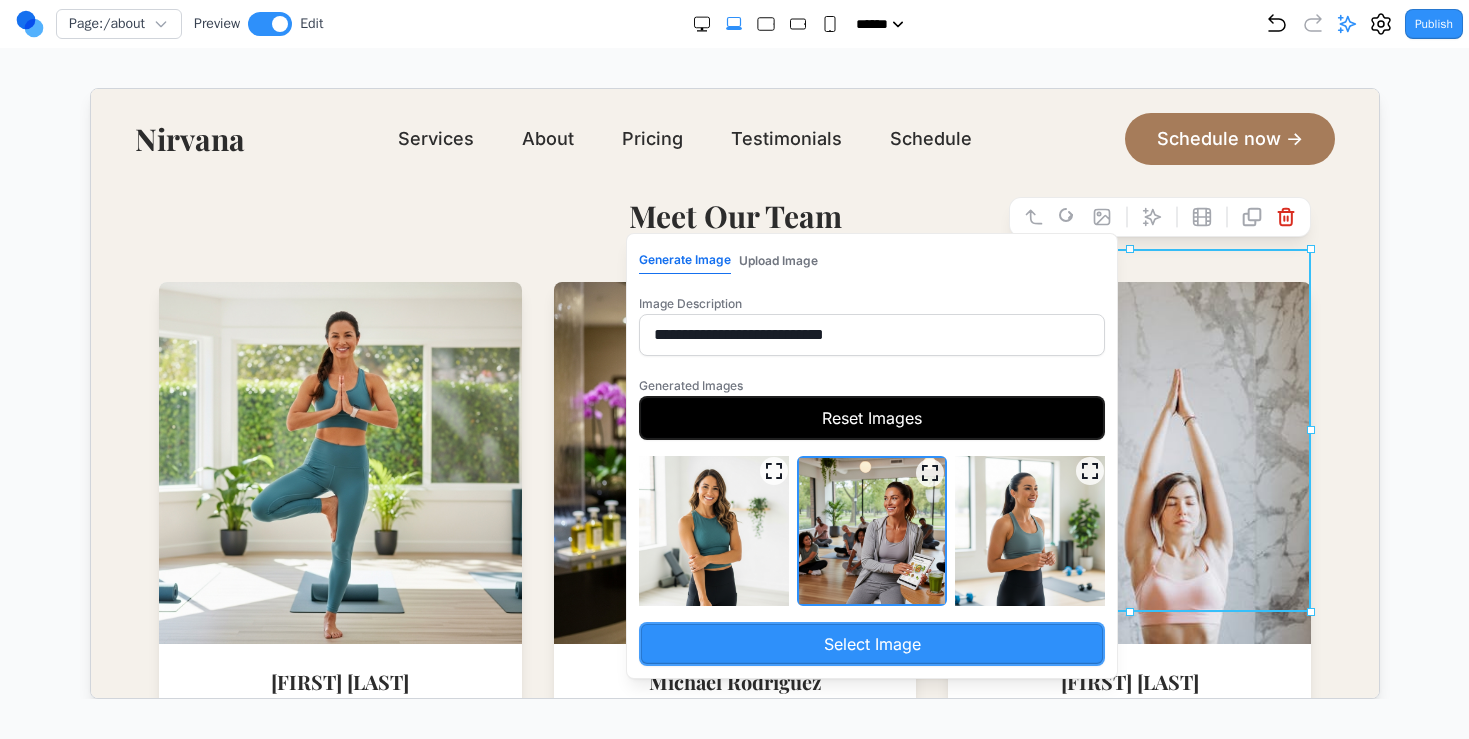 scroll, scrollTop: 1175, scrollLeft: 0, axis: vertical 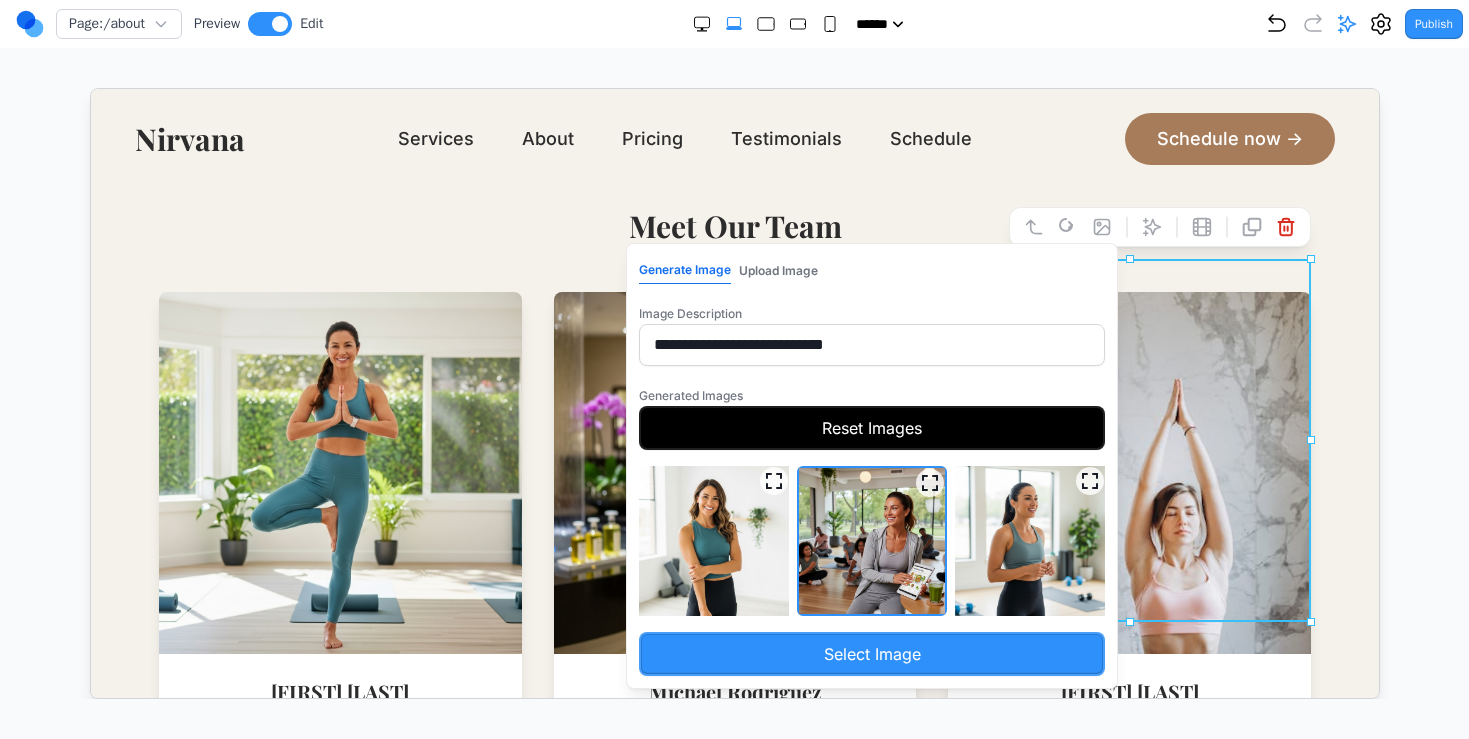 click at bounding box center (712, 540) 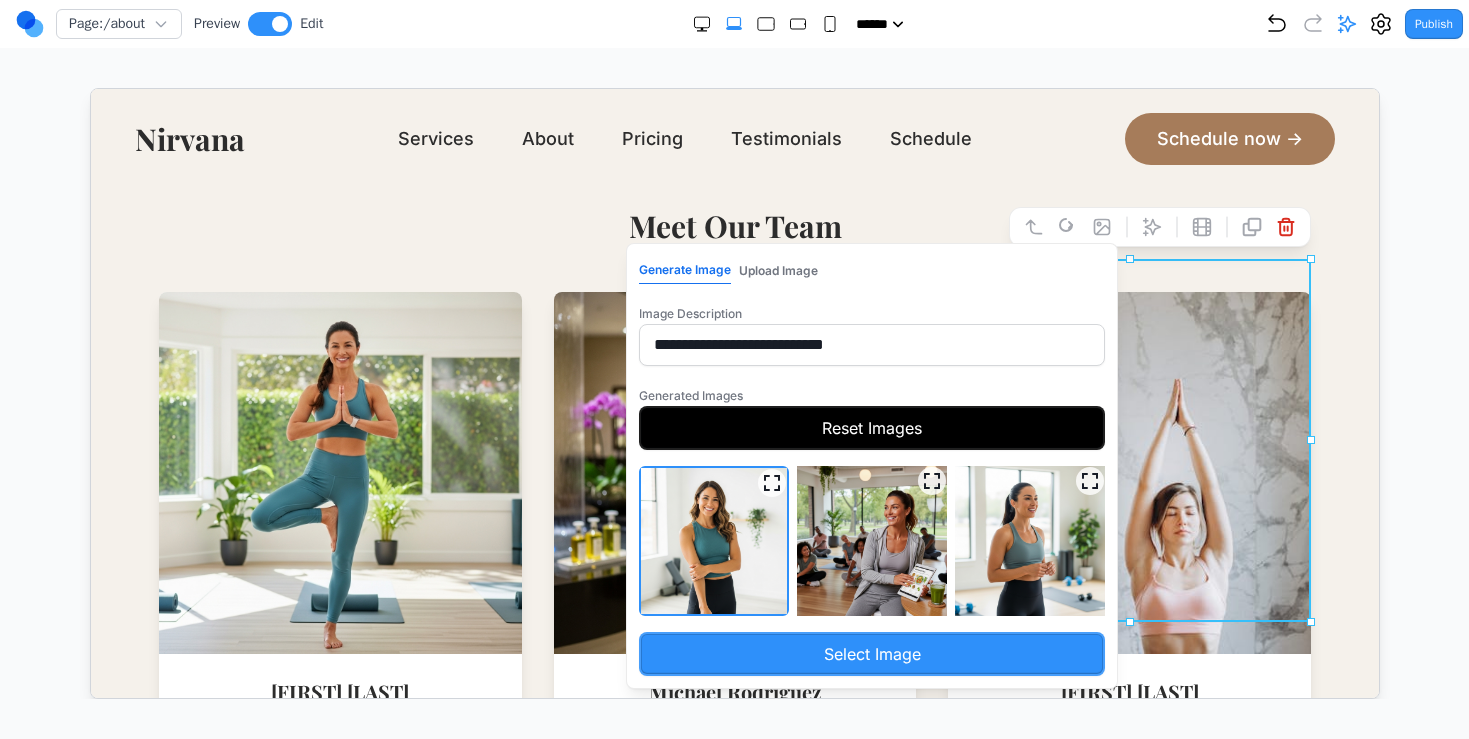 click on "Select Image" at bounding box center [870, 653] 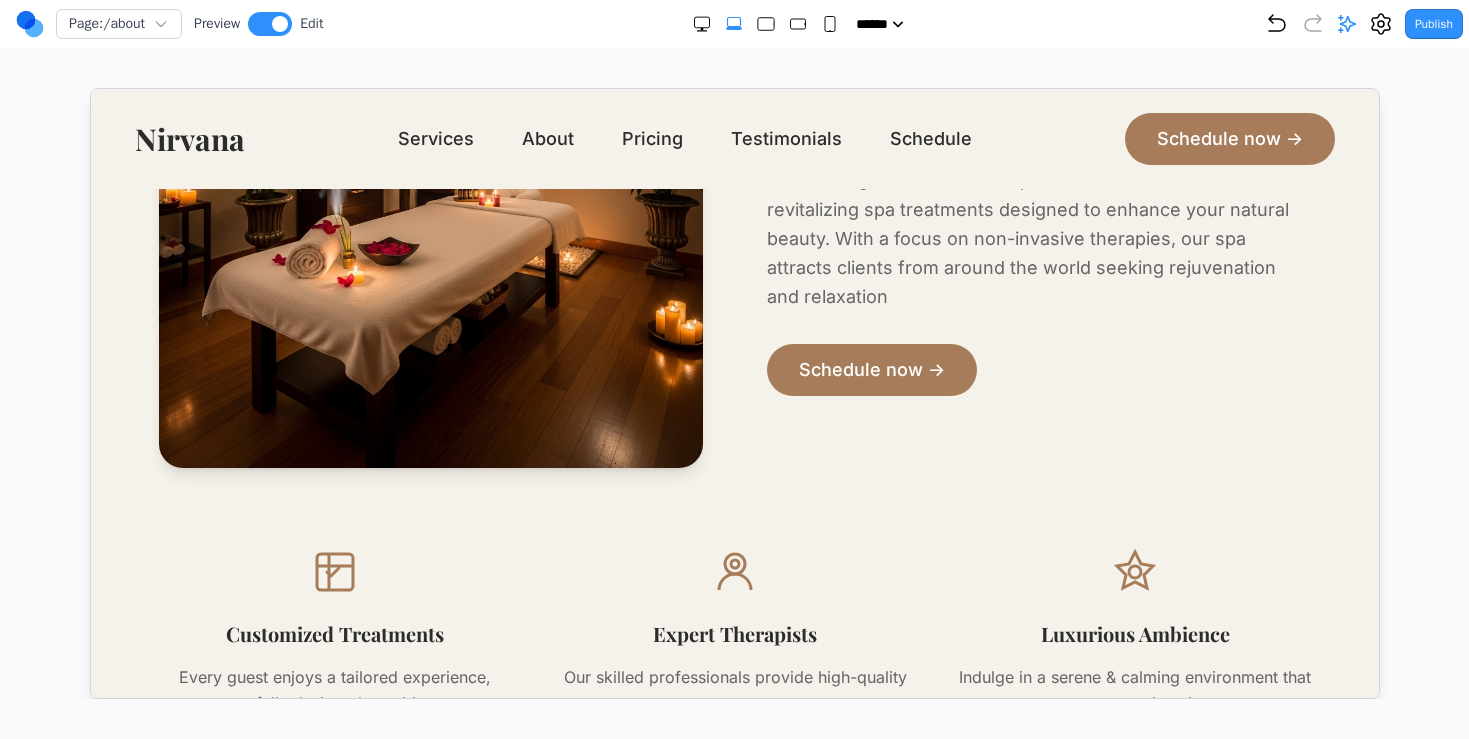scroll, scrollTop: 671, scrollLeft: 0, axis: vertical 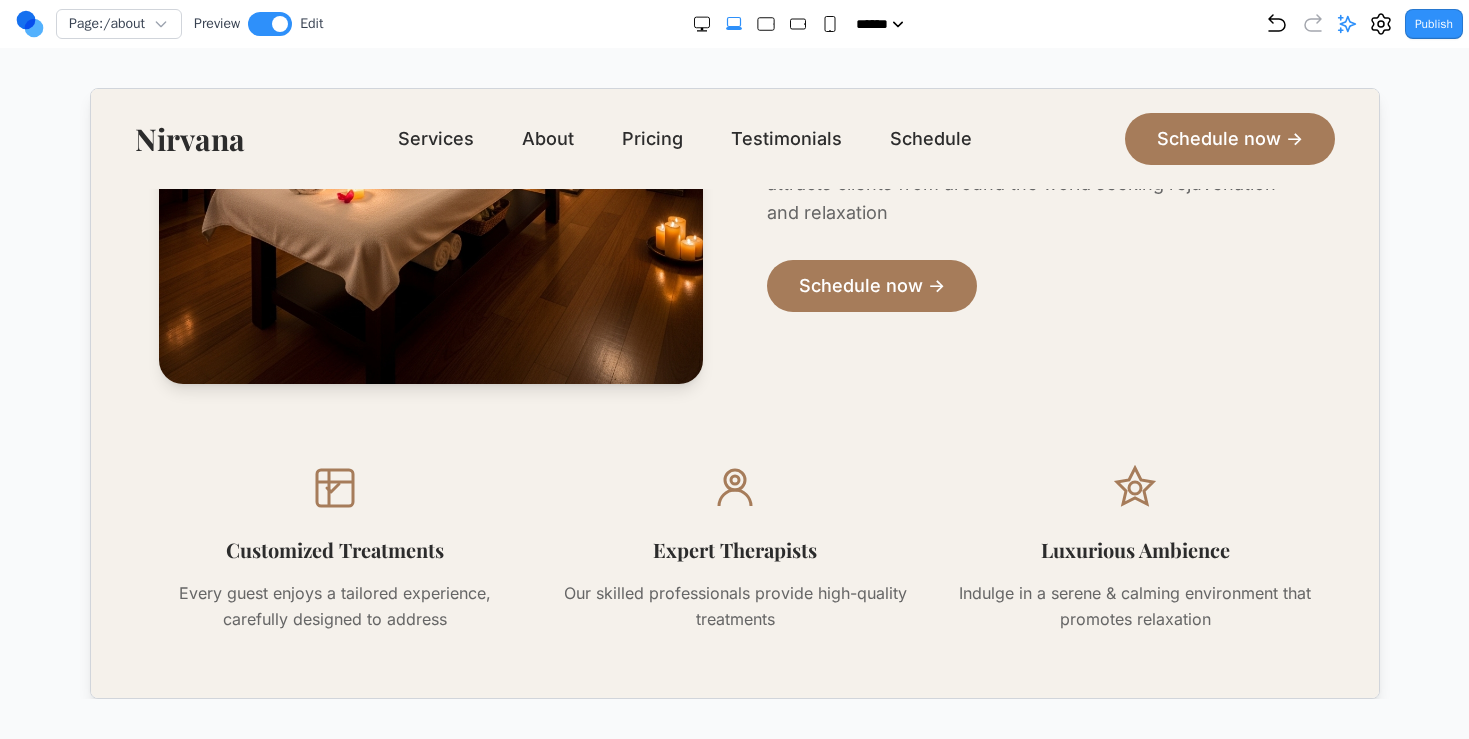 click on "Customized Treatments Every guest enjoys a tailored experience, carefully designed to address" at bounding box center [333, 547] 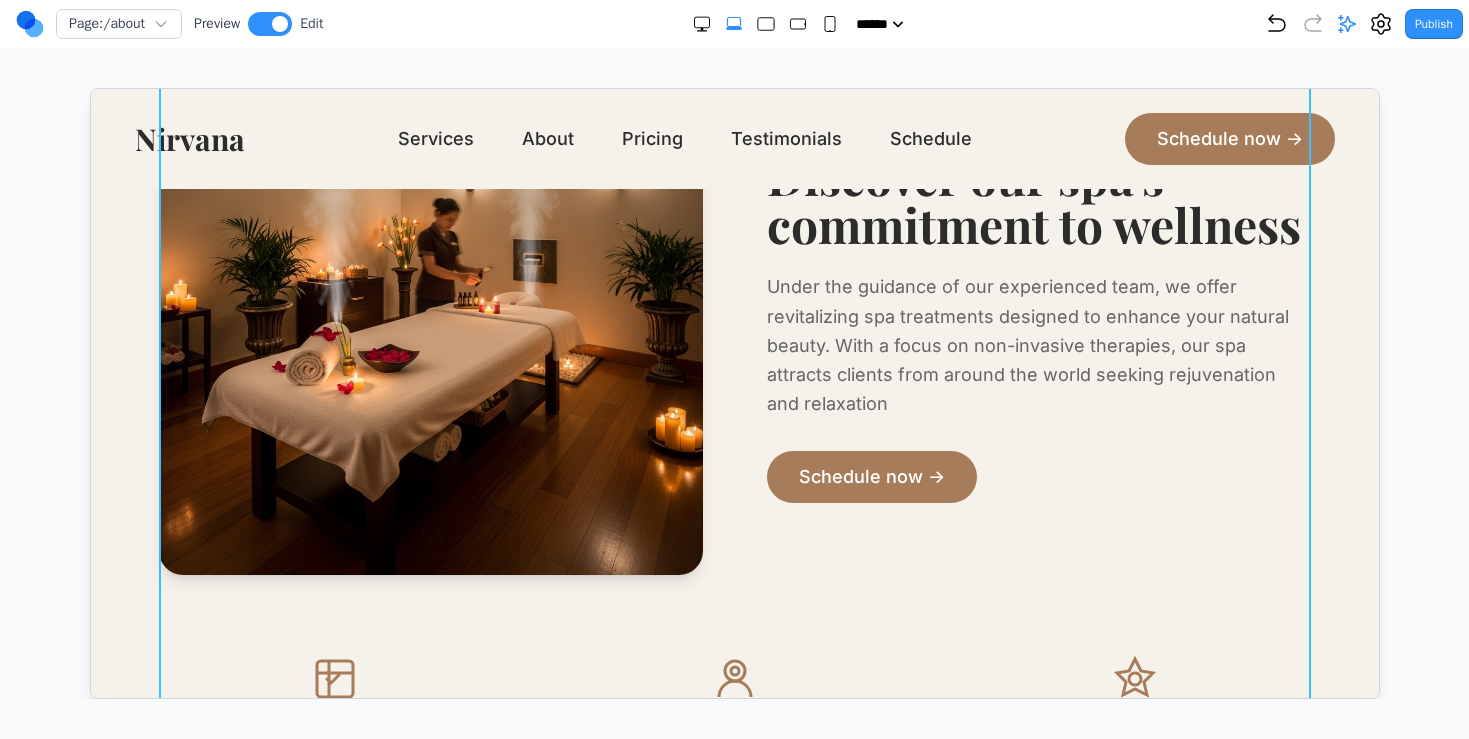 scroll, scrollTop: 404, scrollLeft: 0, axis: vertical 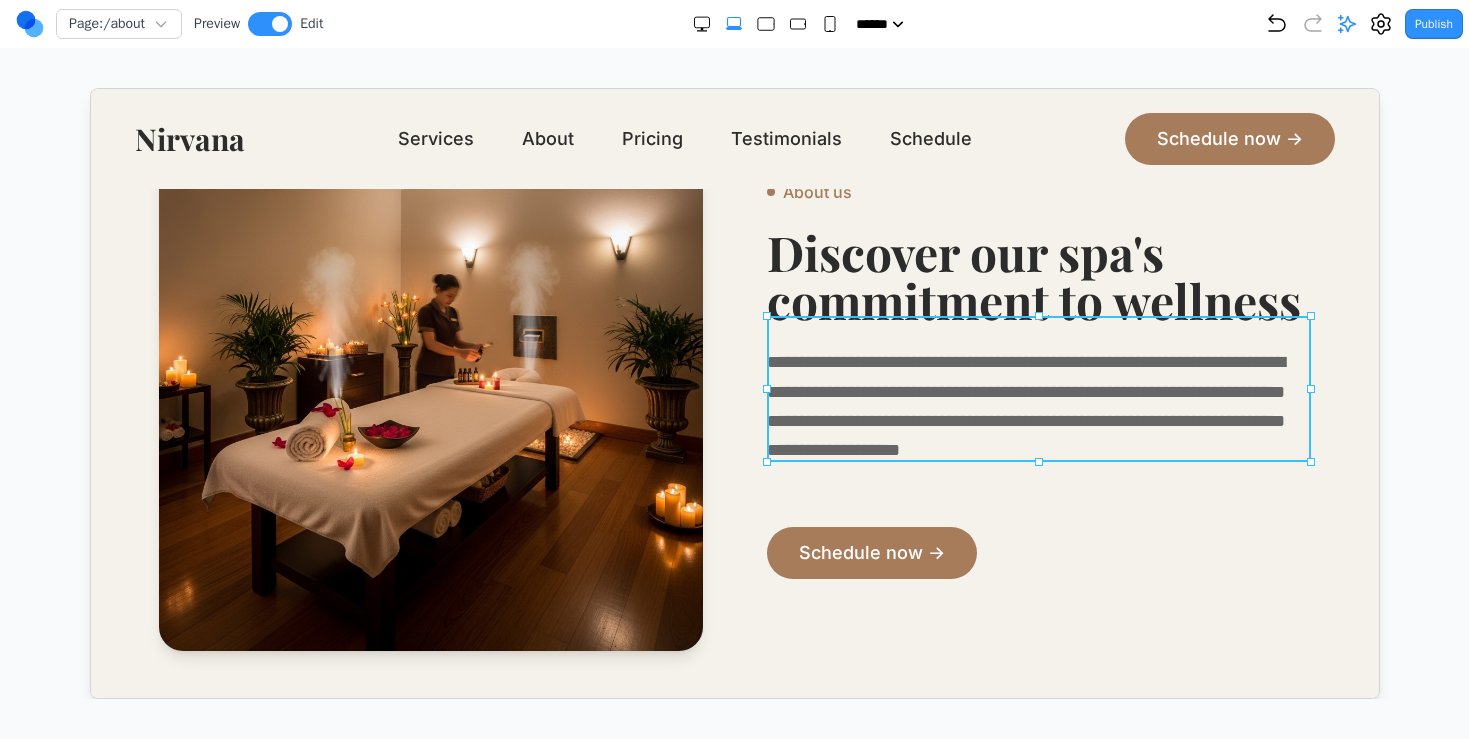click on "**********" at bounding box center (1037, 420) 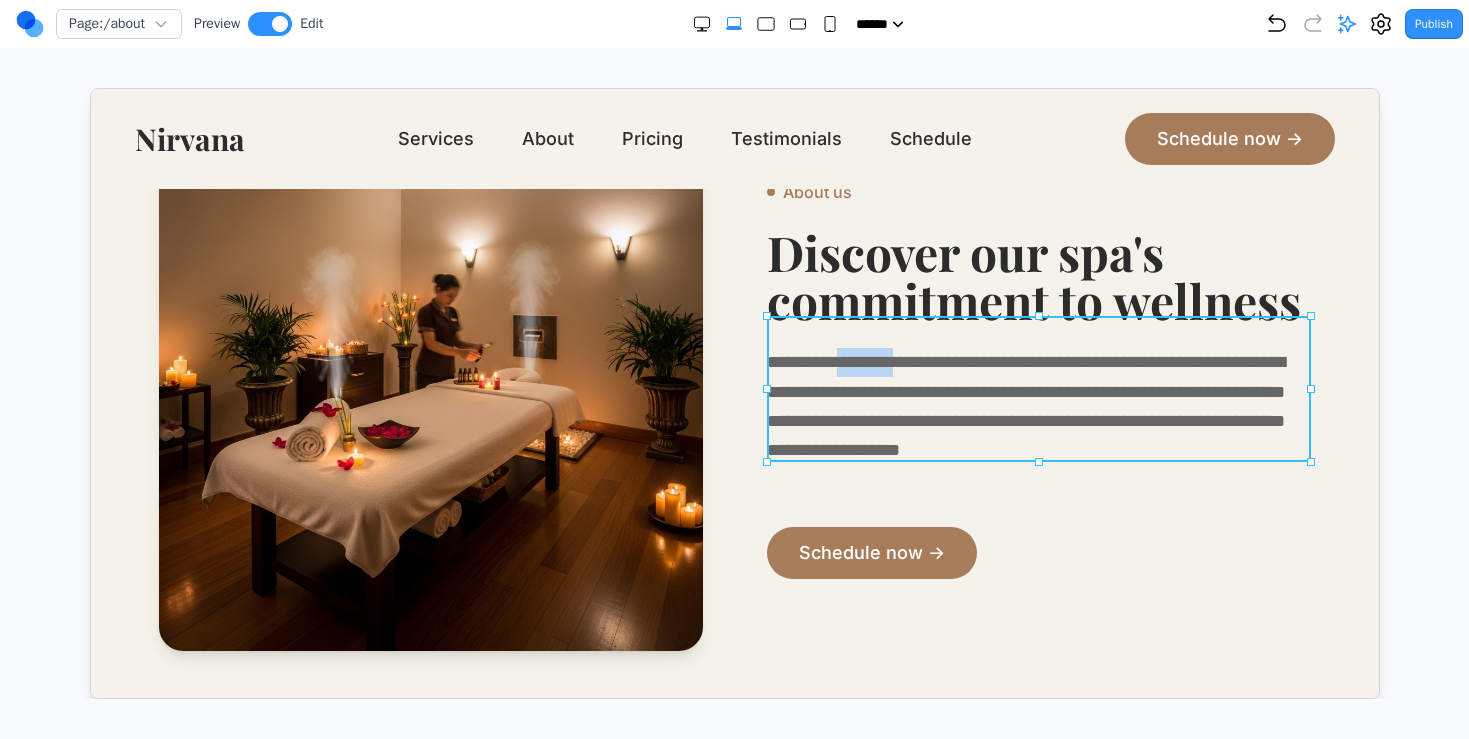 click on "**********" at bounding box center [1037, 420] 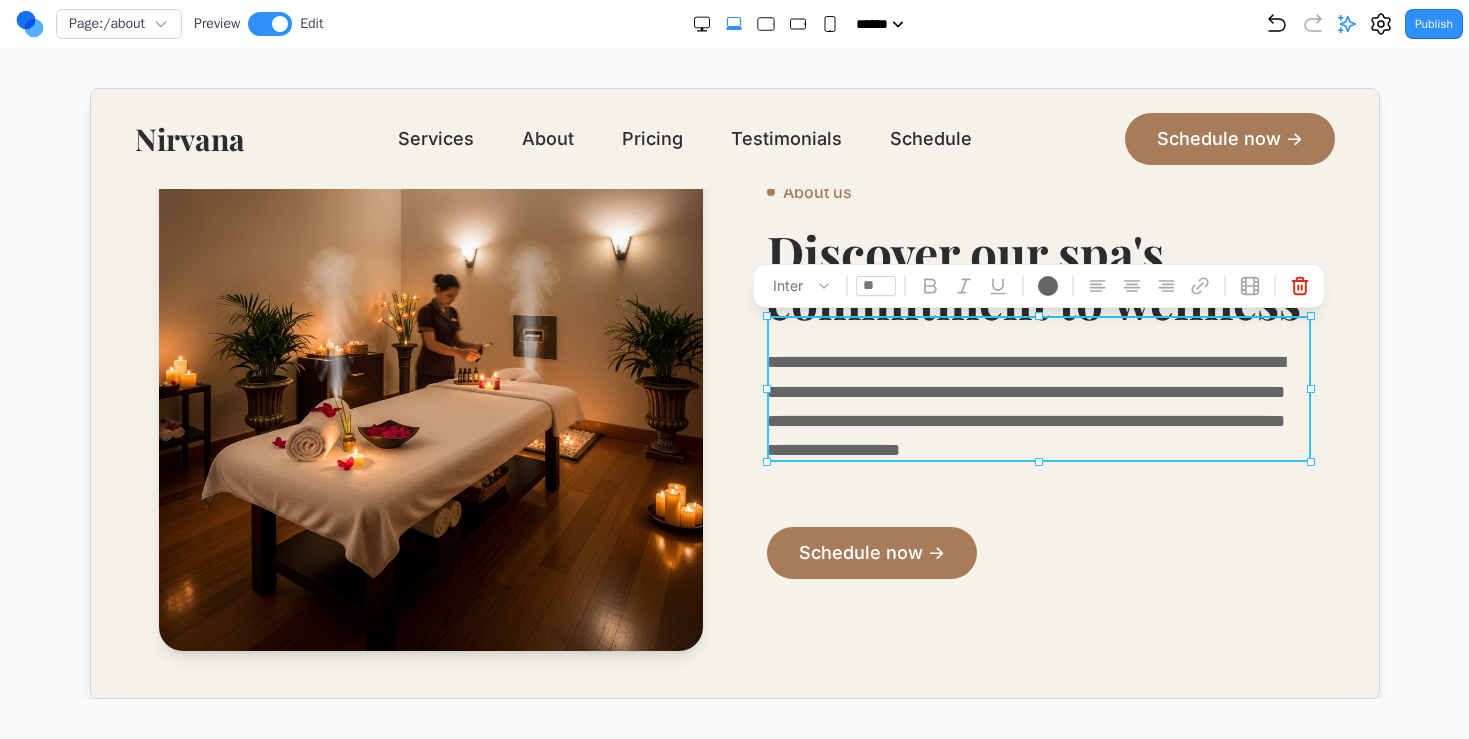 click on "**********" at bounding box center (1037, 377) 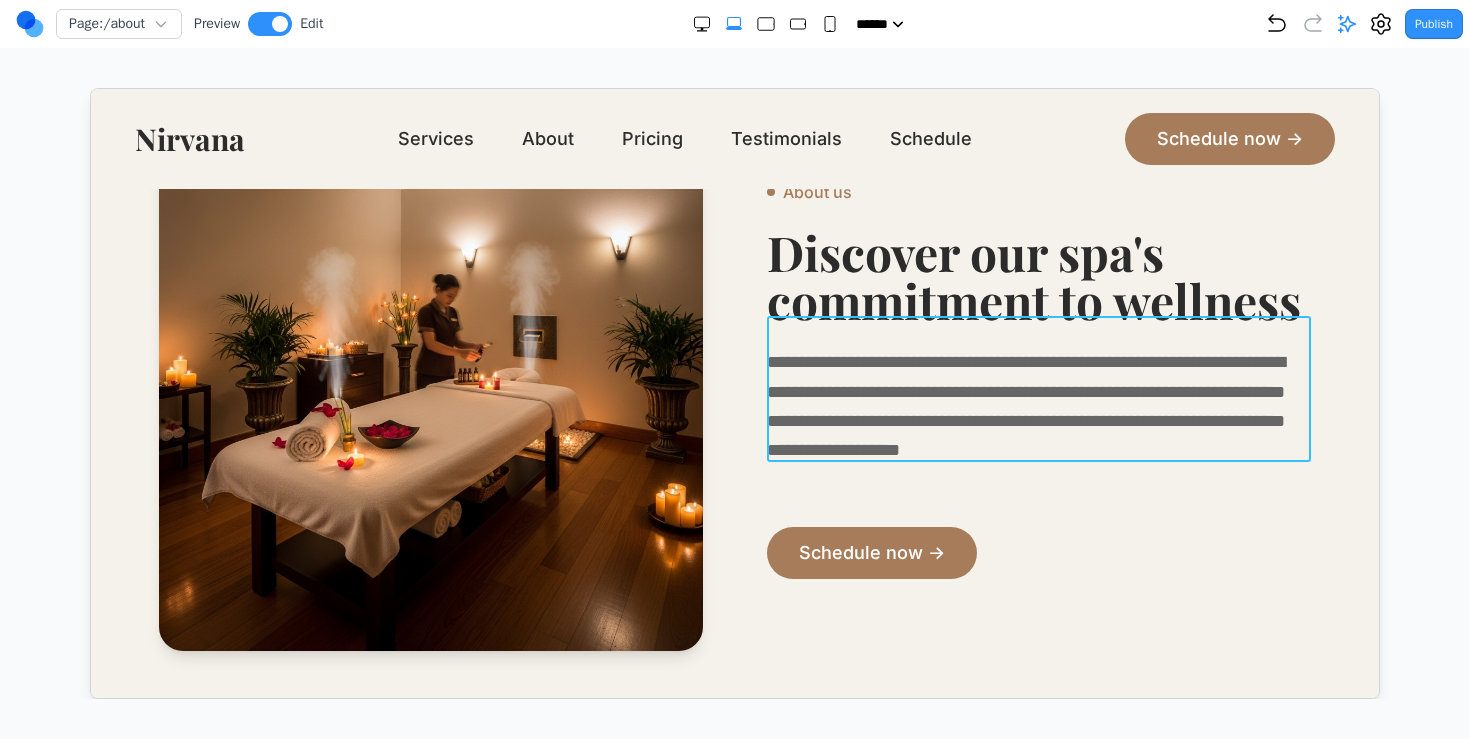 click on "**********" at bounding box center (1037, 420) 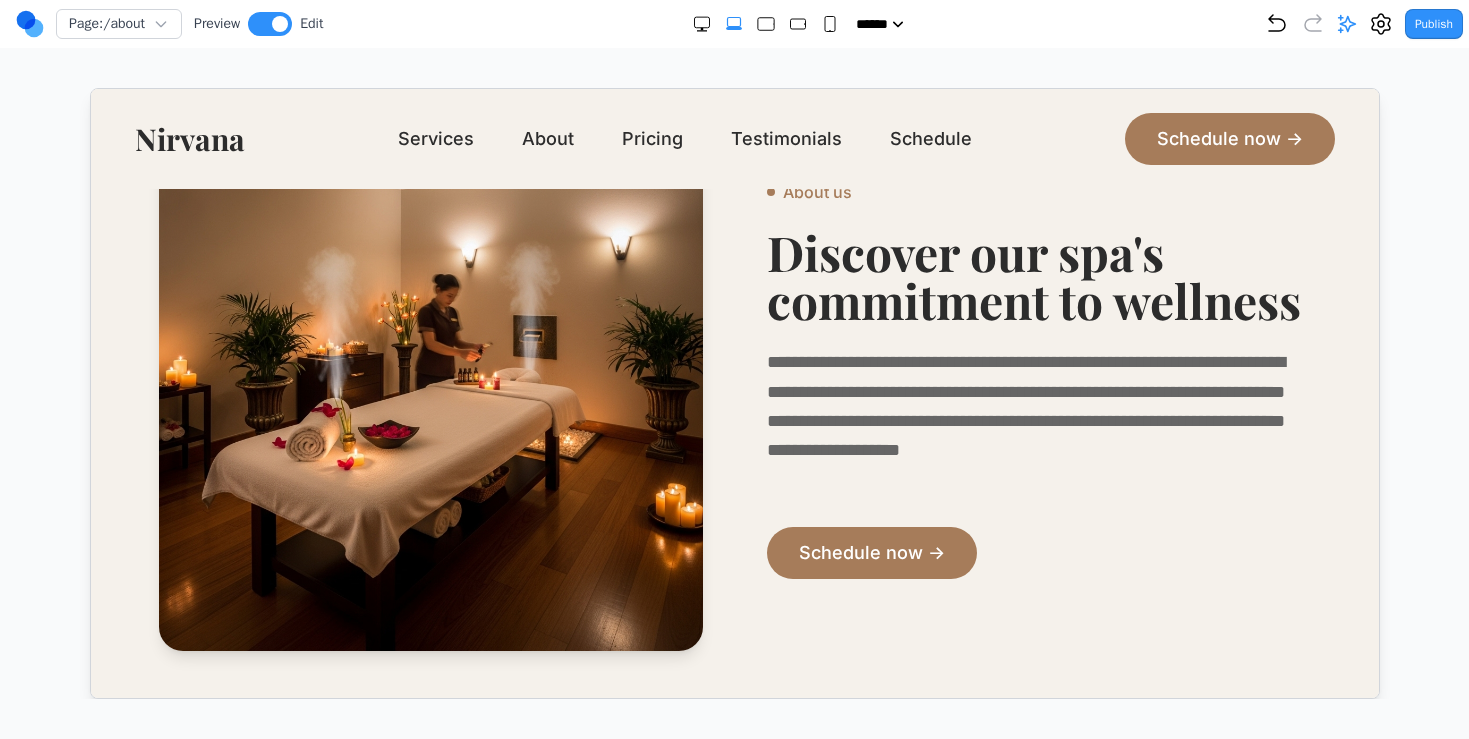 click on "Nirvana Services About Pricing Testimonials Schedule Schedule now →" at bounding box center [733, 138] 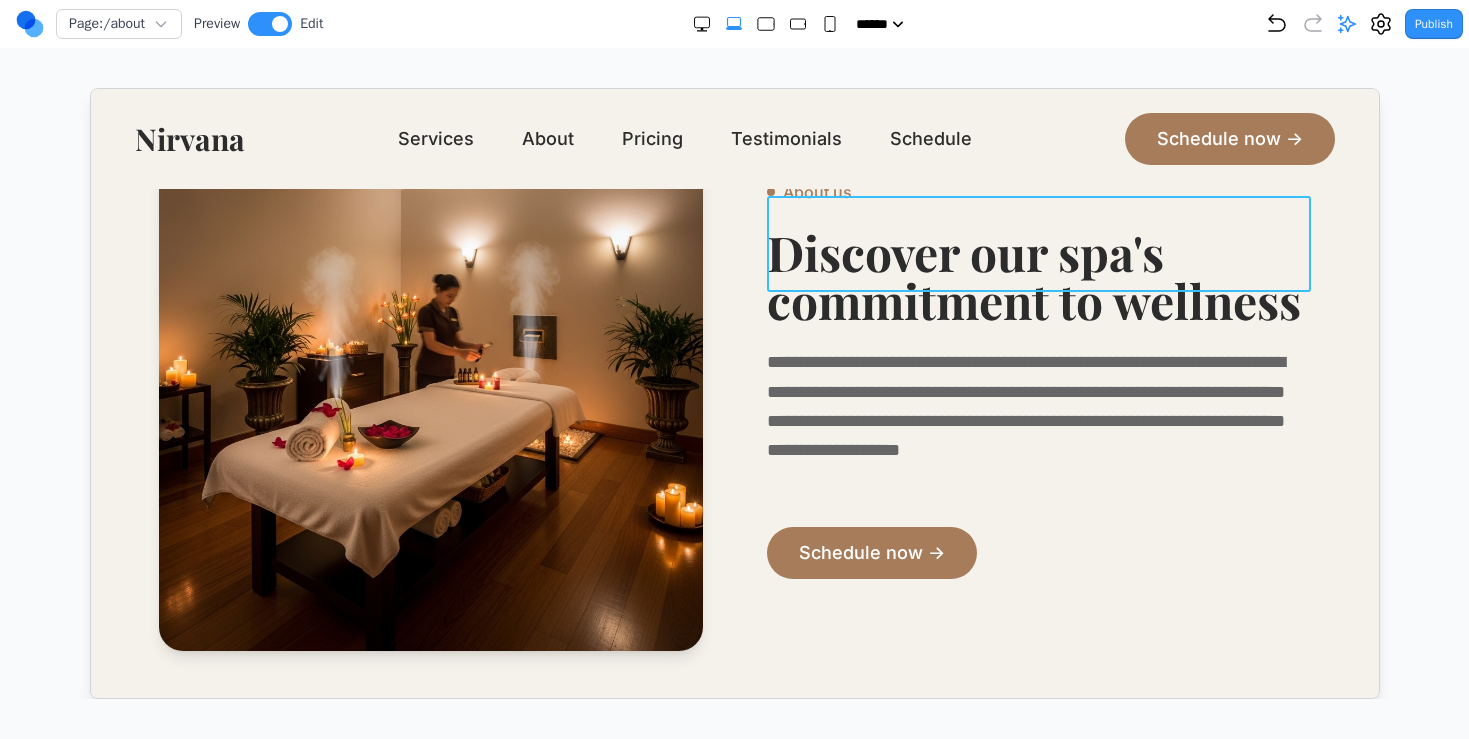 click on "Discover our spa's commitment to wellness" at bounding box center [1037, 275] 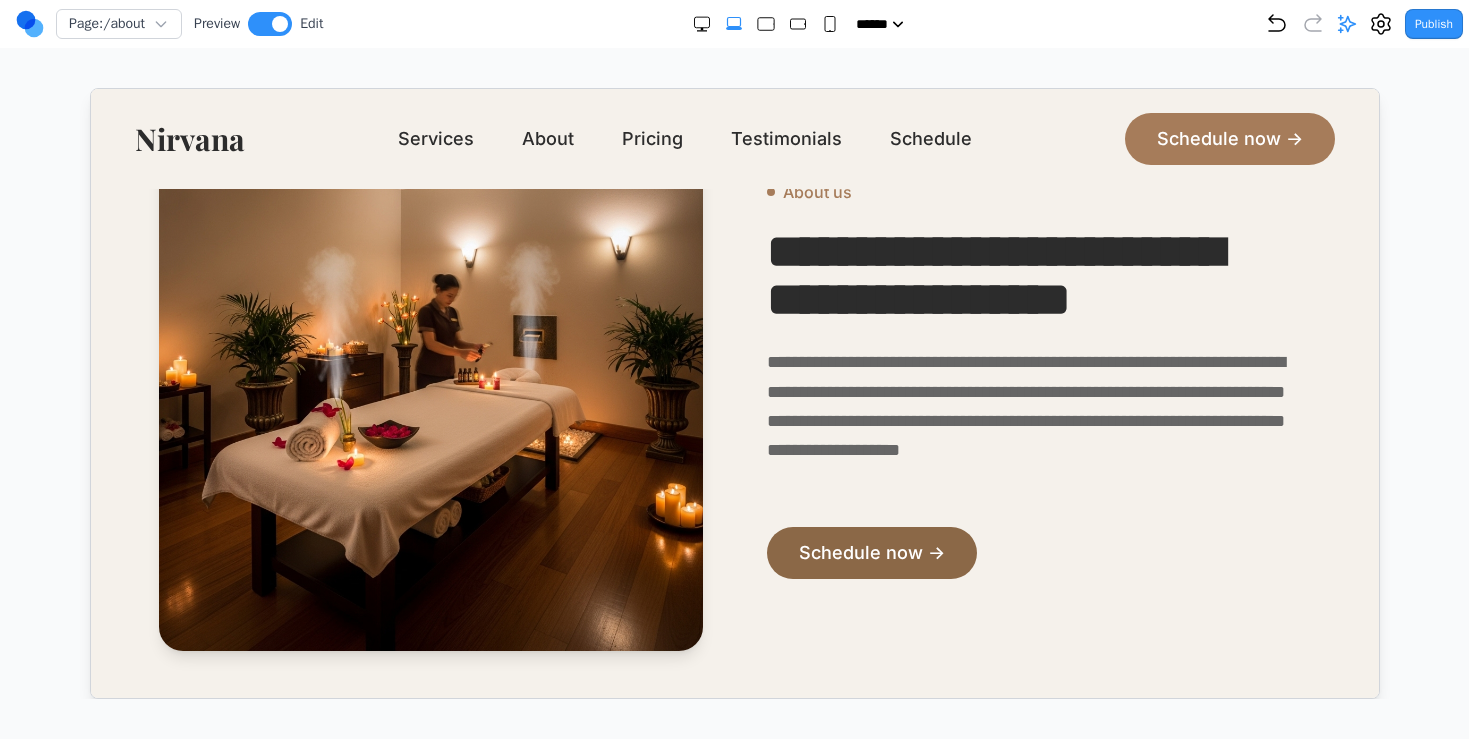 click on "Schedule now →" at bounding box center [870, 552] 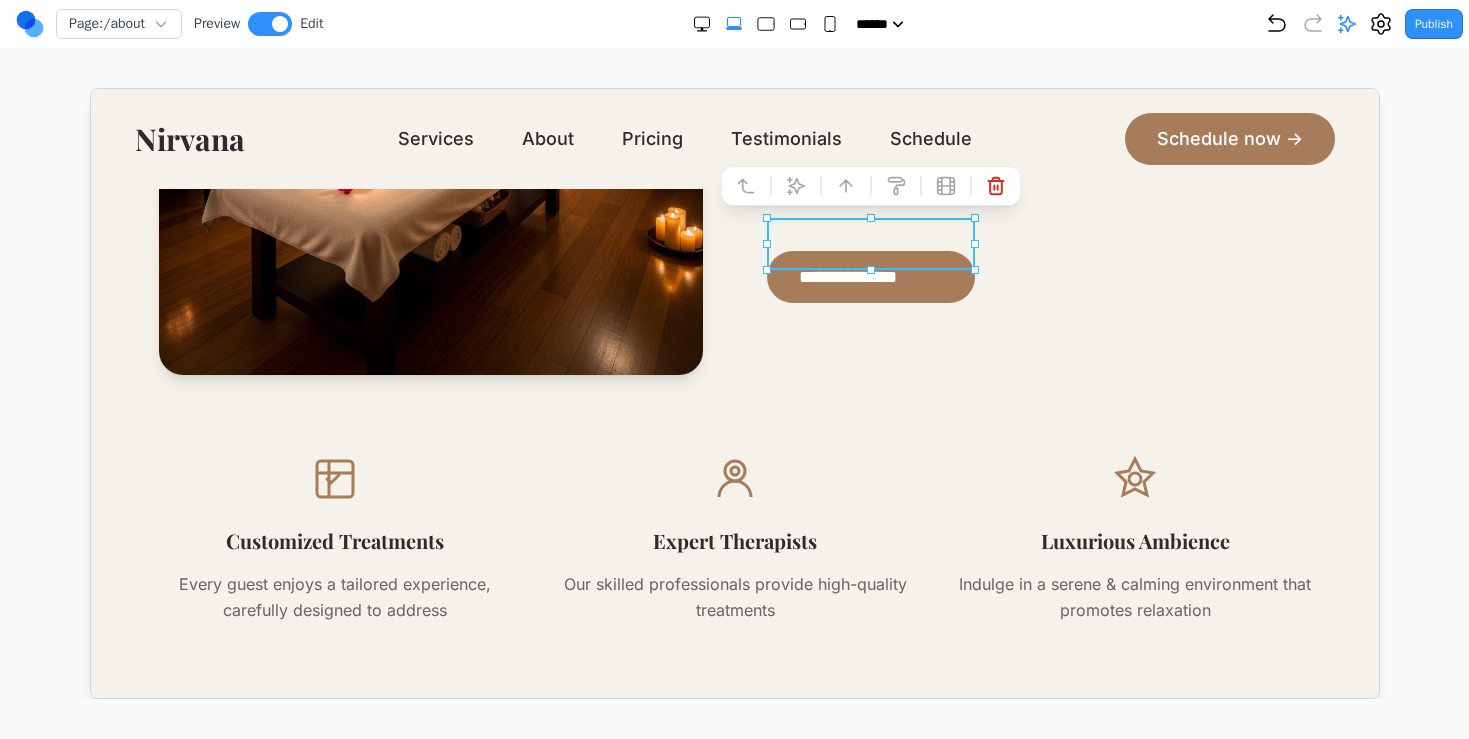 scroll, scrollTop: 660, scrollLeft: 0, axis: vertical 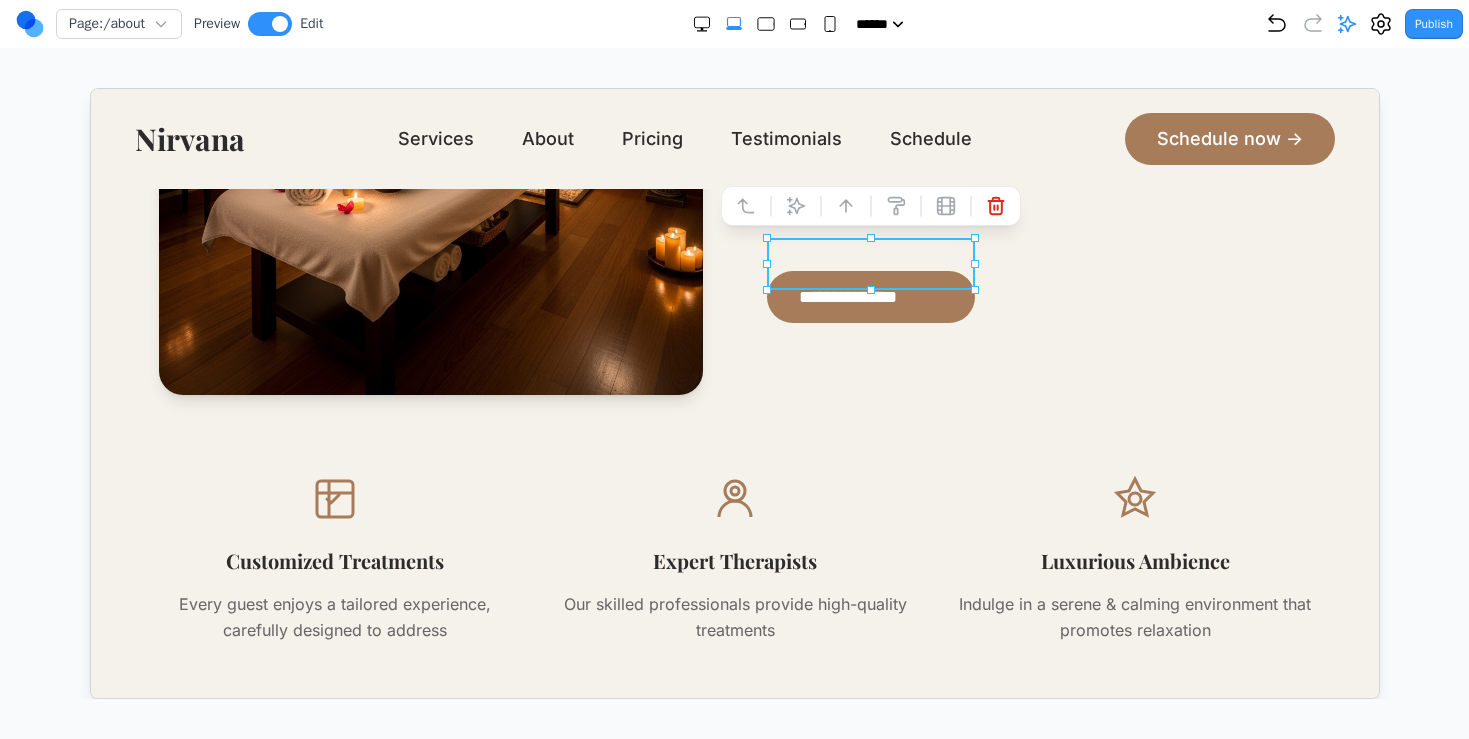 click on "Customized Treatments Every guest enjoys a tailored experience, carefully designed to address" at bounding box center (333, 558) 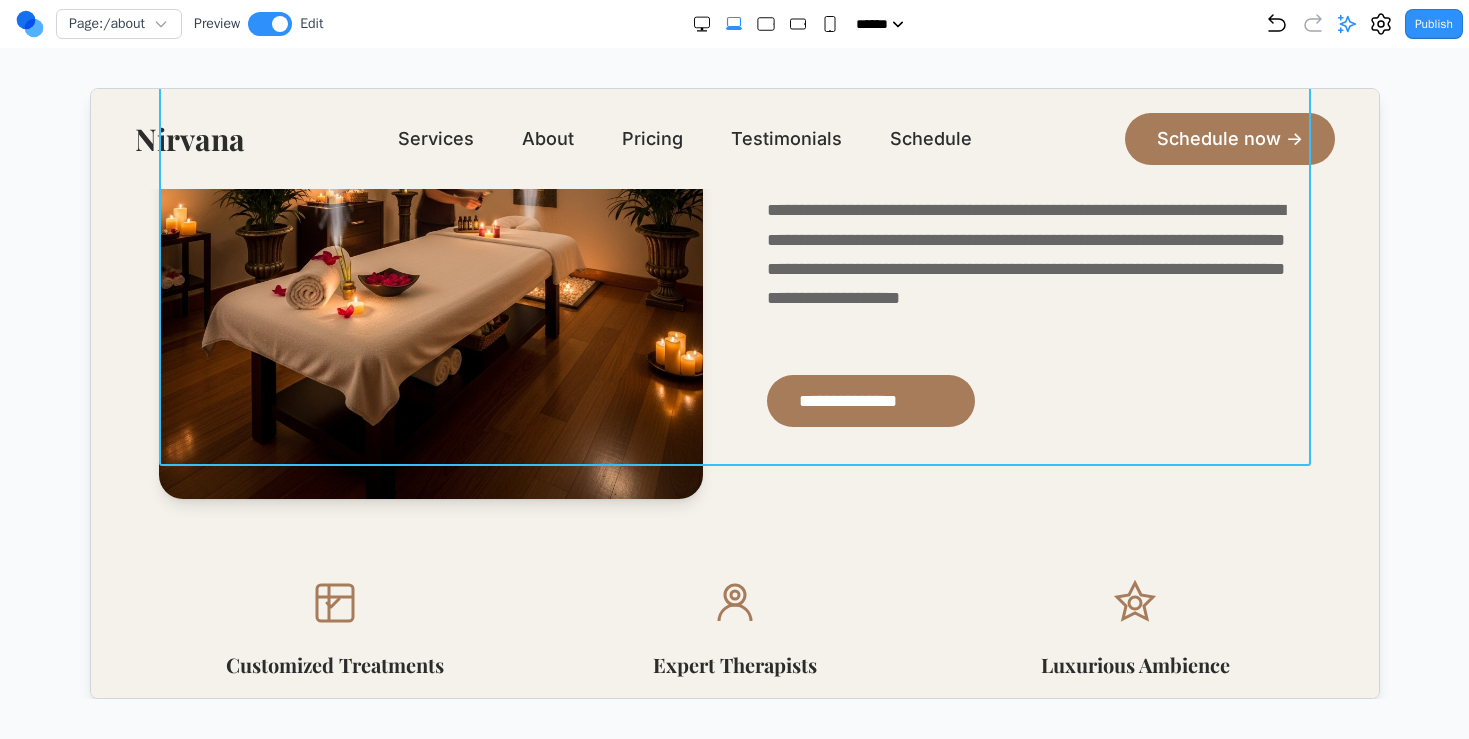 scroll, scrollTop: 540, scrollLeft: 0, axis: vertical 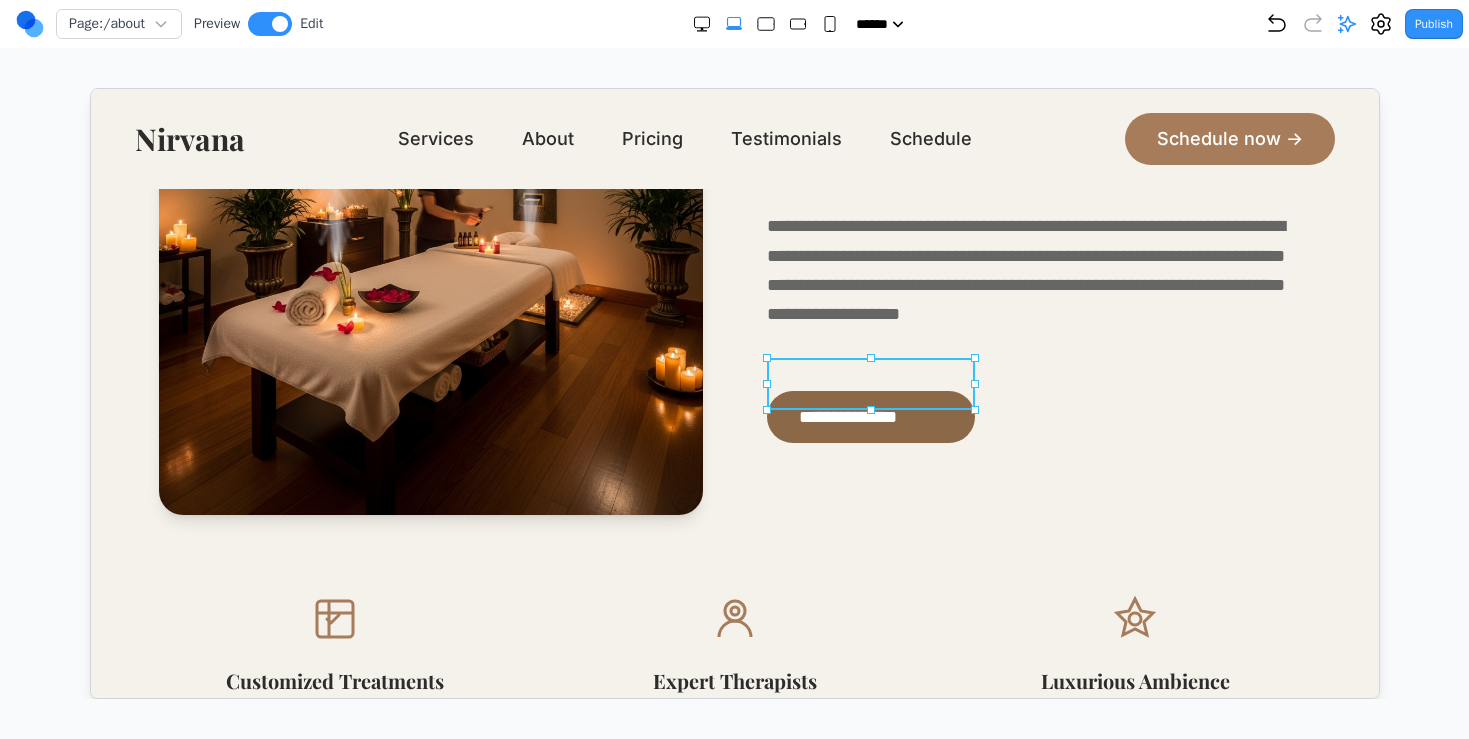 click on "**********" at bounding box center (869, 416) 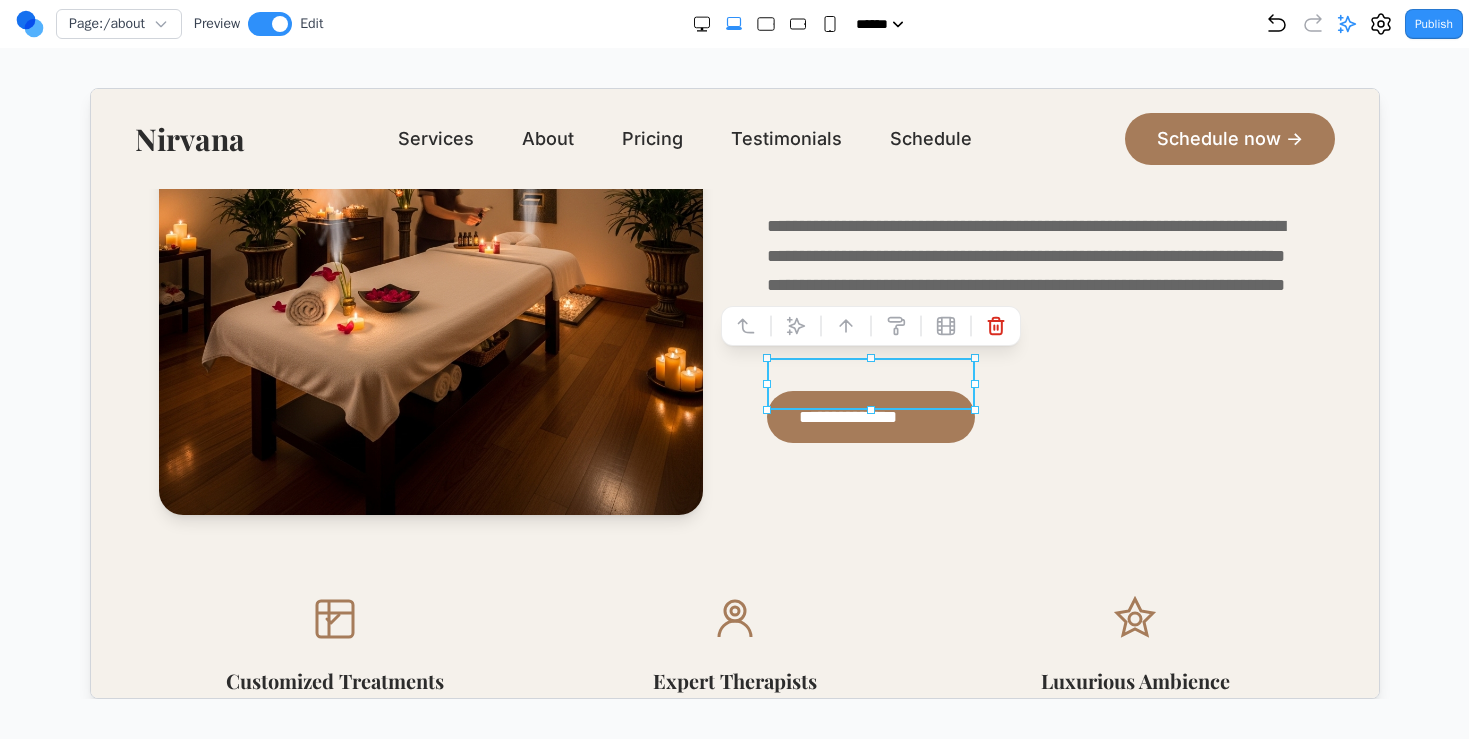 click on "**********" at bounding box center [1037, 241] 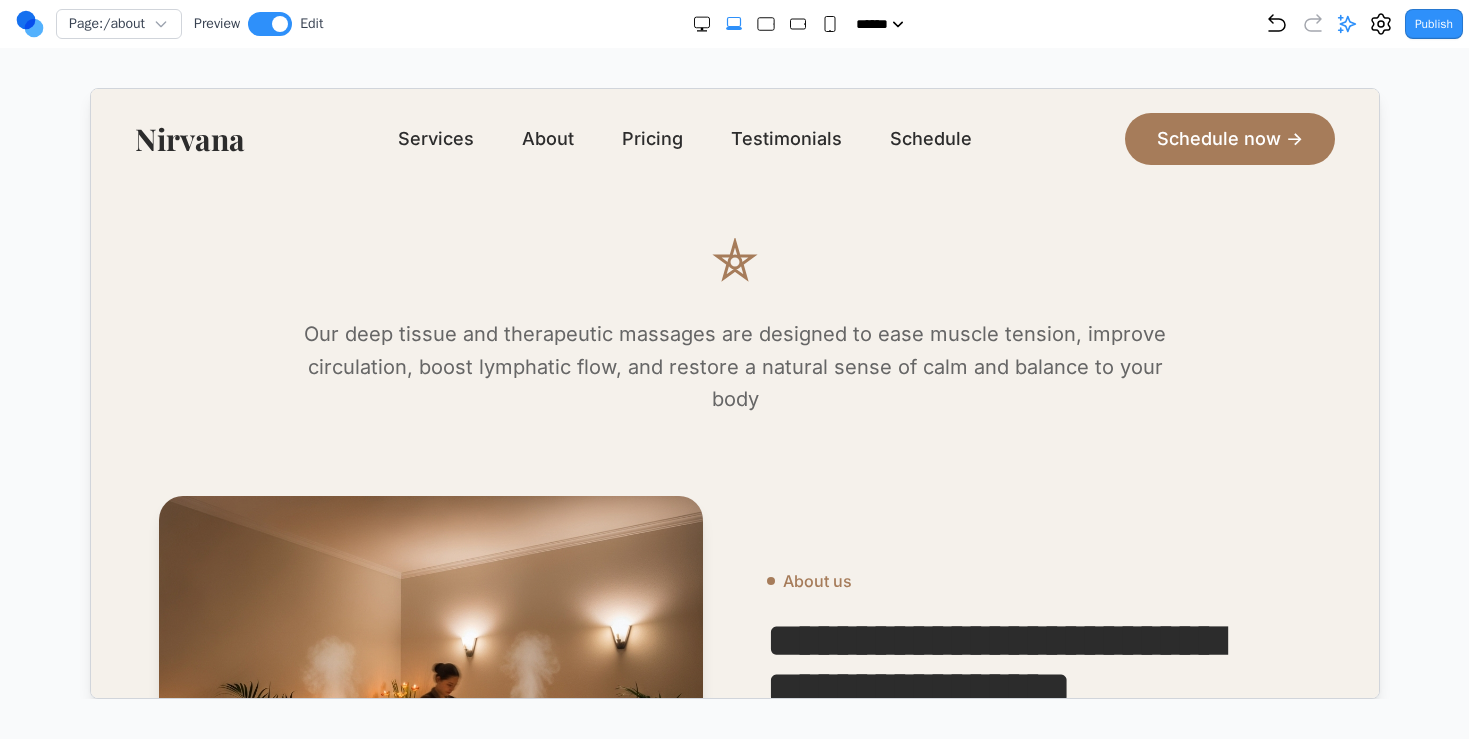 scroll, scrollTop: 0, scrollLeft: 0, axis: both 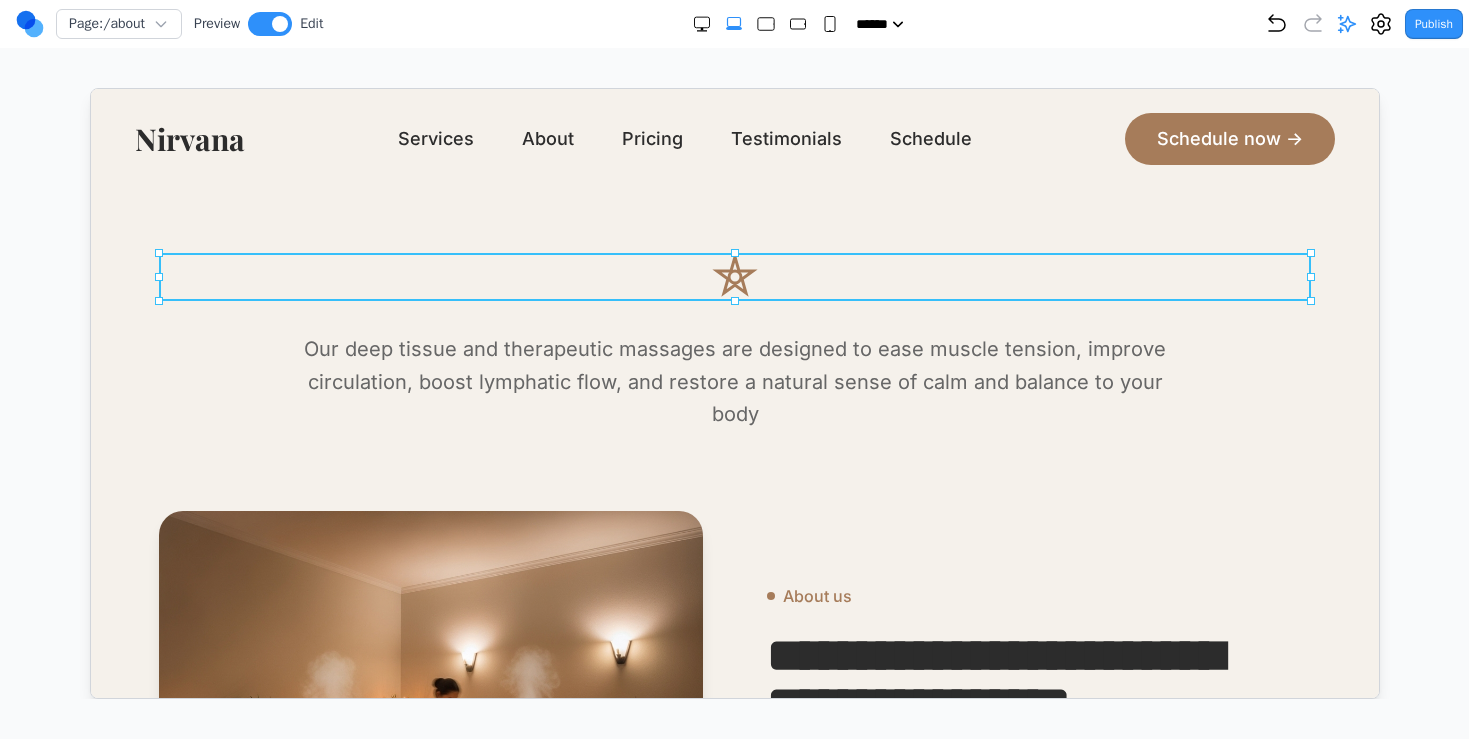 click at bounding box center (733, 276) 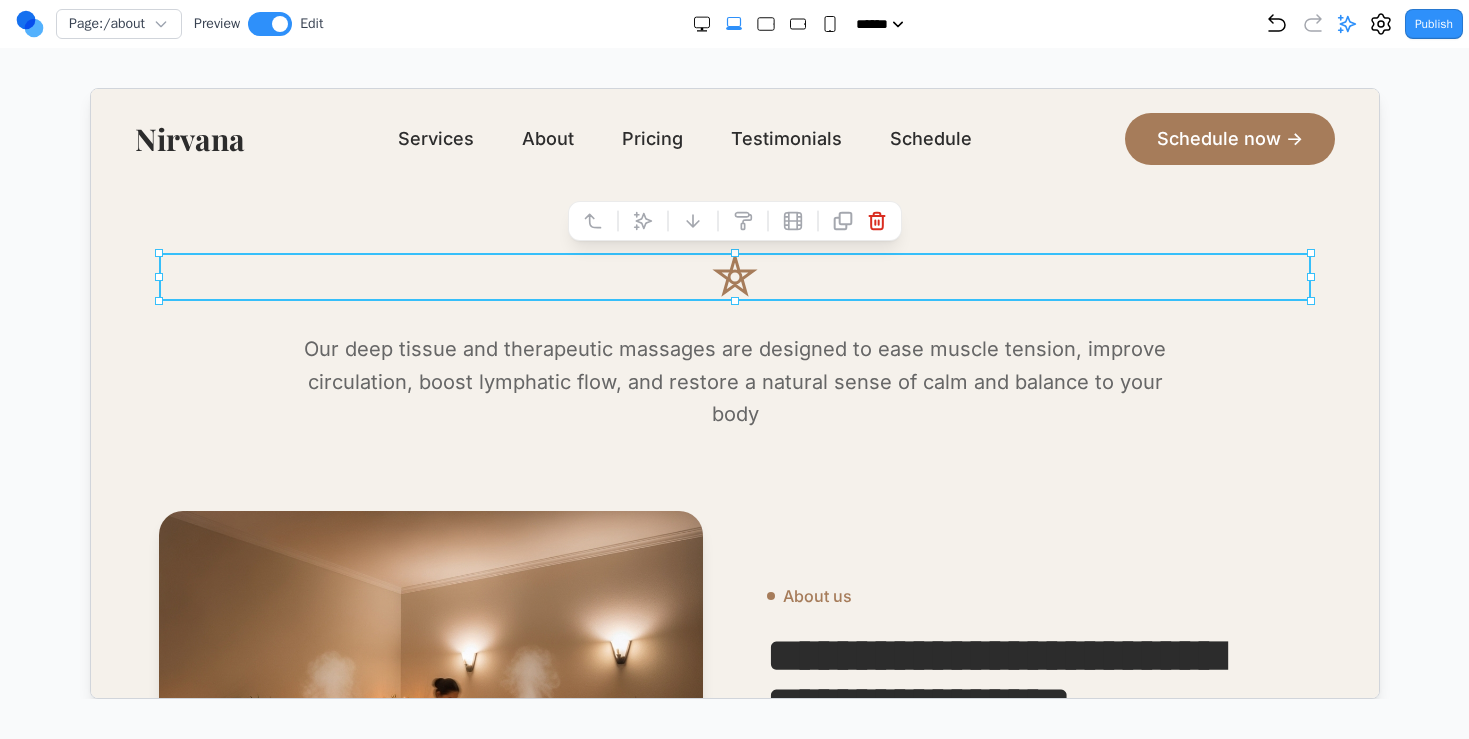 click 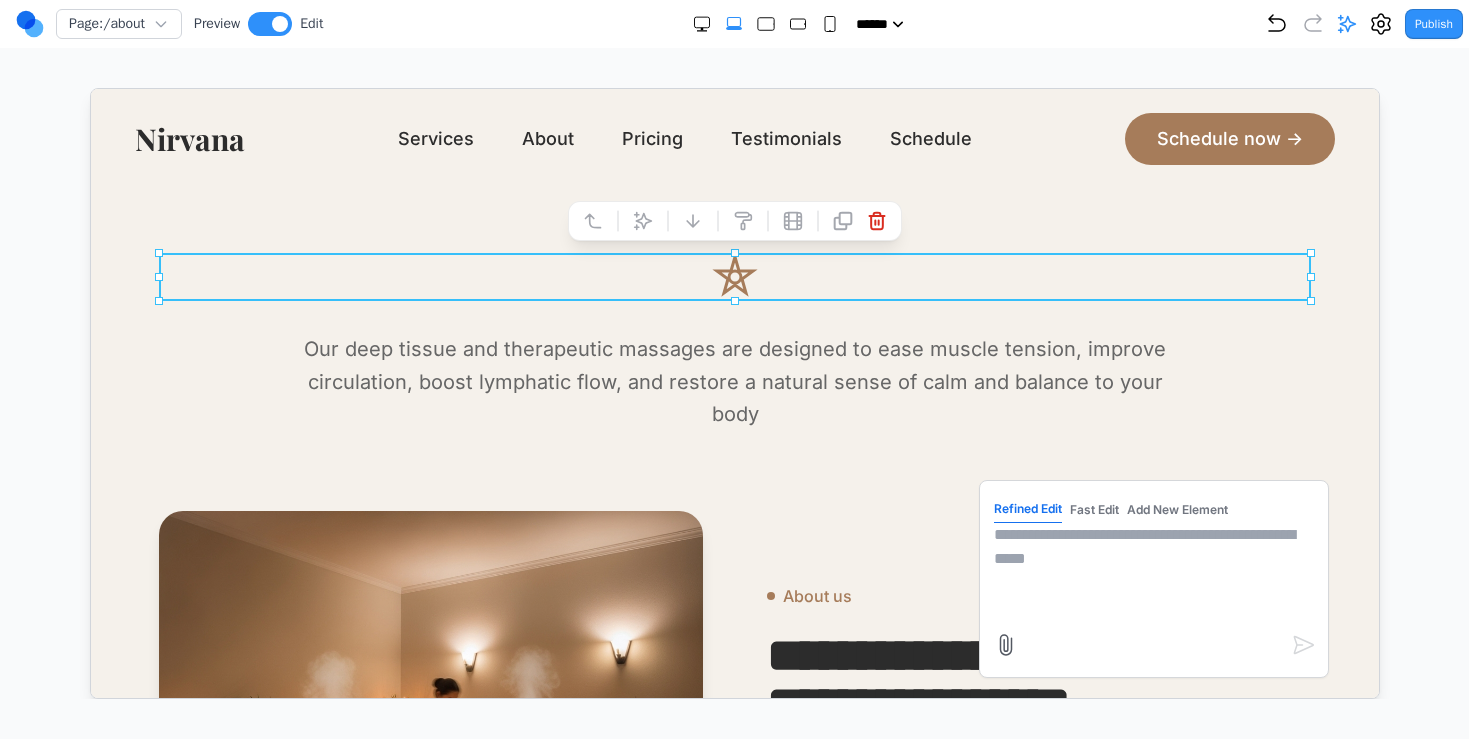 click at bounding box center [1152, 572] 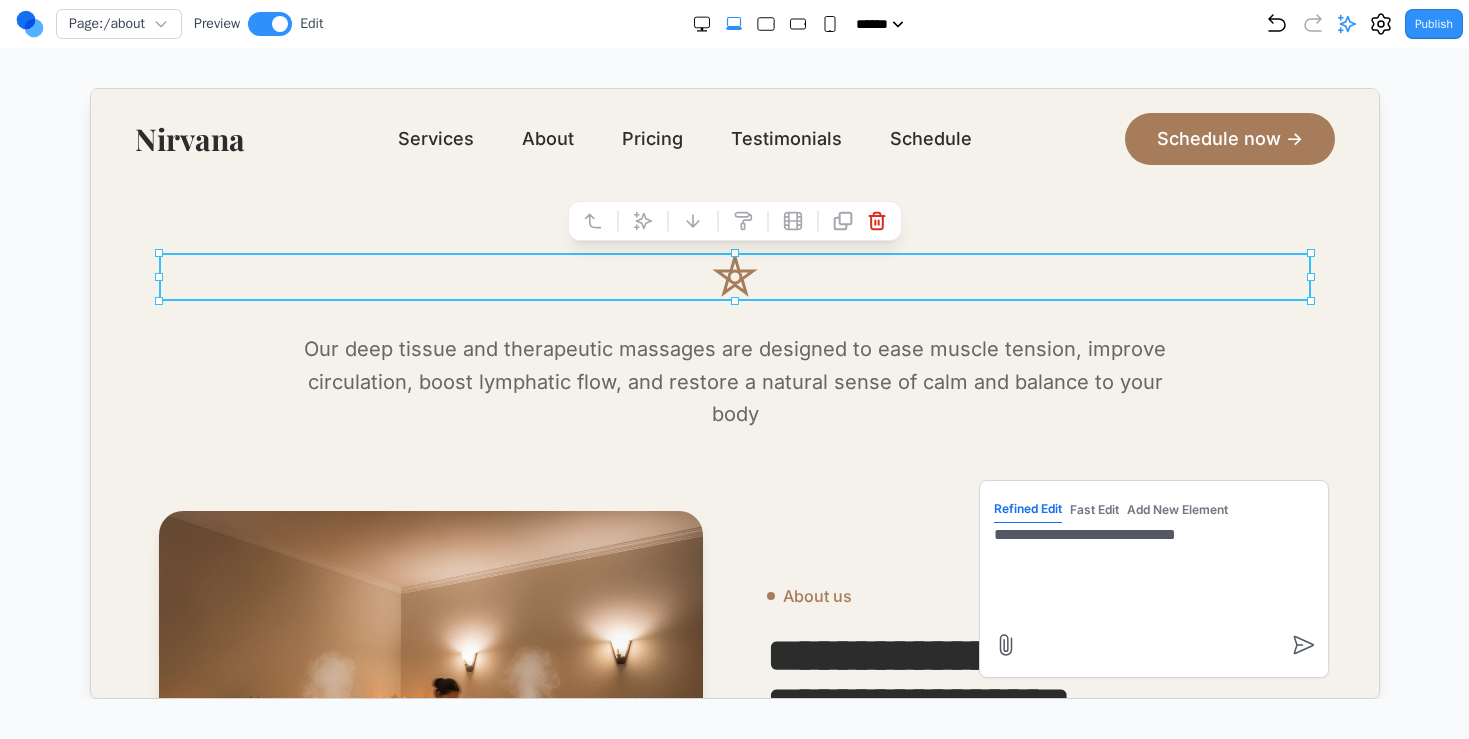 type on "**********" 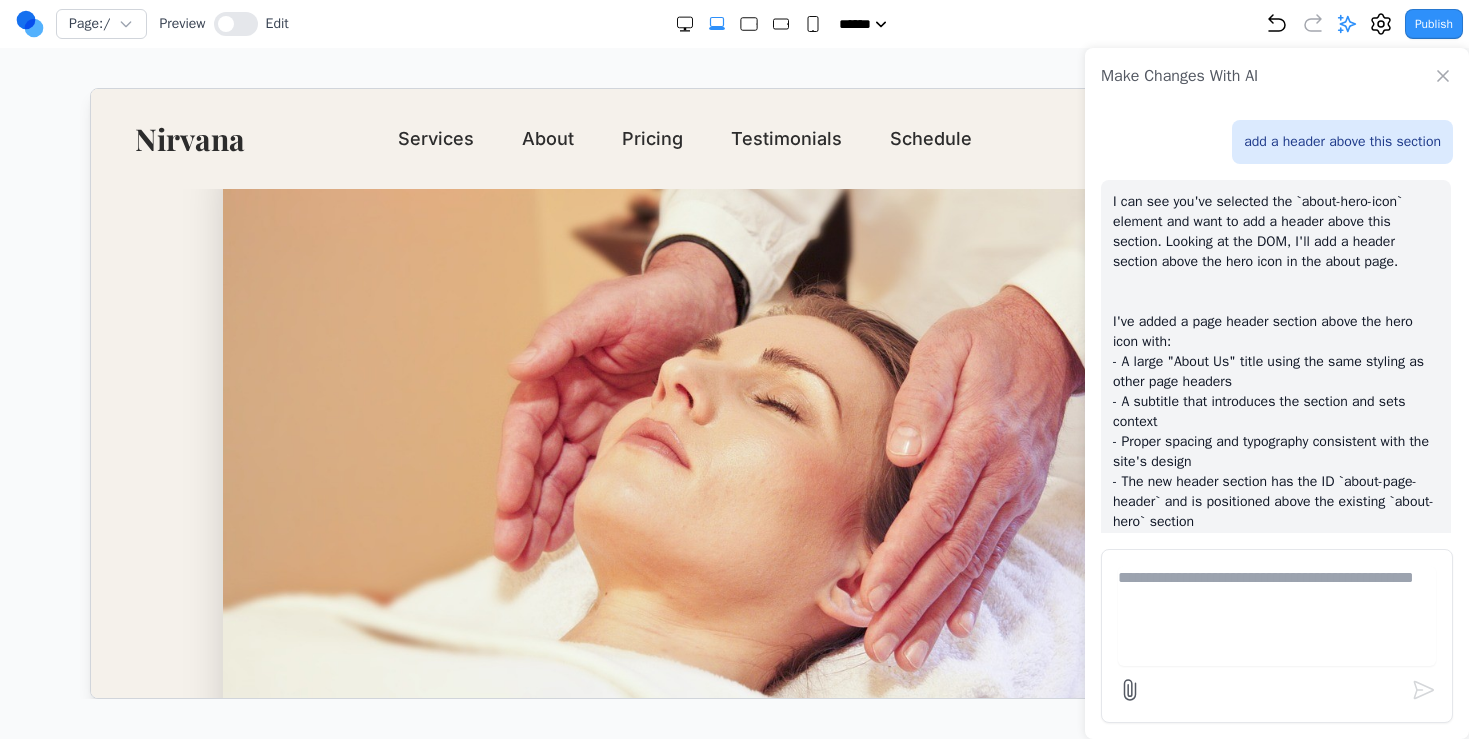 scroll, scrollTop: 853, scrollLeft: 0, axis: vertical 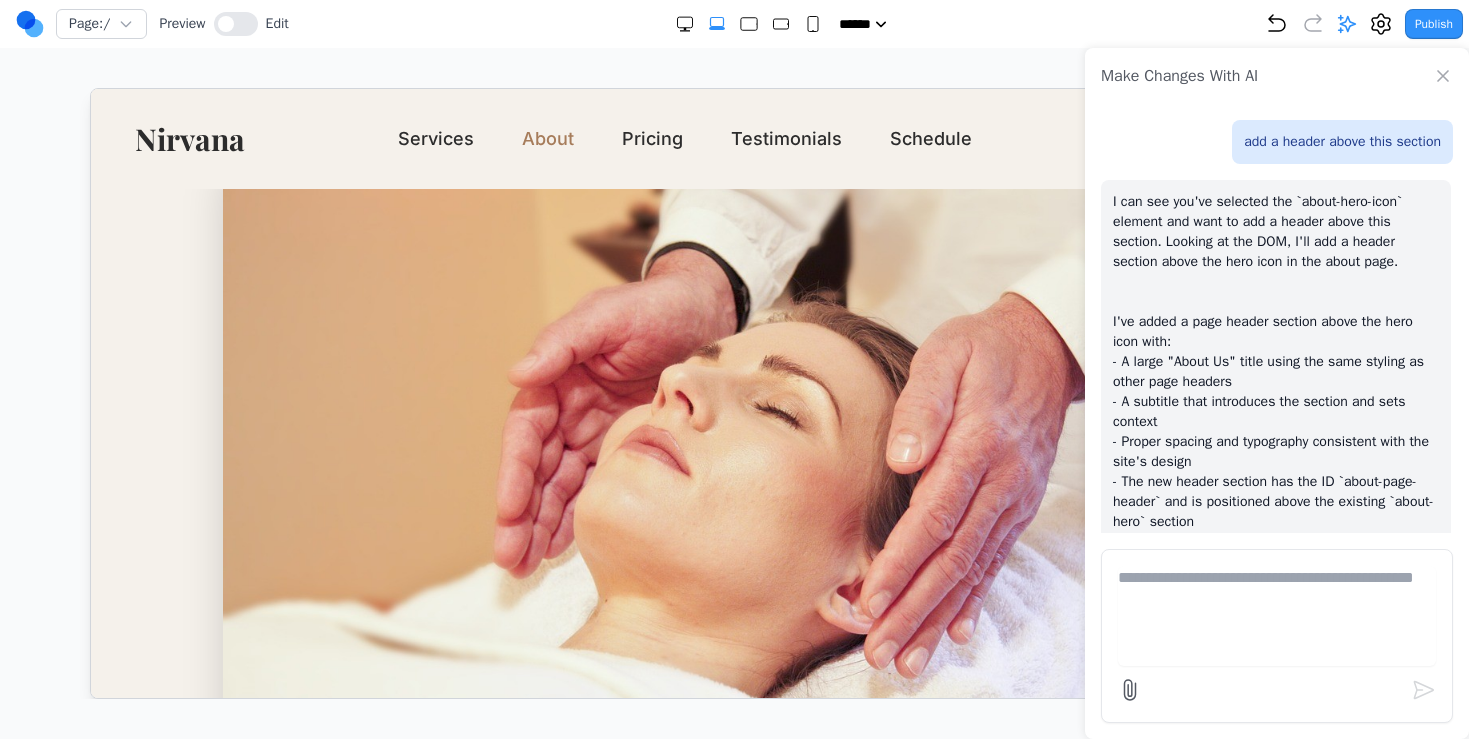 click on "About" at bounding box center (546, 138) 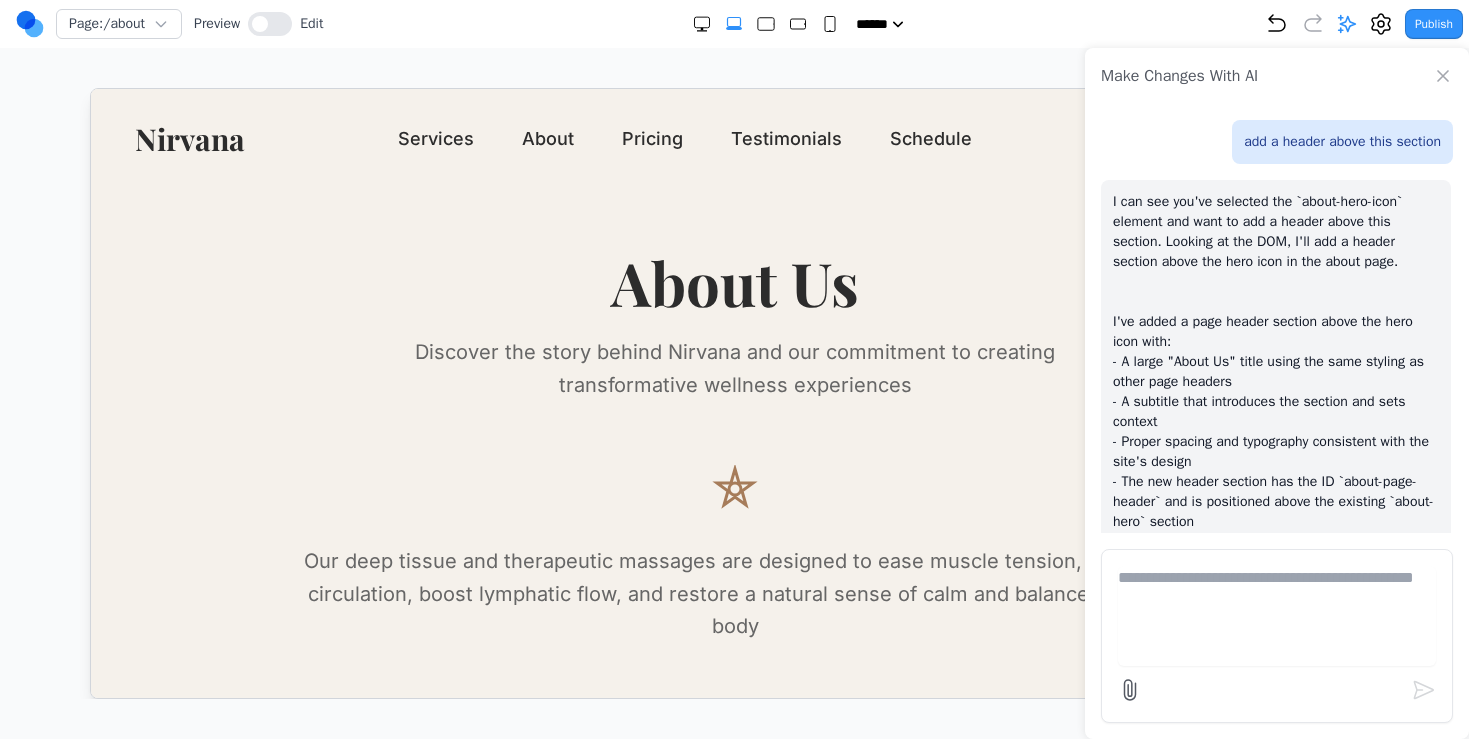 scroll, scrollTop: 0, scrollLeft: 0, axis: both 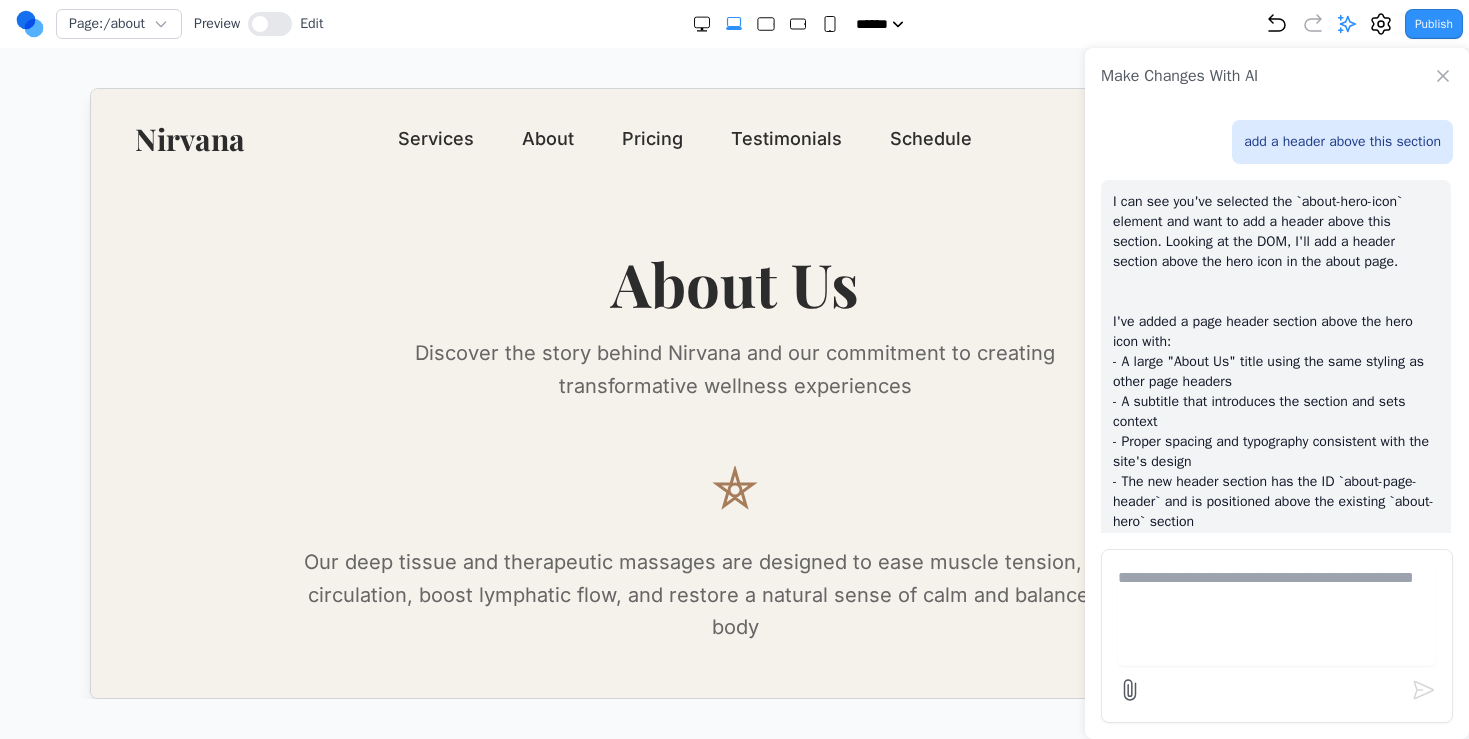 click 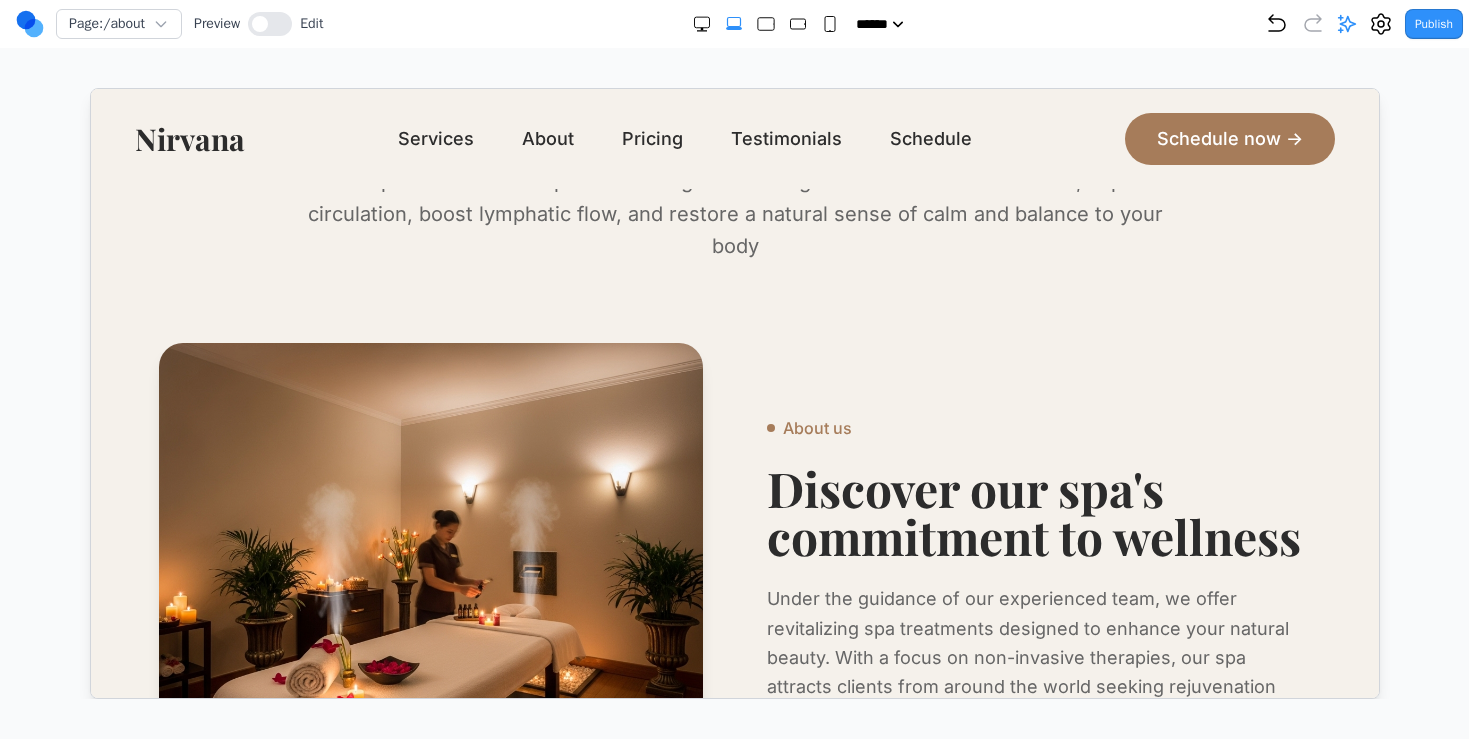 scroll, scrollTop: 0, scrollLeft: 0, axis: both 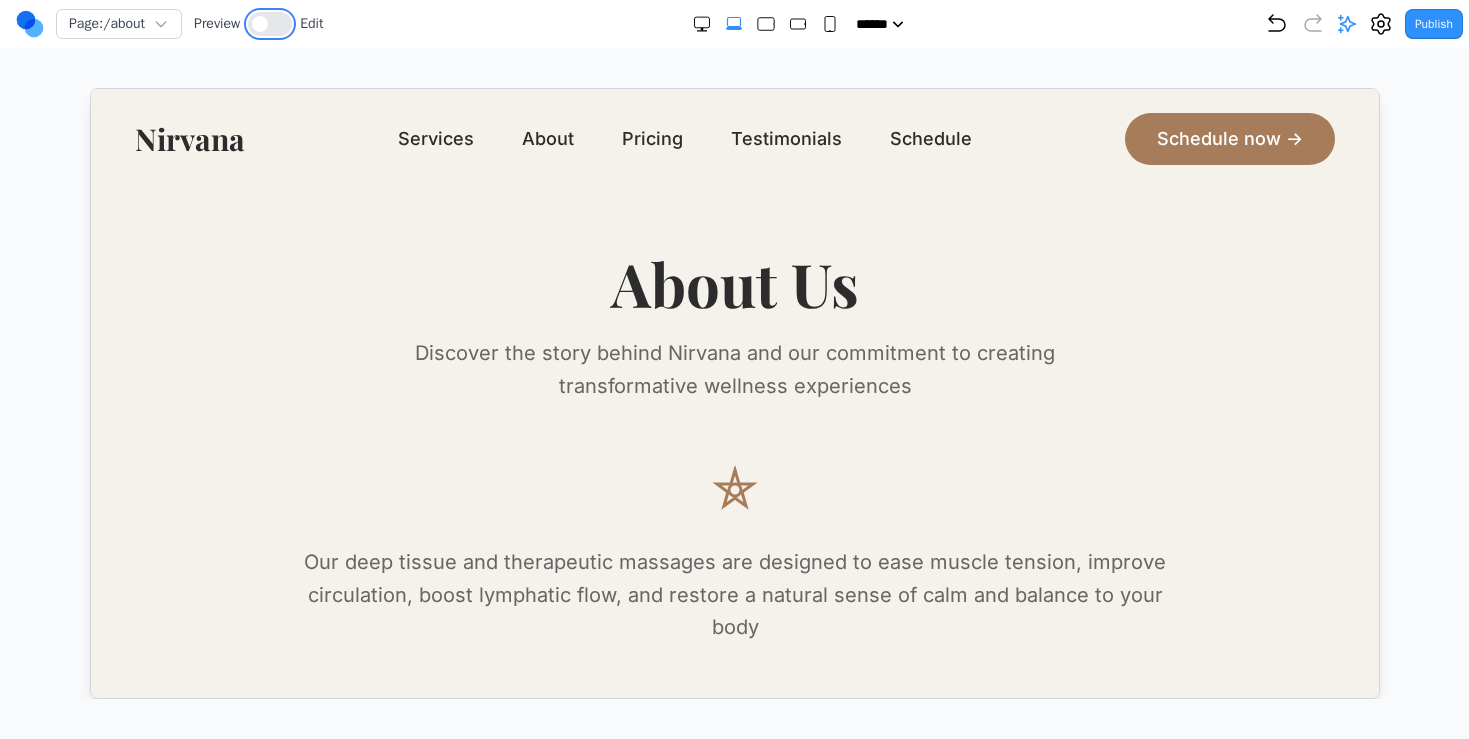 click at bounding box center [270, 24] 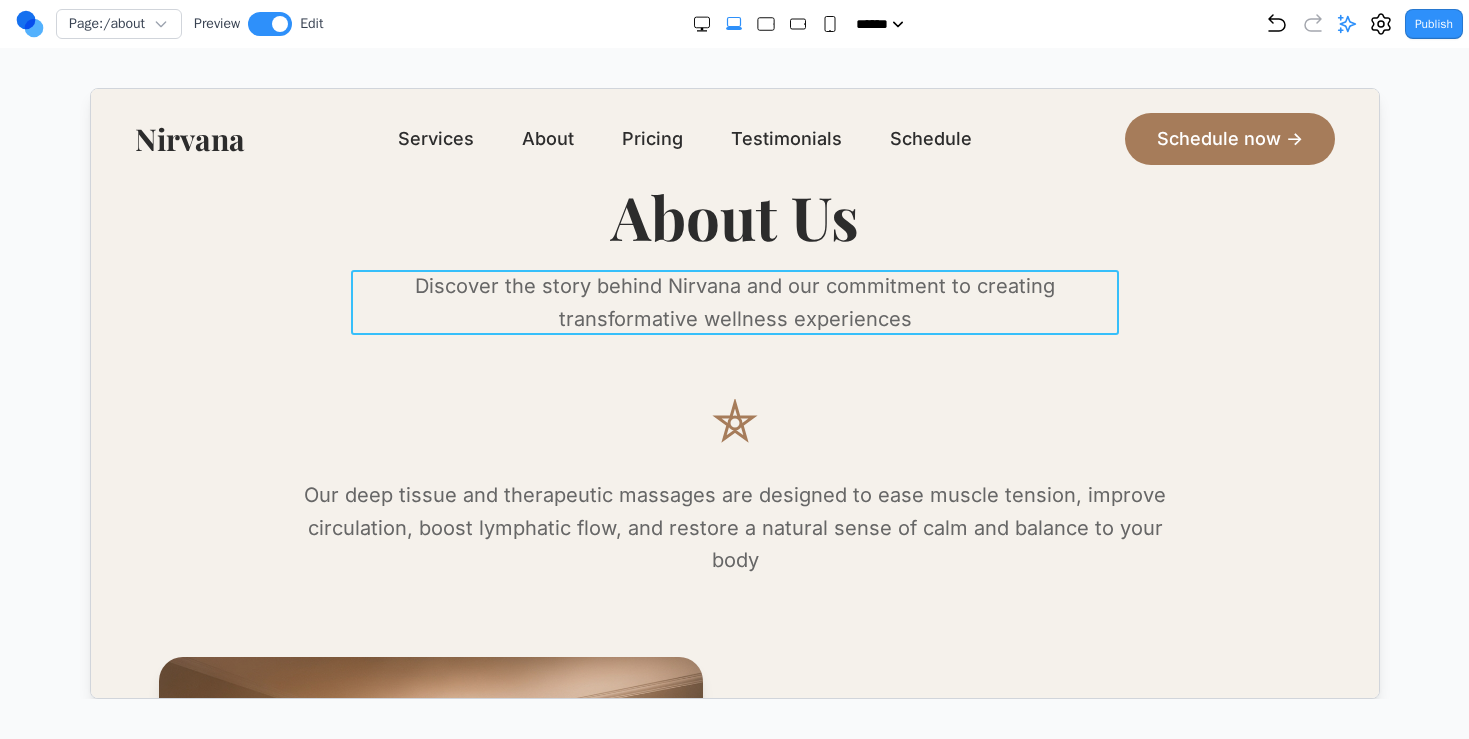 scroll, scrollTop: 85, scrollLeft: 0, axis: vertical 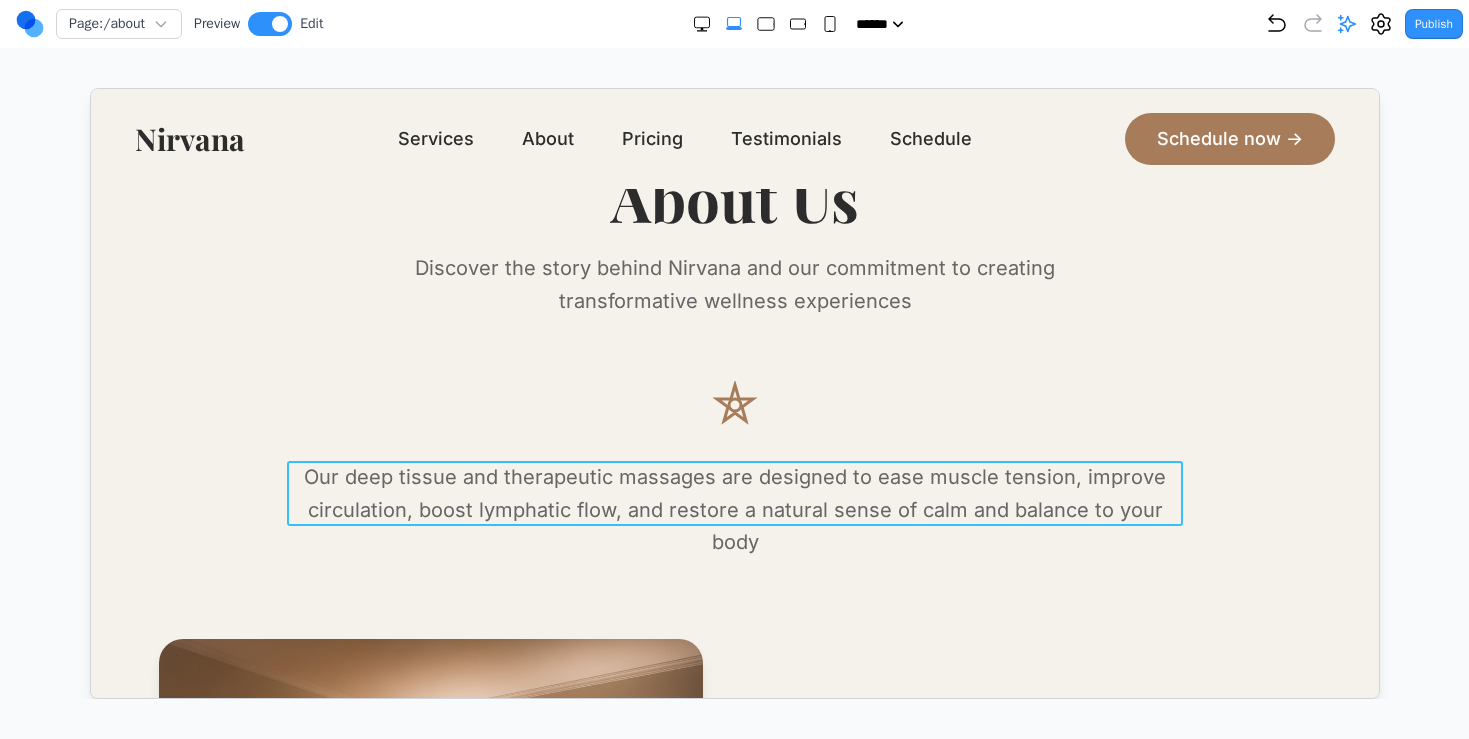 click on "Our deep tissue and therapeutic massages are designed to ease muscle tension, improve circulation, boost lymphatic flow, and restore a natural sense of calm and balance to your body" at bounding box center [733, 509] 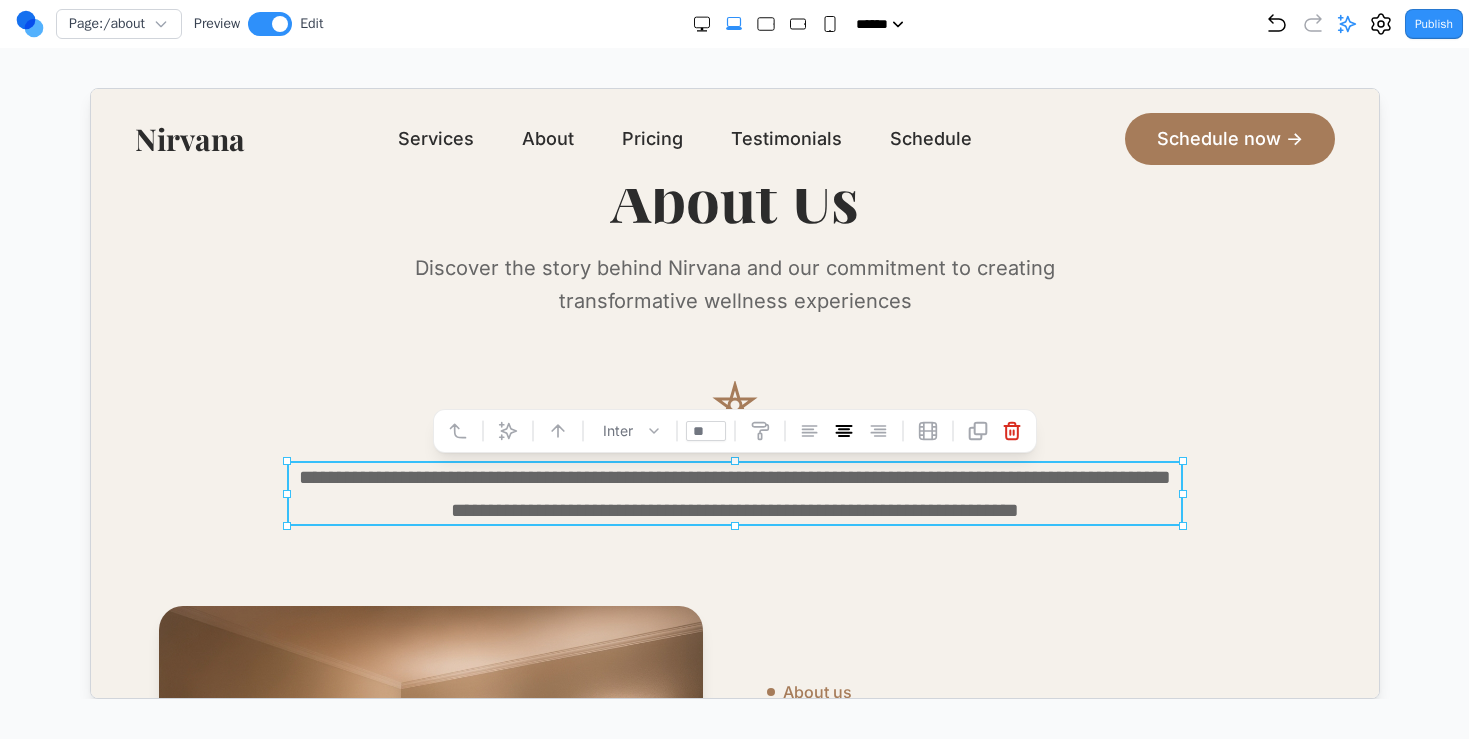 click 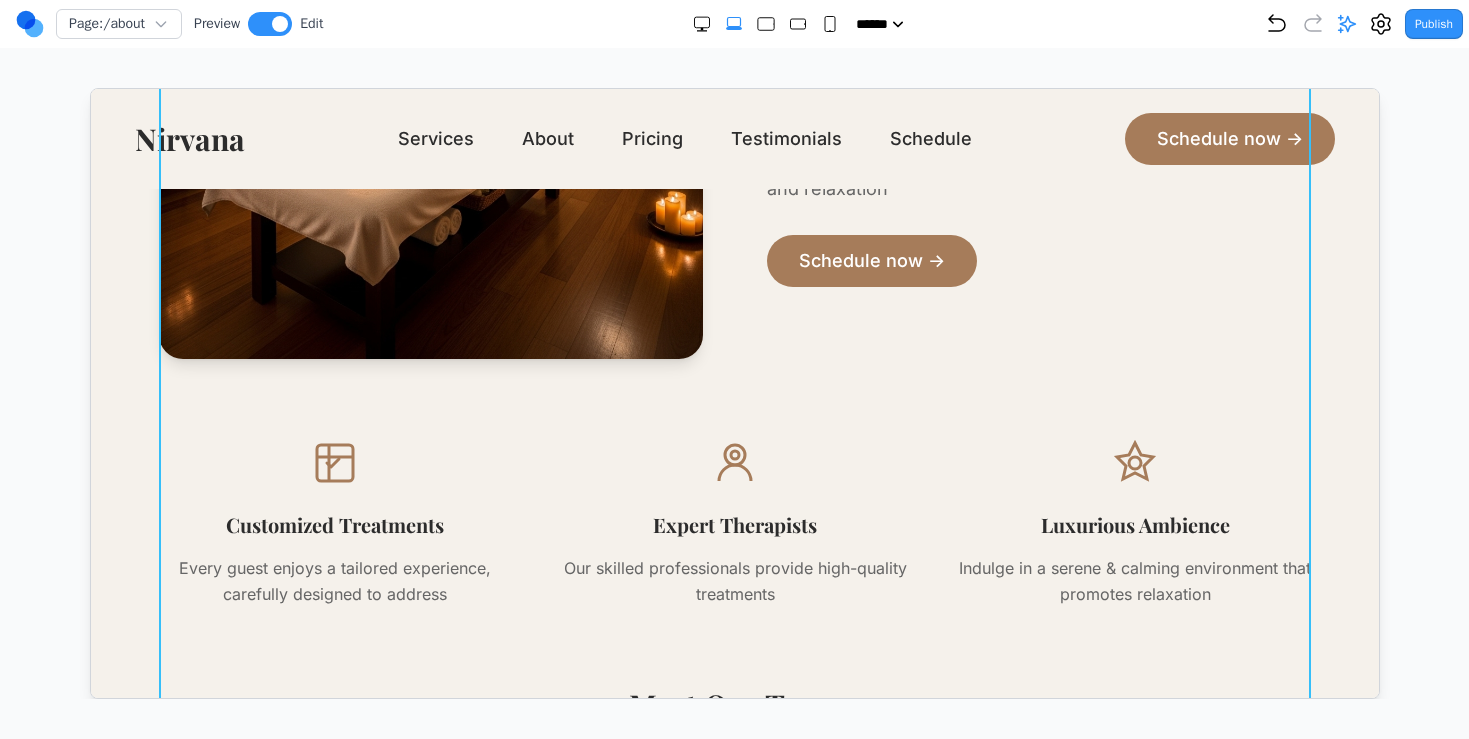 scroll, scrollTop: 879, scrollLeft: 0, axis: vertical 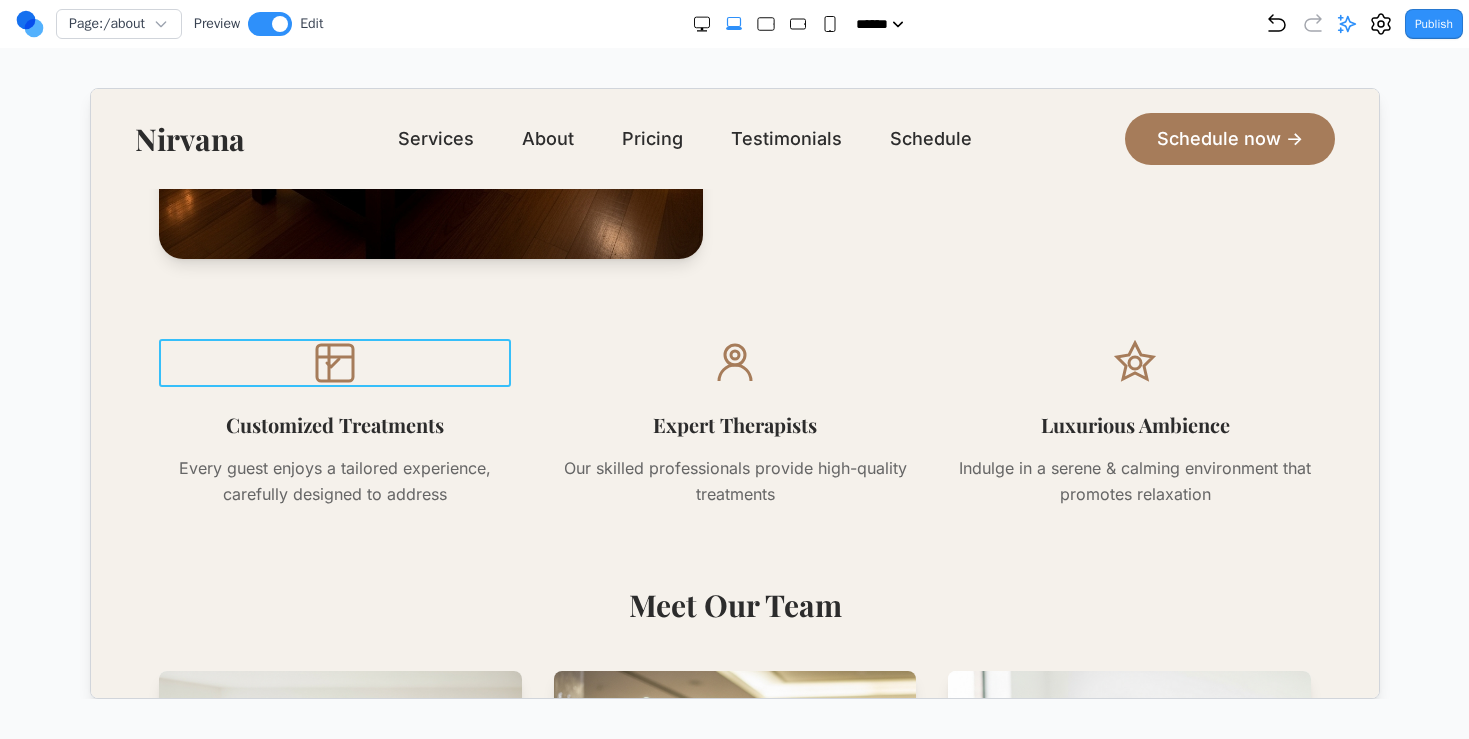 click 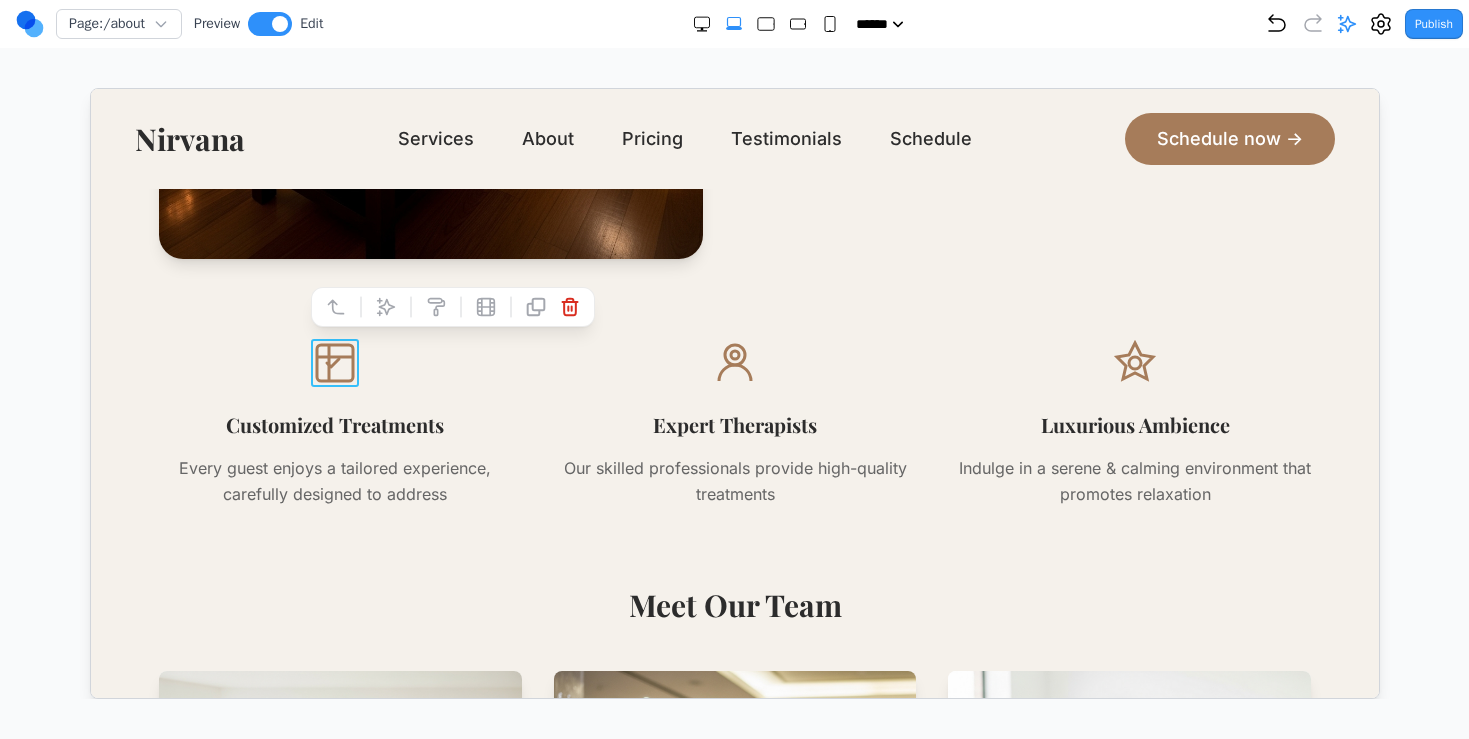 click at bounding box center [384, 306] 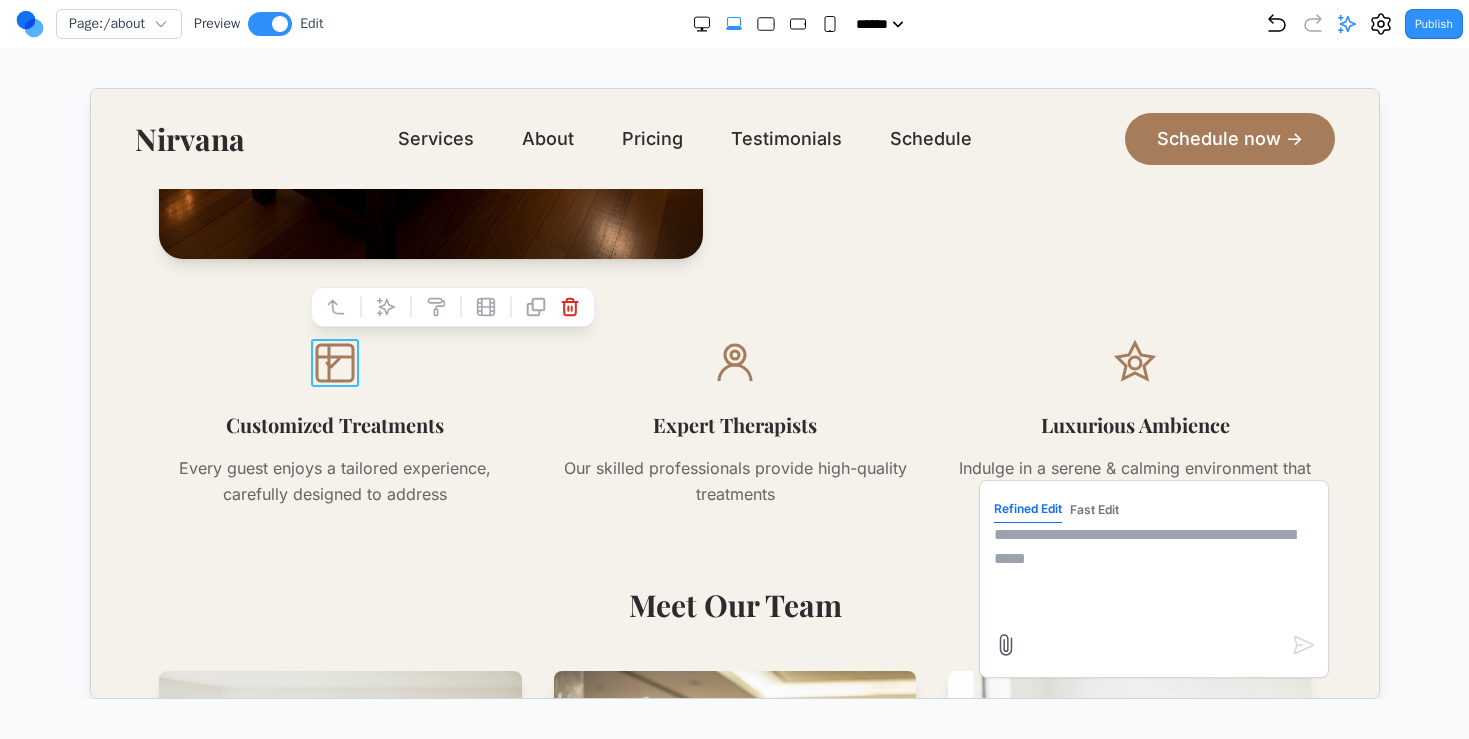 click at bounding box center (1152, 572) 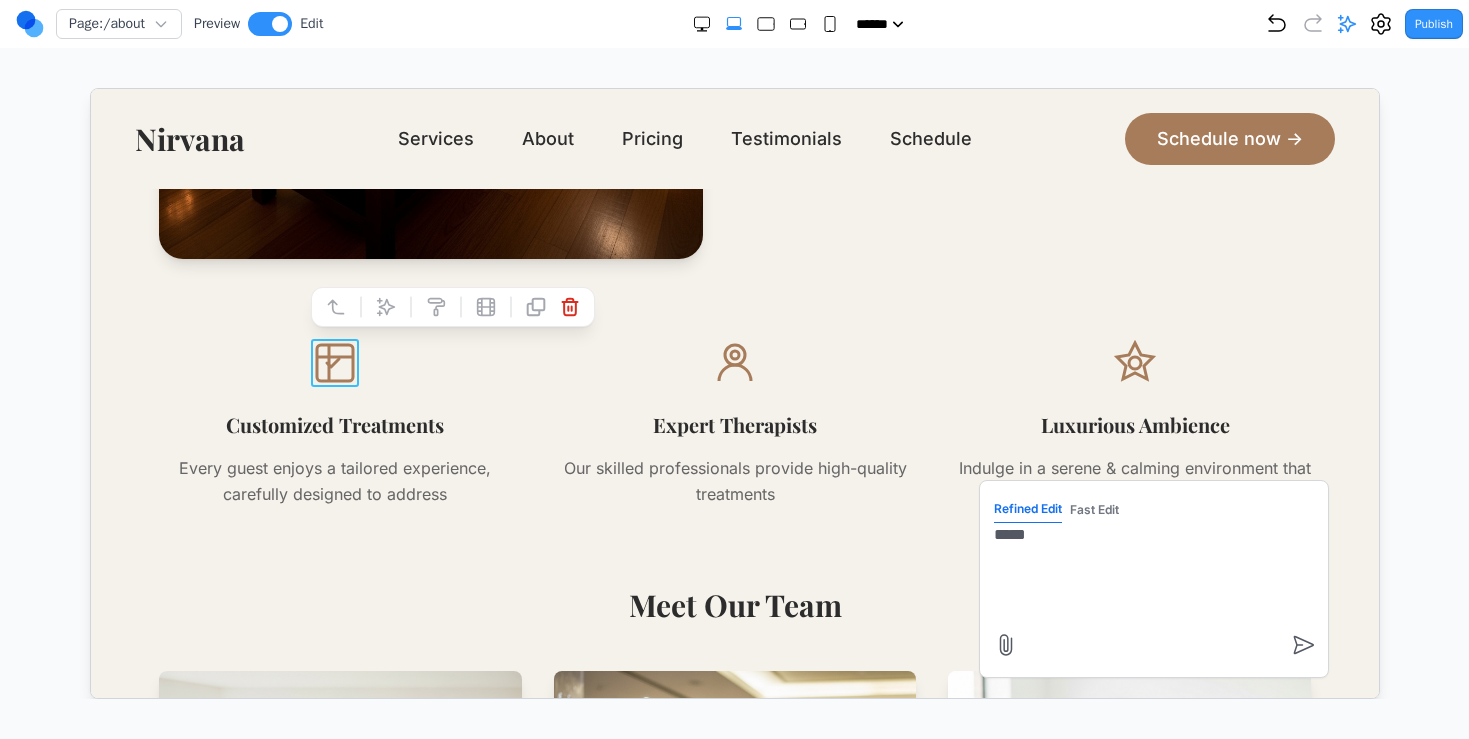 type on "******" 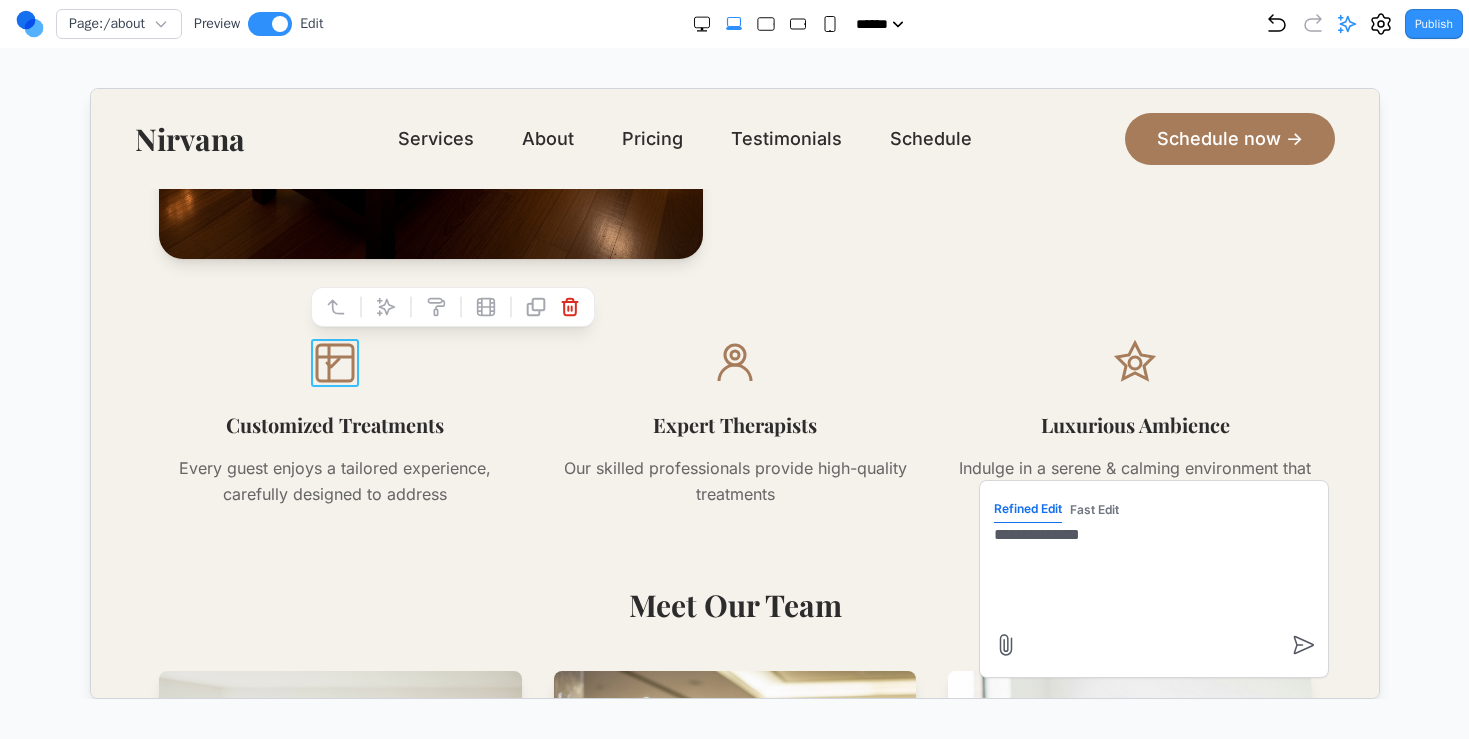type on "**********" 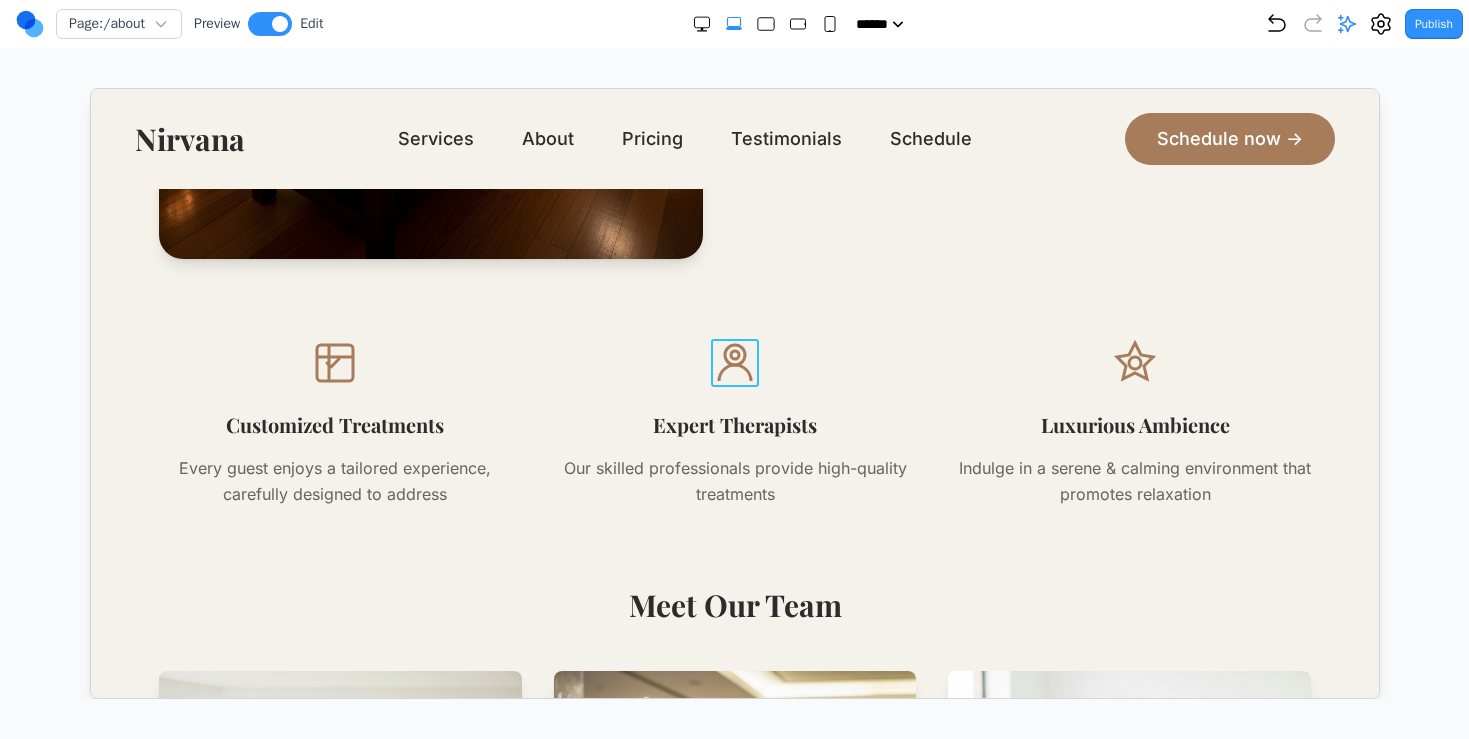 click 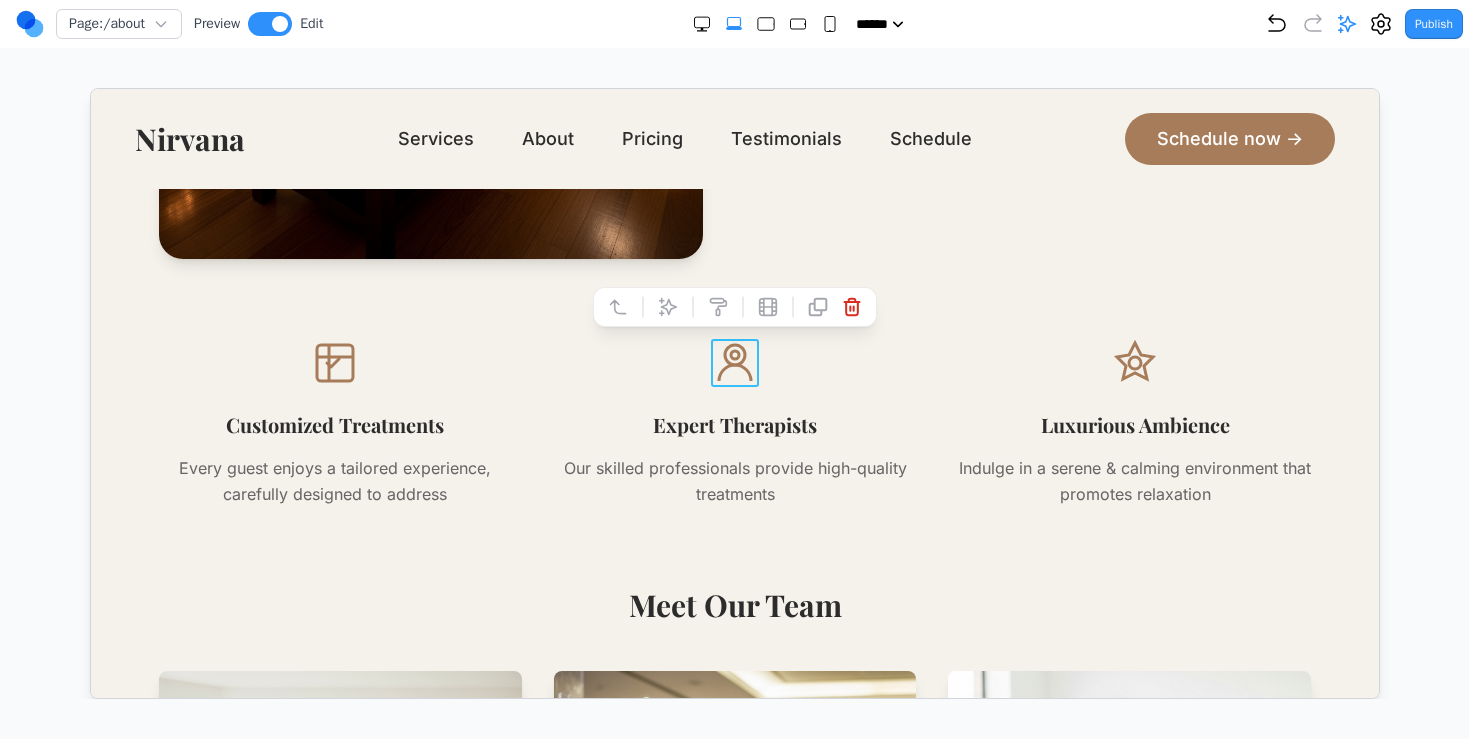 click 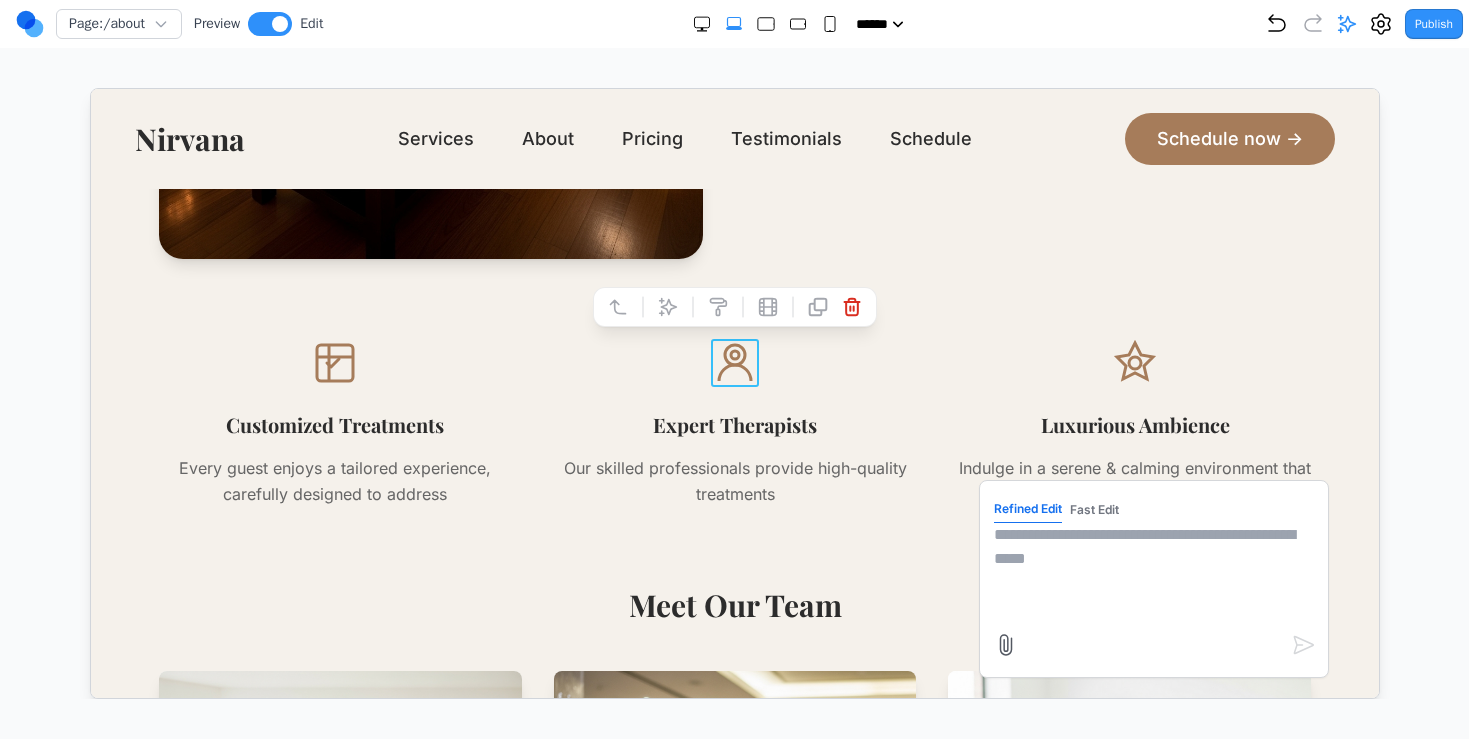 click at bounding box center (1152, 572) 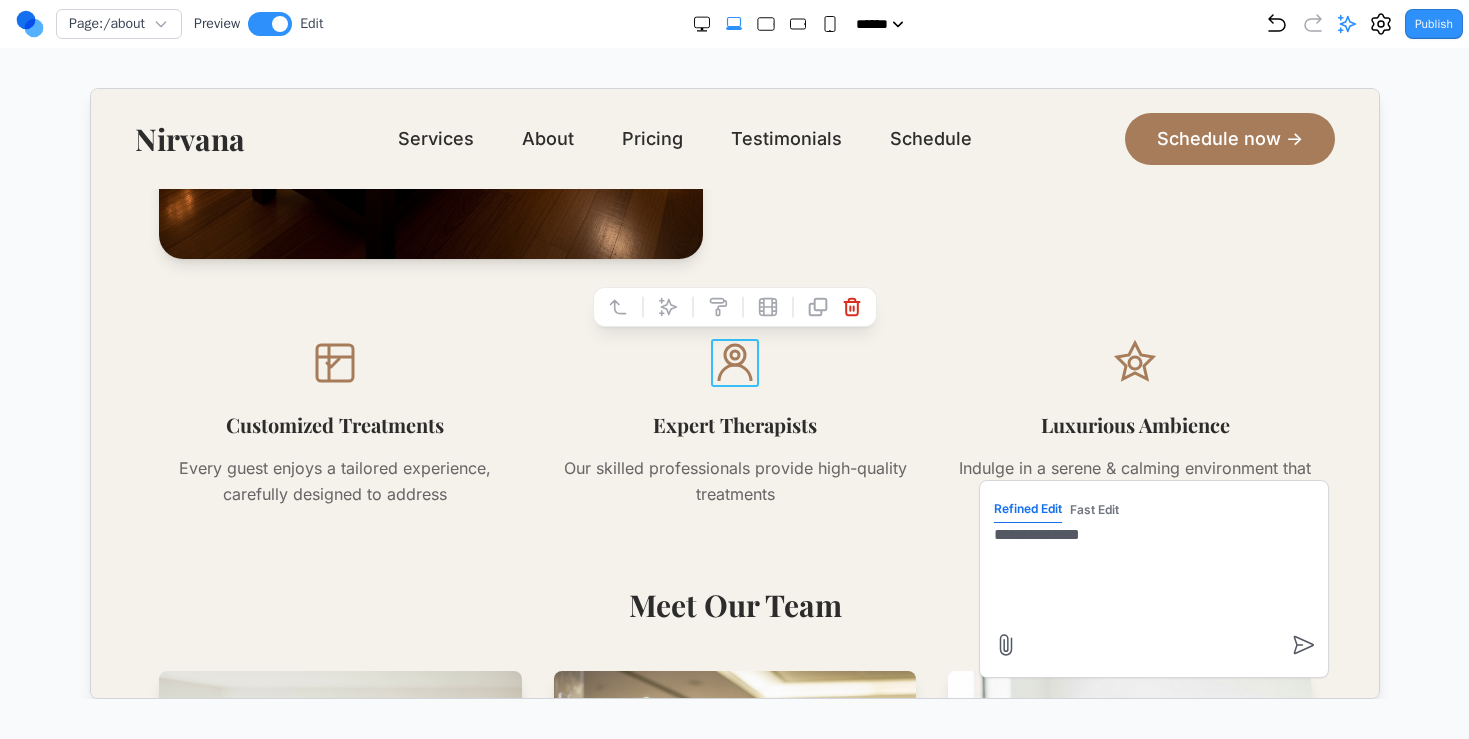 type on "**********" 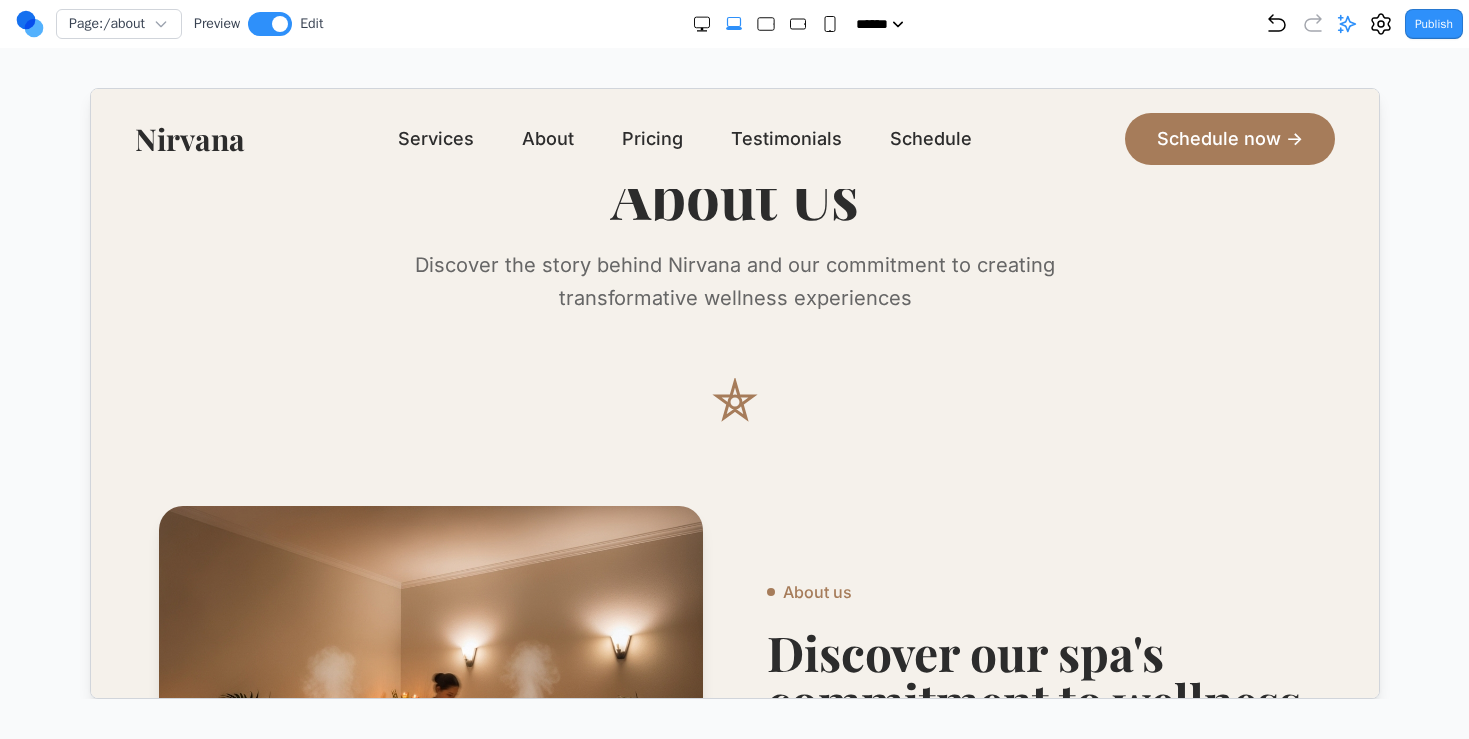 scroll, scrollTop: 18, scrollLeft: 0, axis: vertical 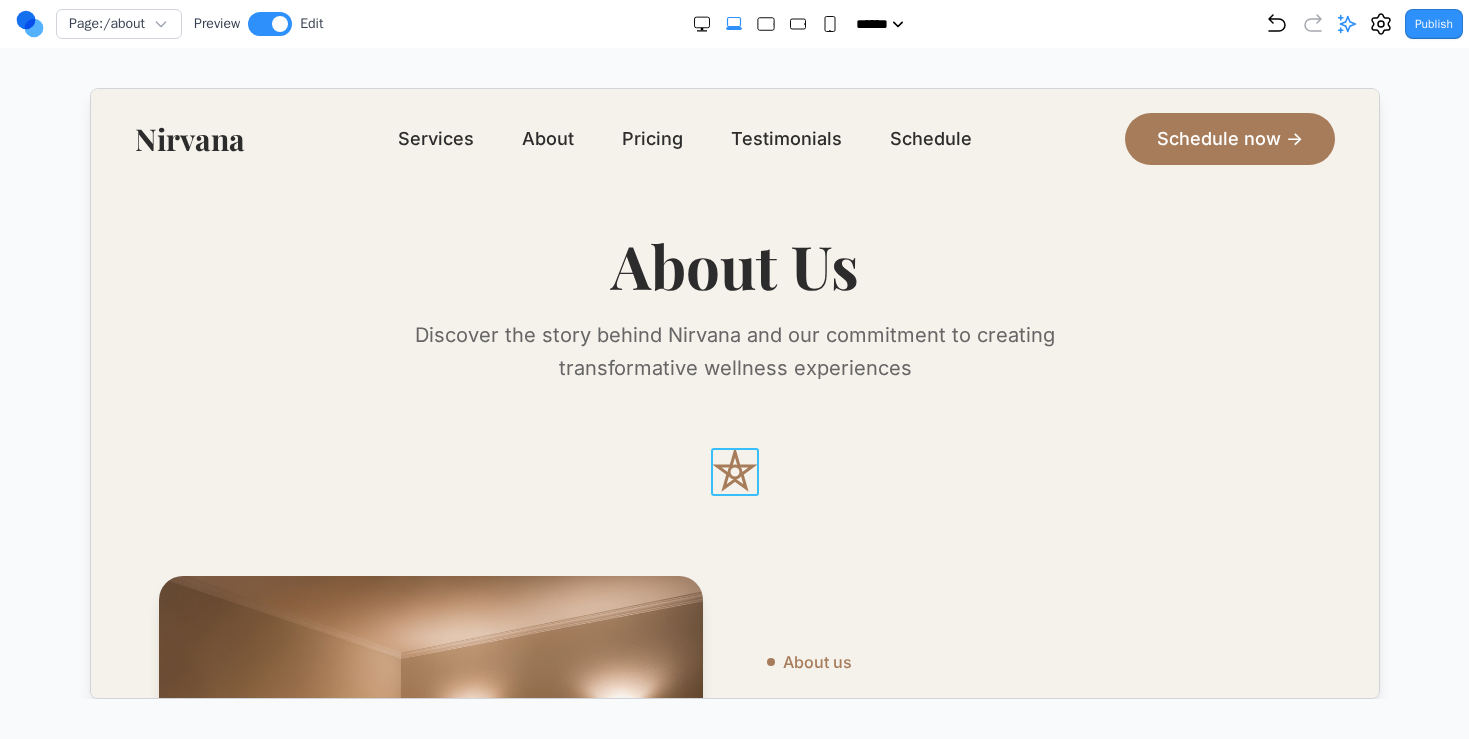 click 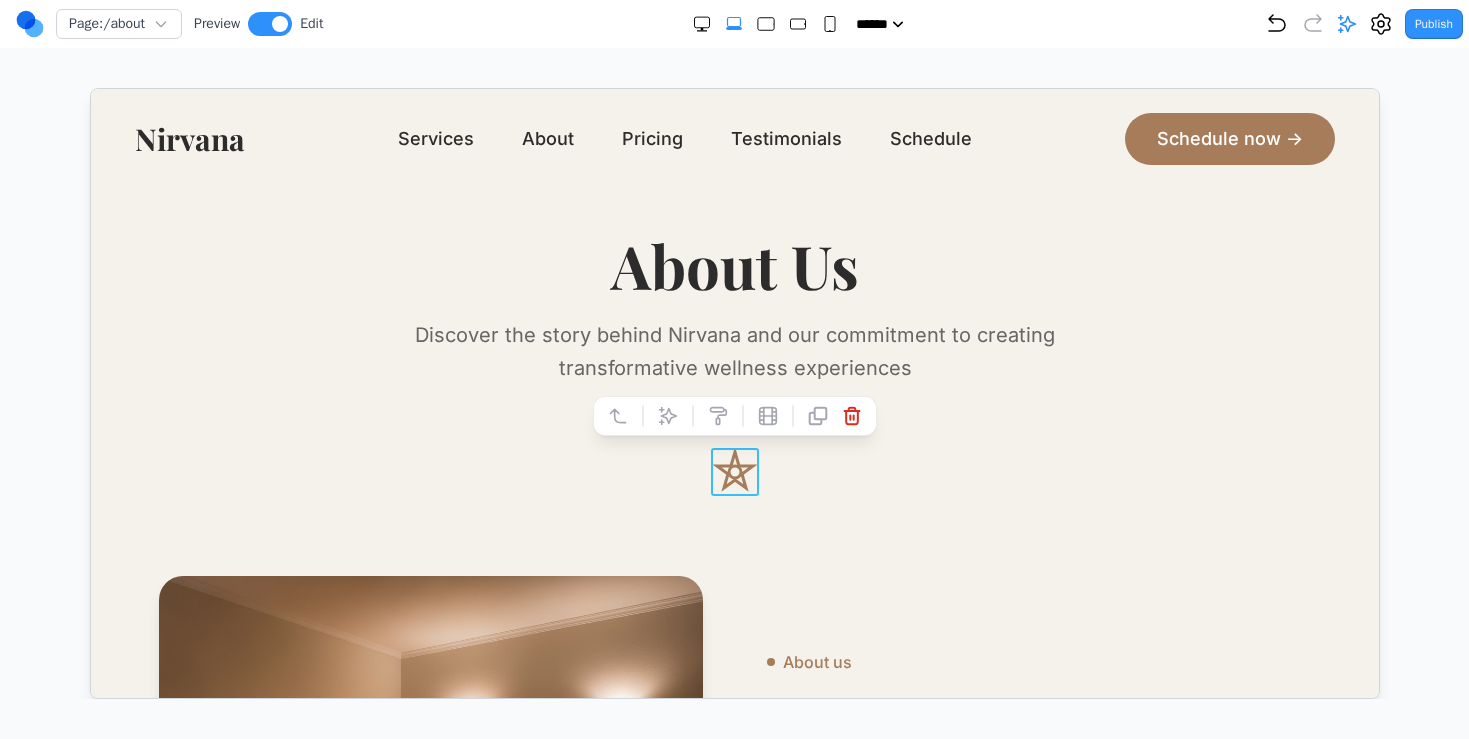 click 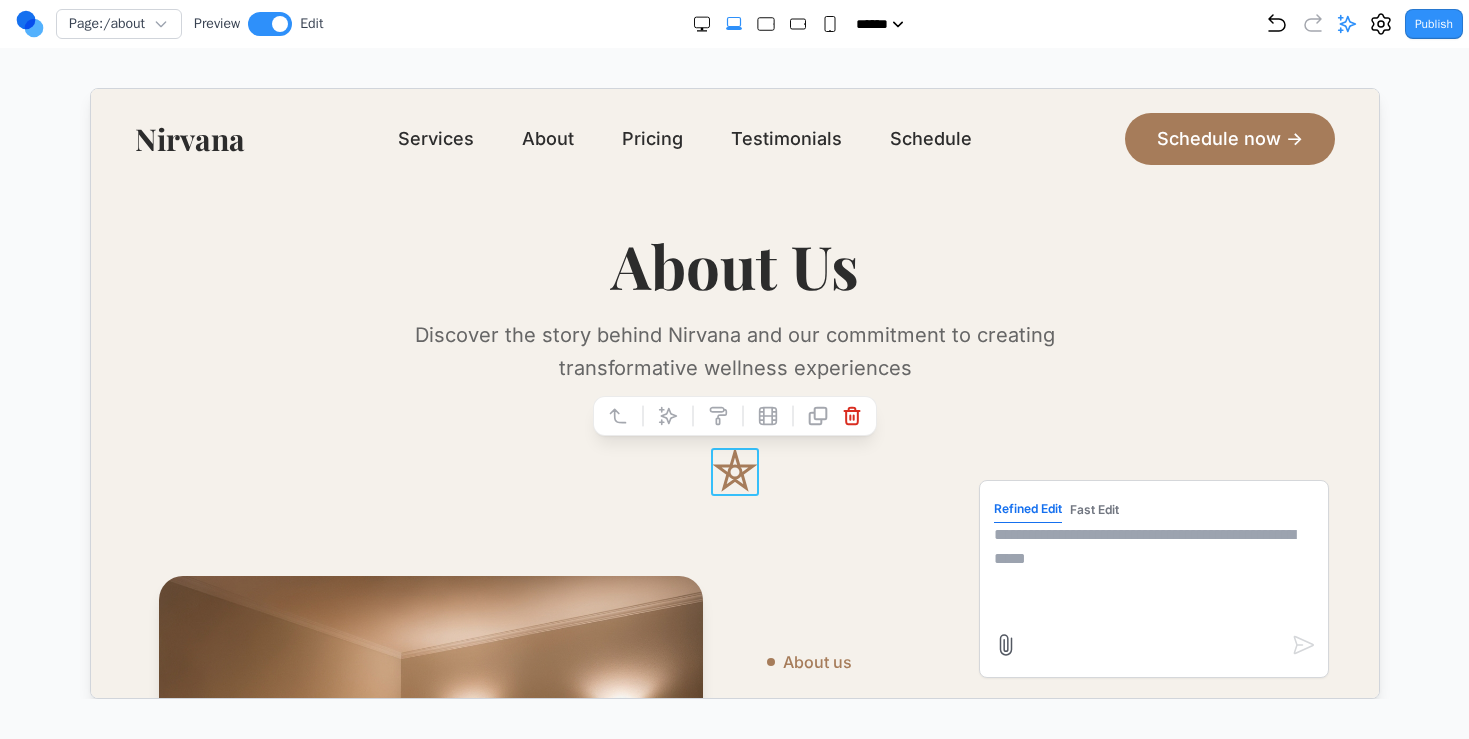 type 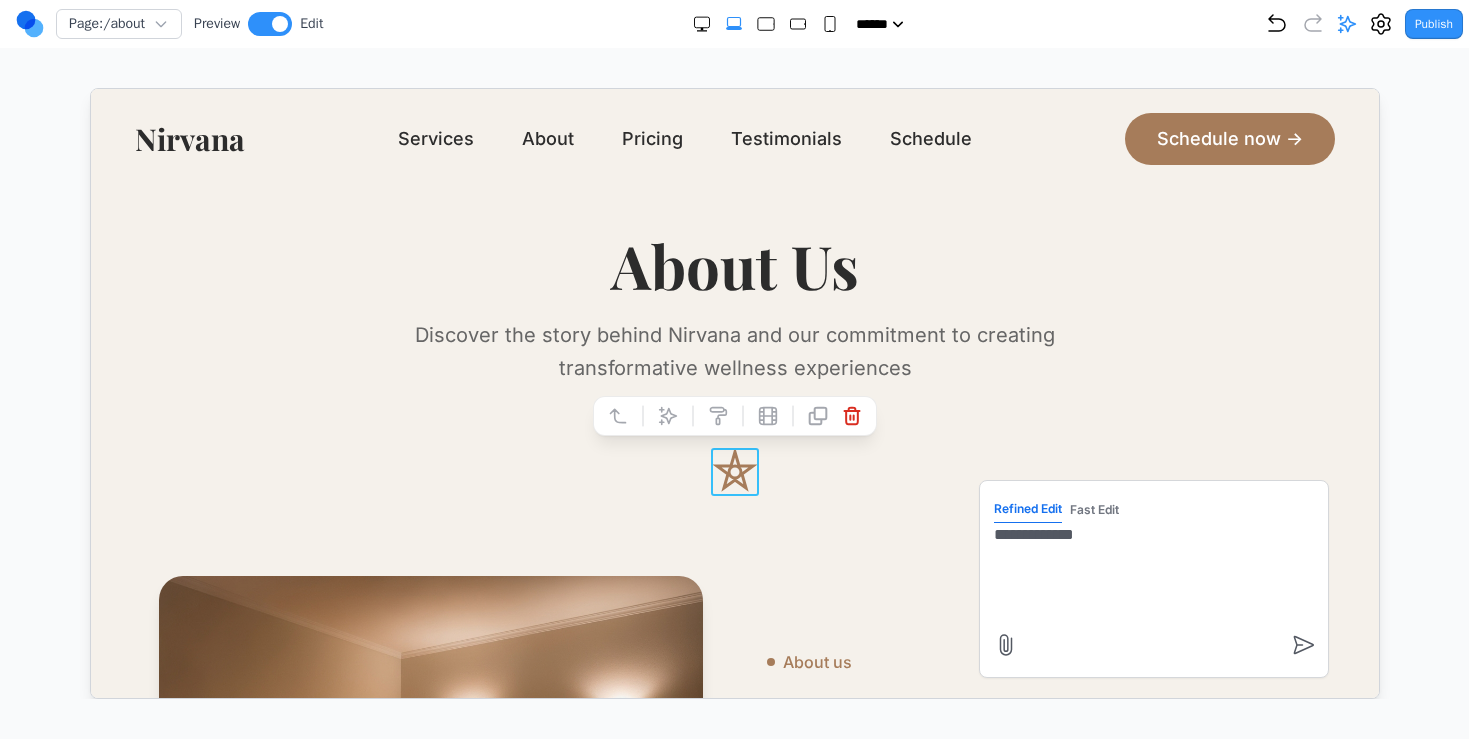 type on "**********" 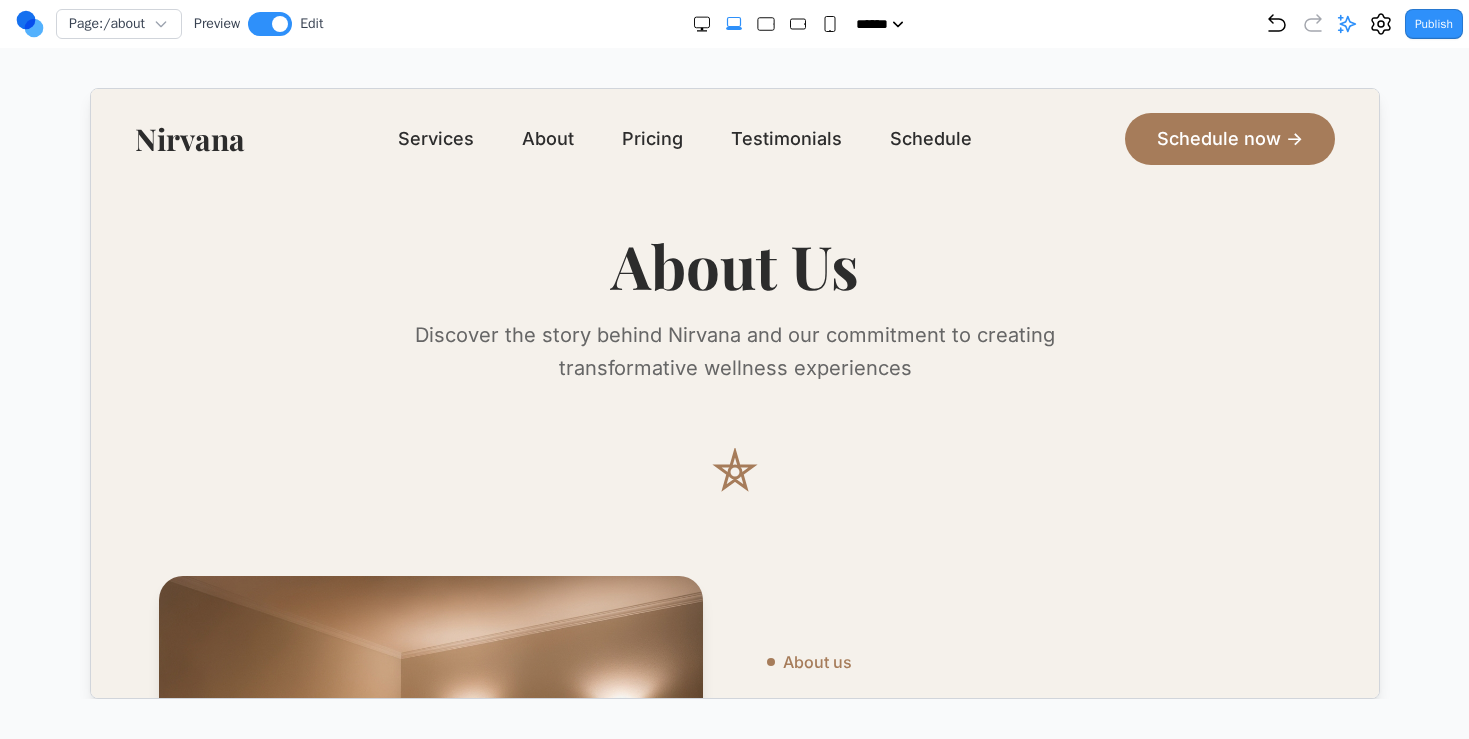 click on "**********" at bounding box center (733, 1214) 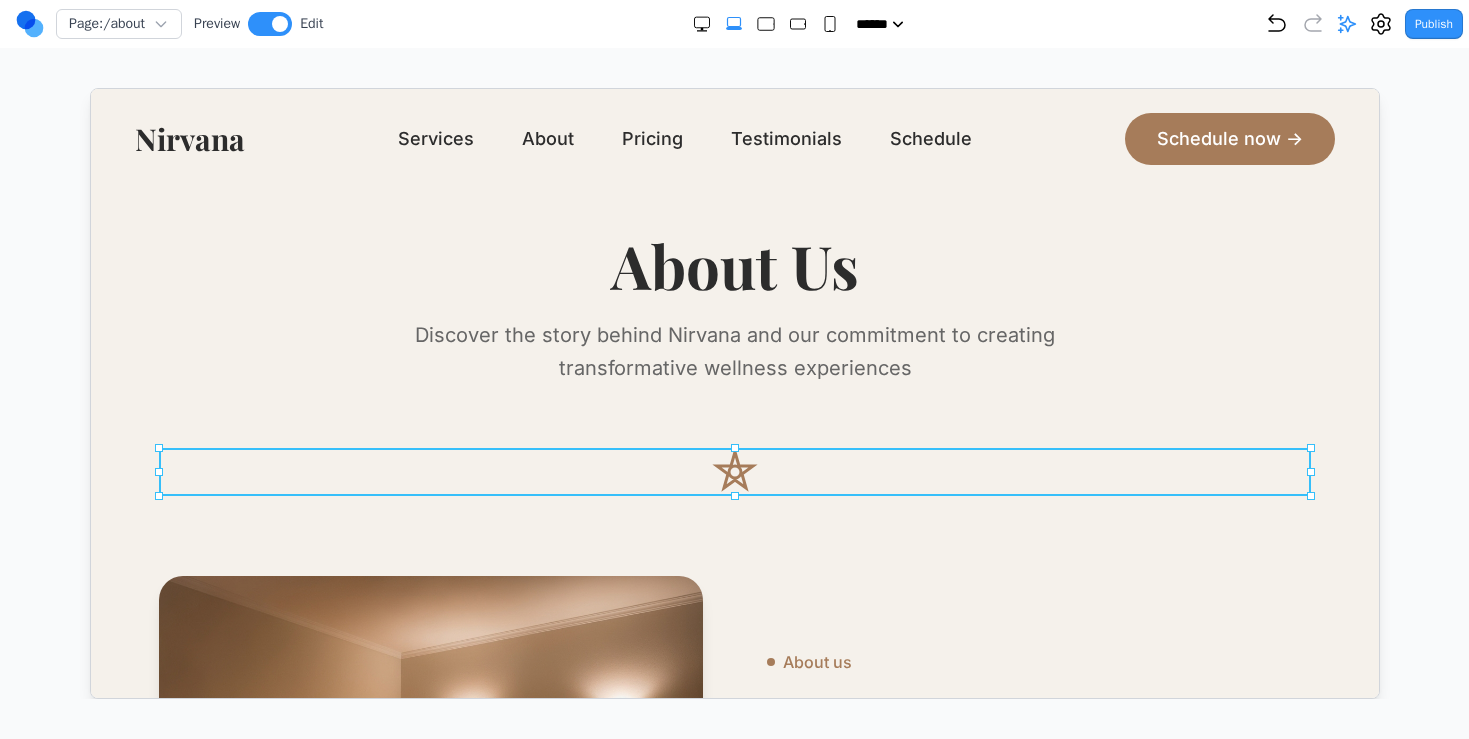 click at bounding box center [733, 471] 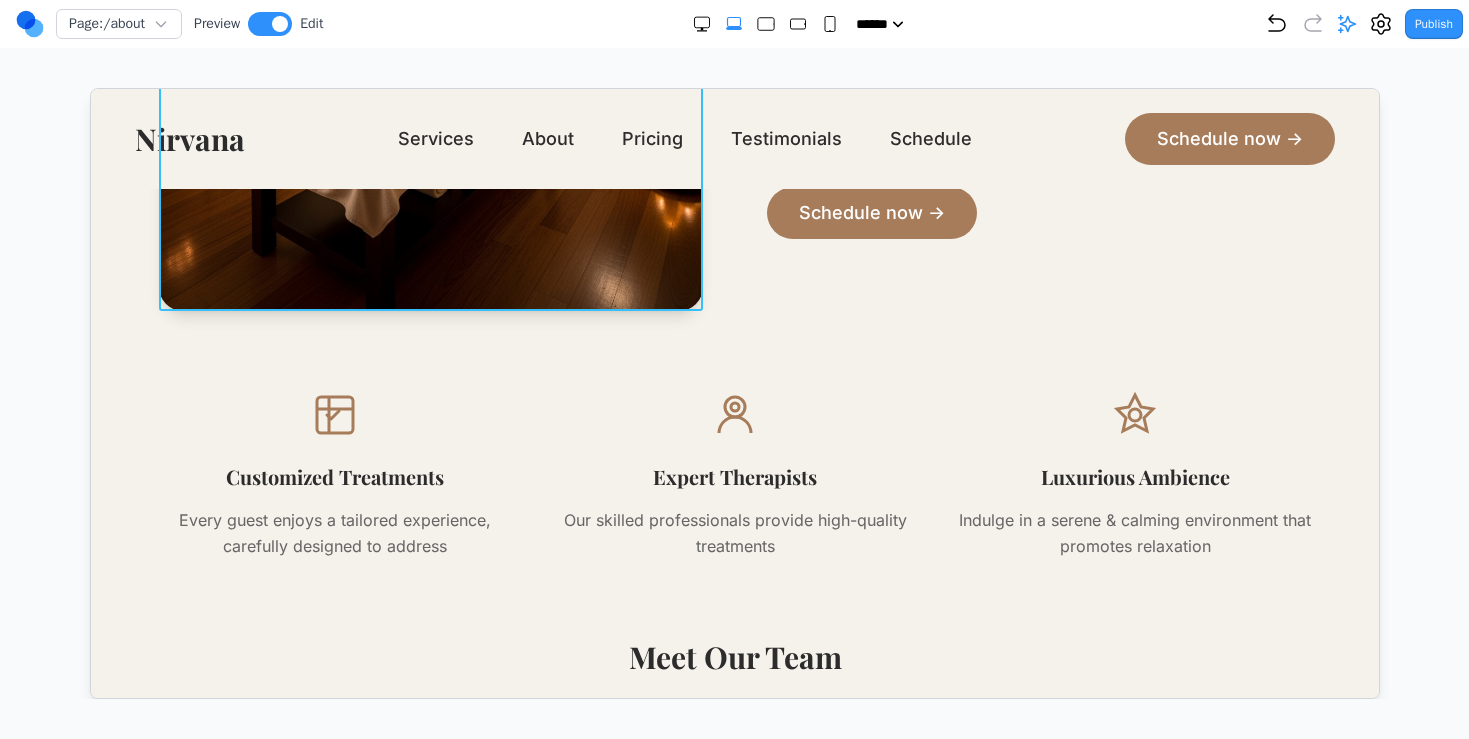 scroll, scrollTop: 831, scrollLeft: 0, axis: vertical 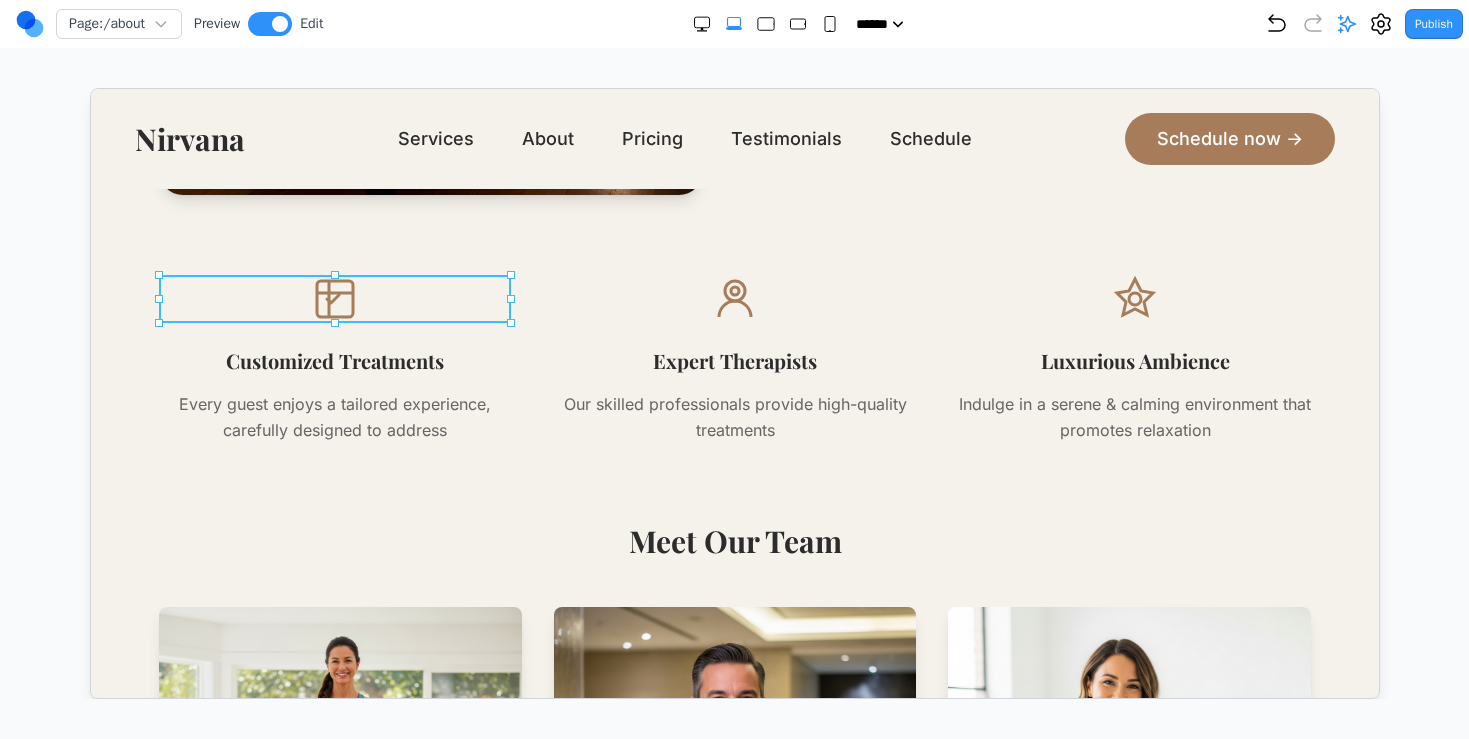 click at bounding box center (333, 298) 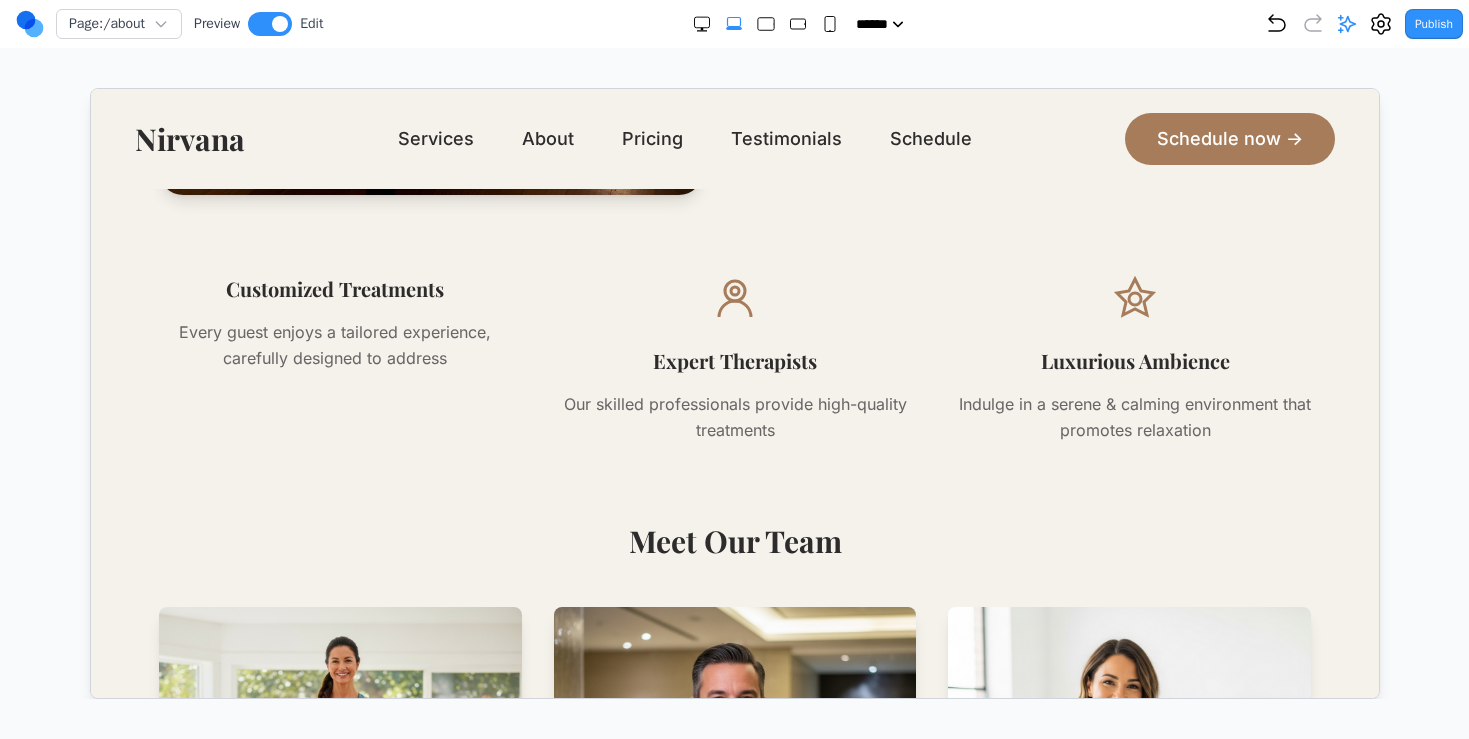 click at bounding box center [733, 298] 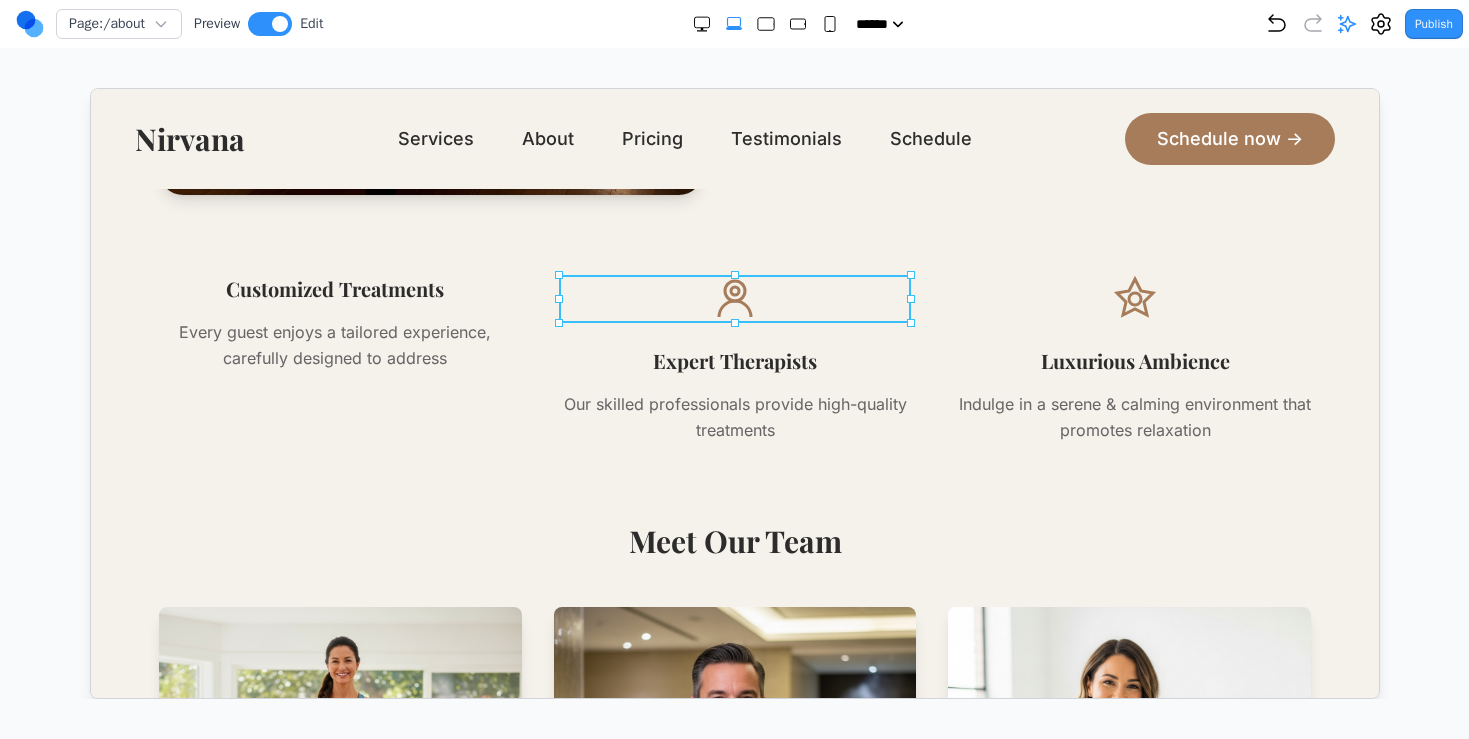 click at bounding box center (733, 298) 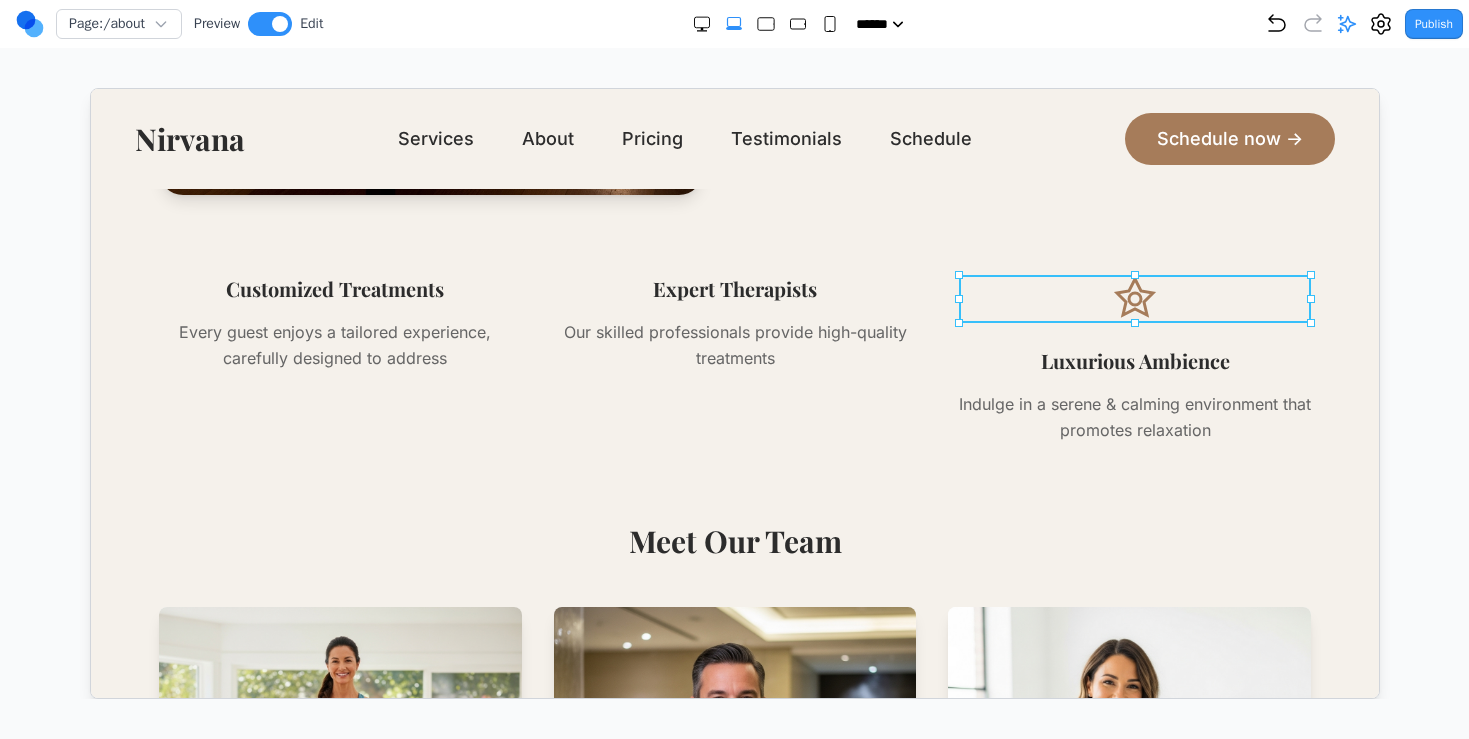 click at bounding box center (1133, 298) 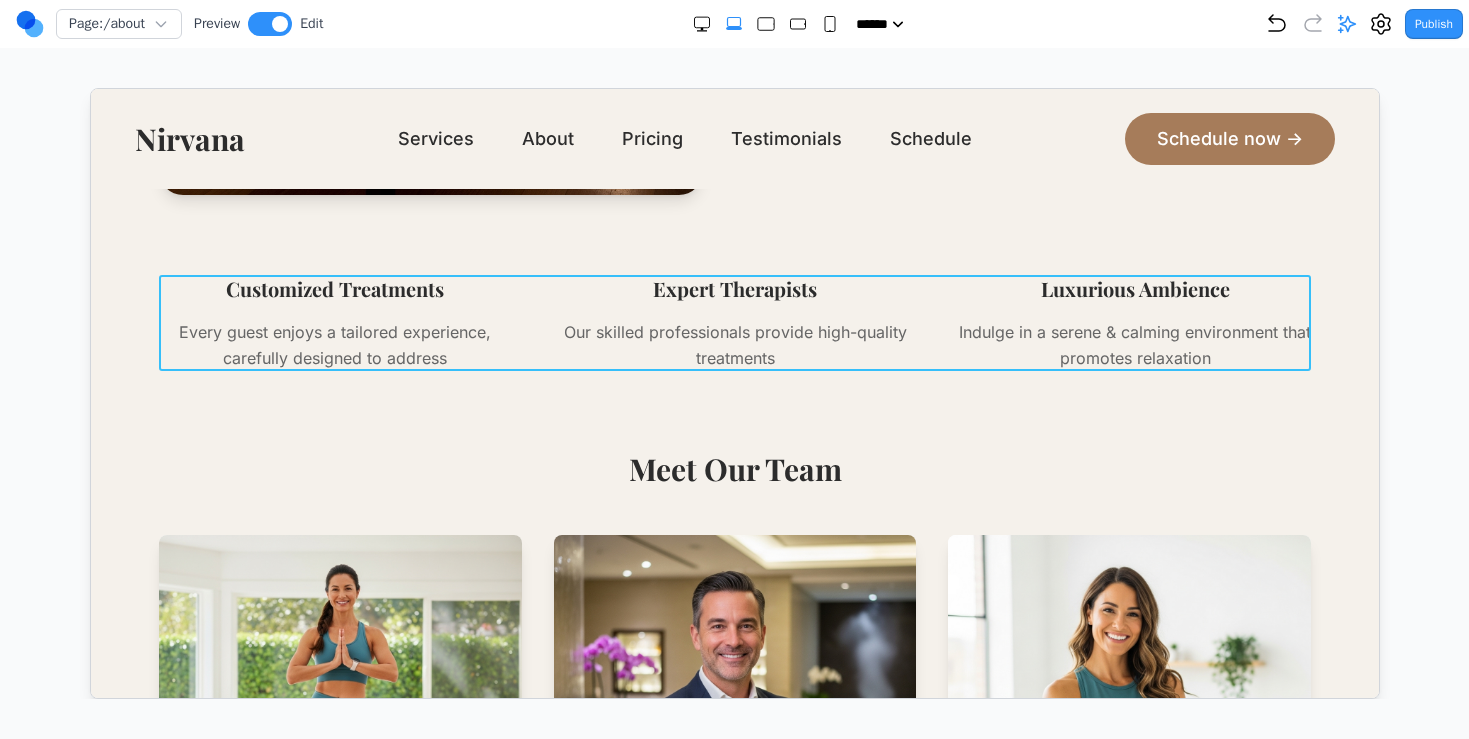 click on "Customized Treatments Every guest enjoys a tailored experience, carefully designed to address Expert Therapists Our skilled professionals provide high-quality treatments Luxurious Ambience Indulge in a serene & calming environment that promotes relaxation" at bounding box center (733, 322) 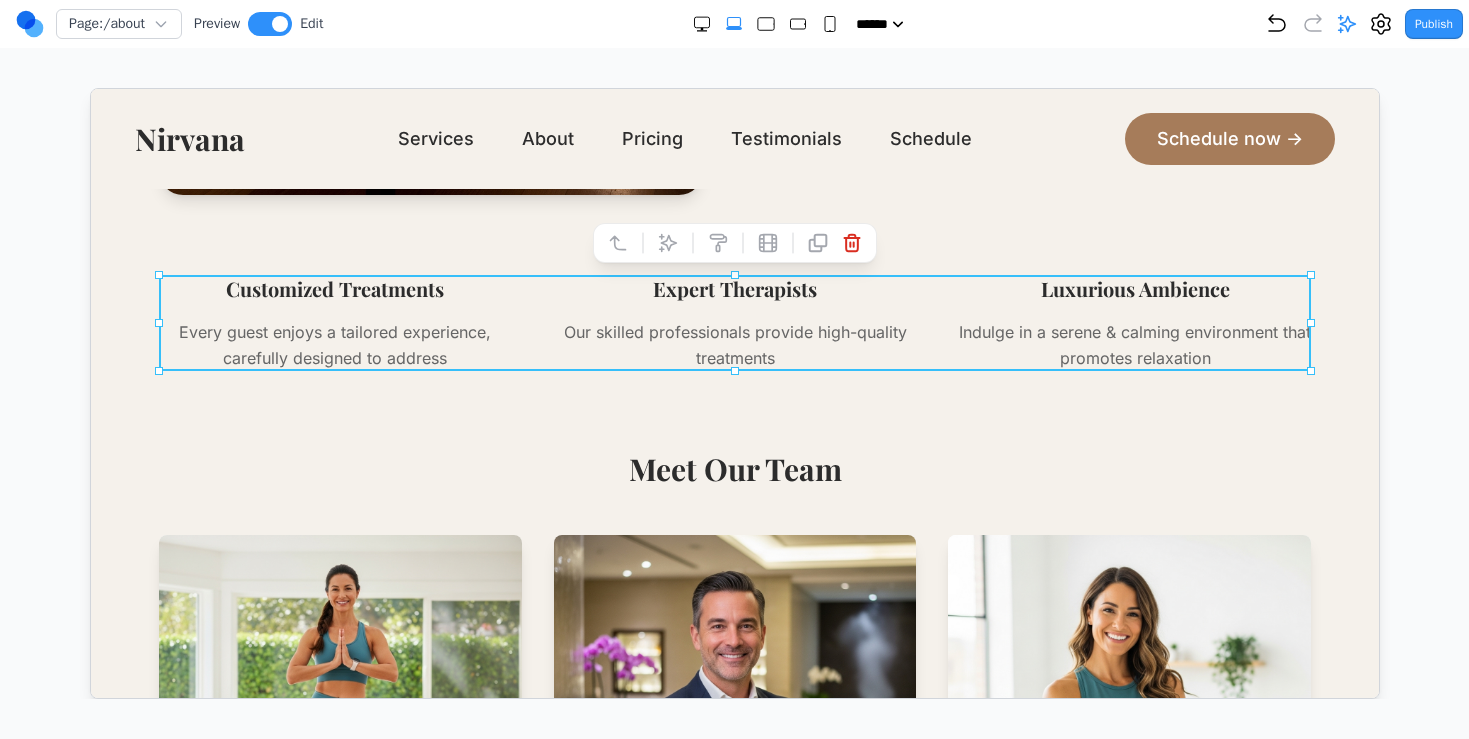 click 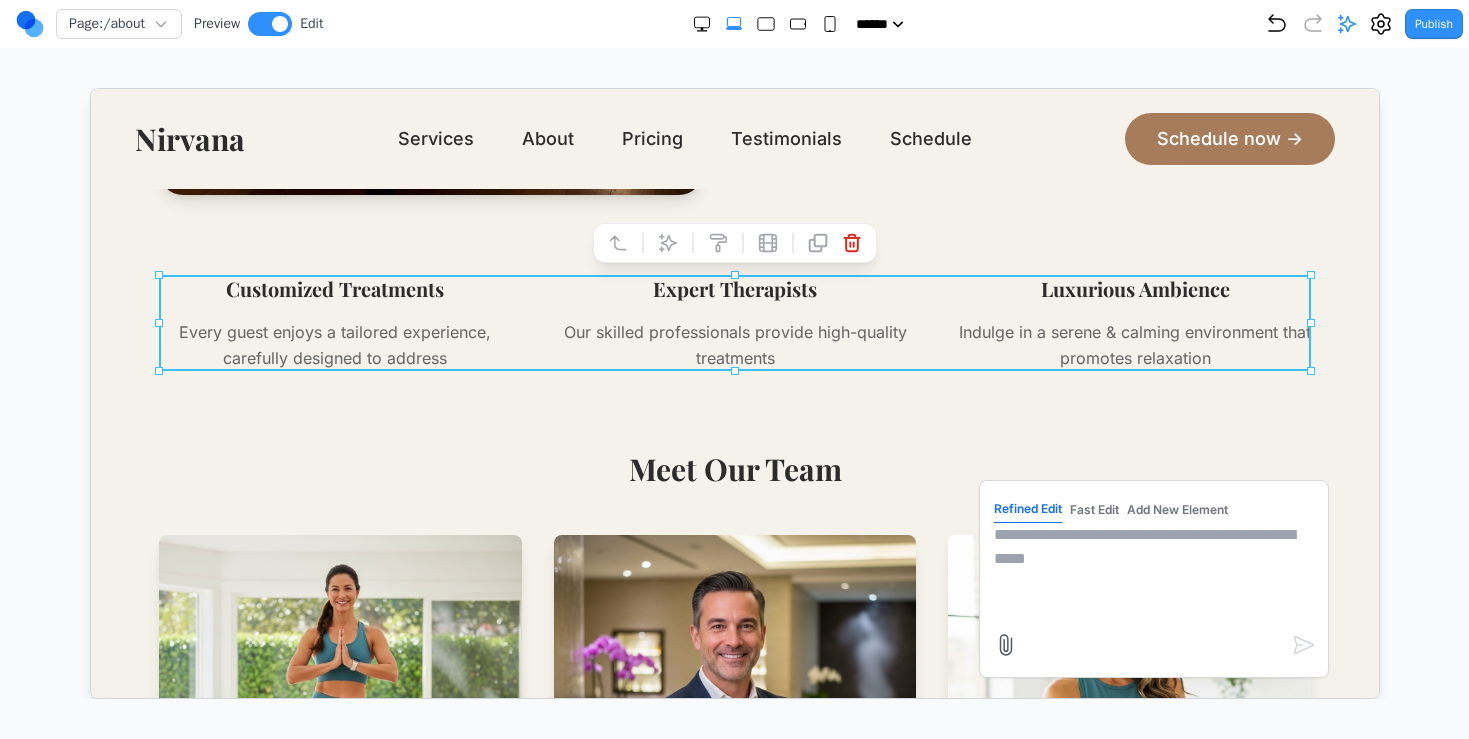 click at bounding box center (1152, 572) 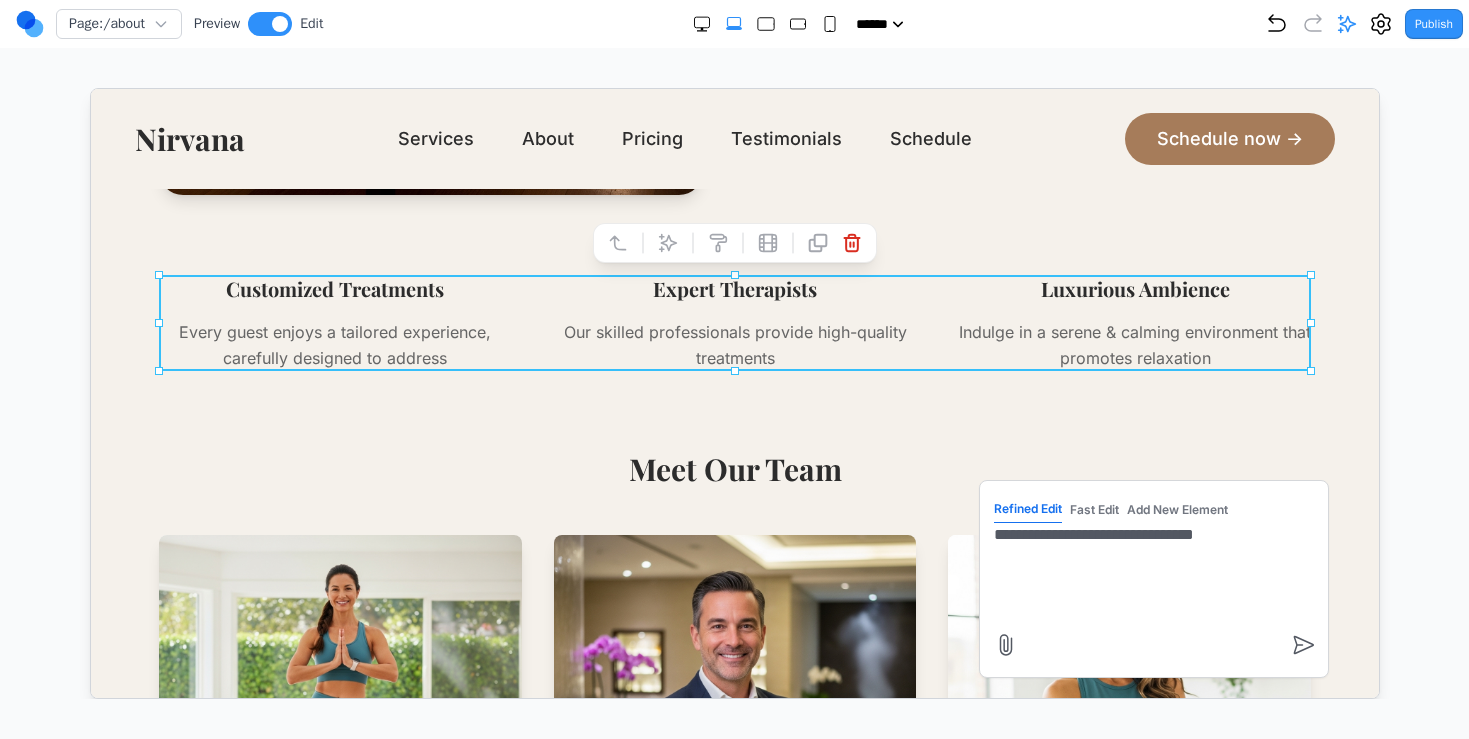 type on "**********" 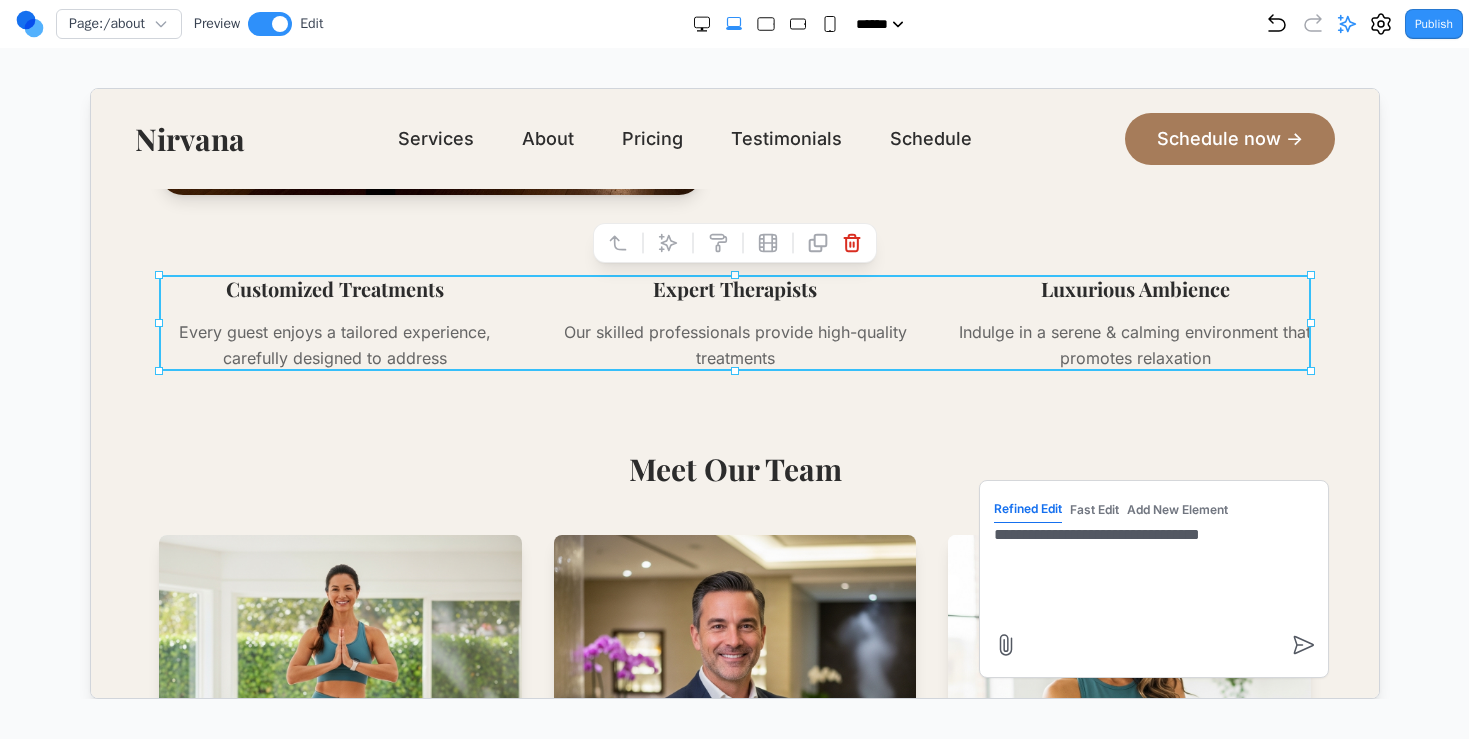 scroll, scrollTop: 207, scrollLeft: 0, axis: vertical 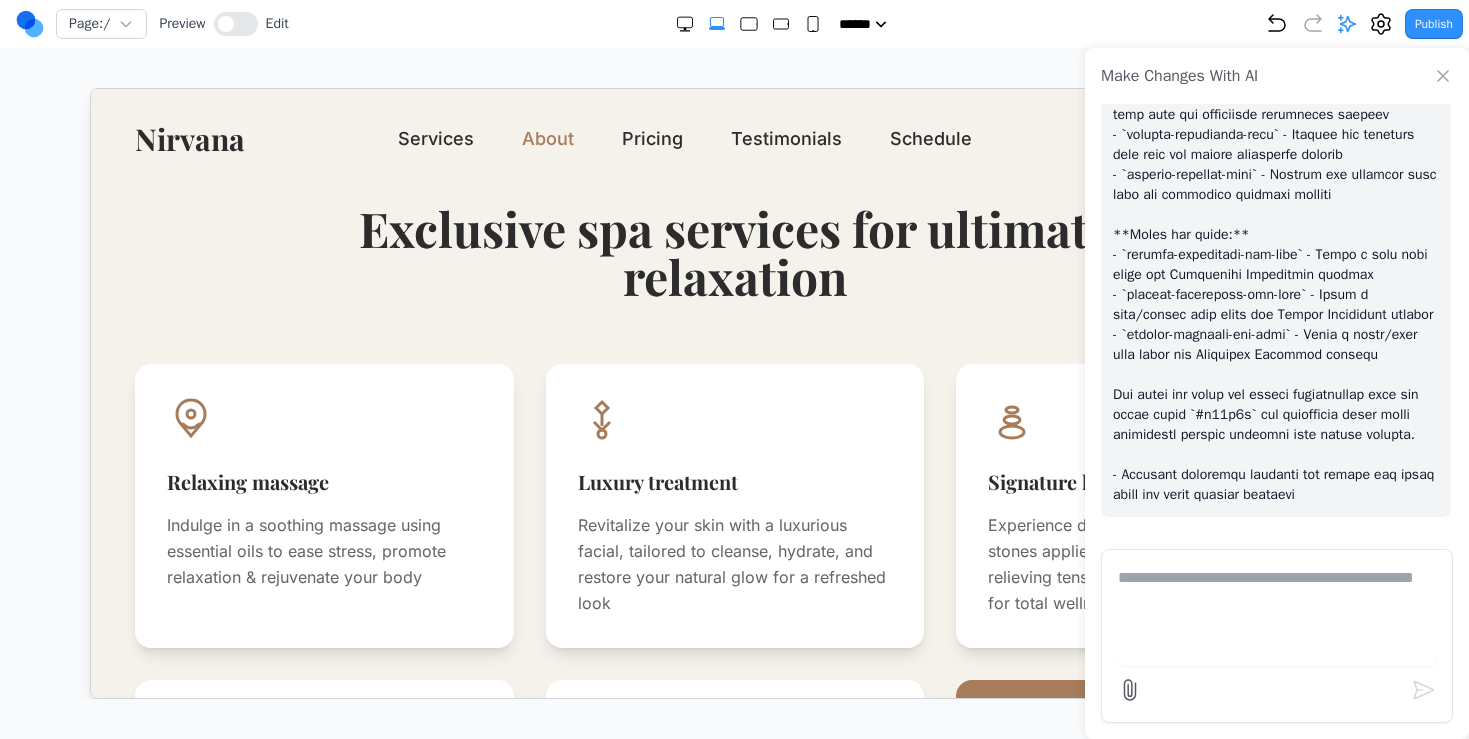 click on "About" at bounding box center (546, 138) 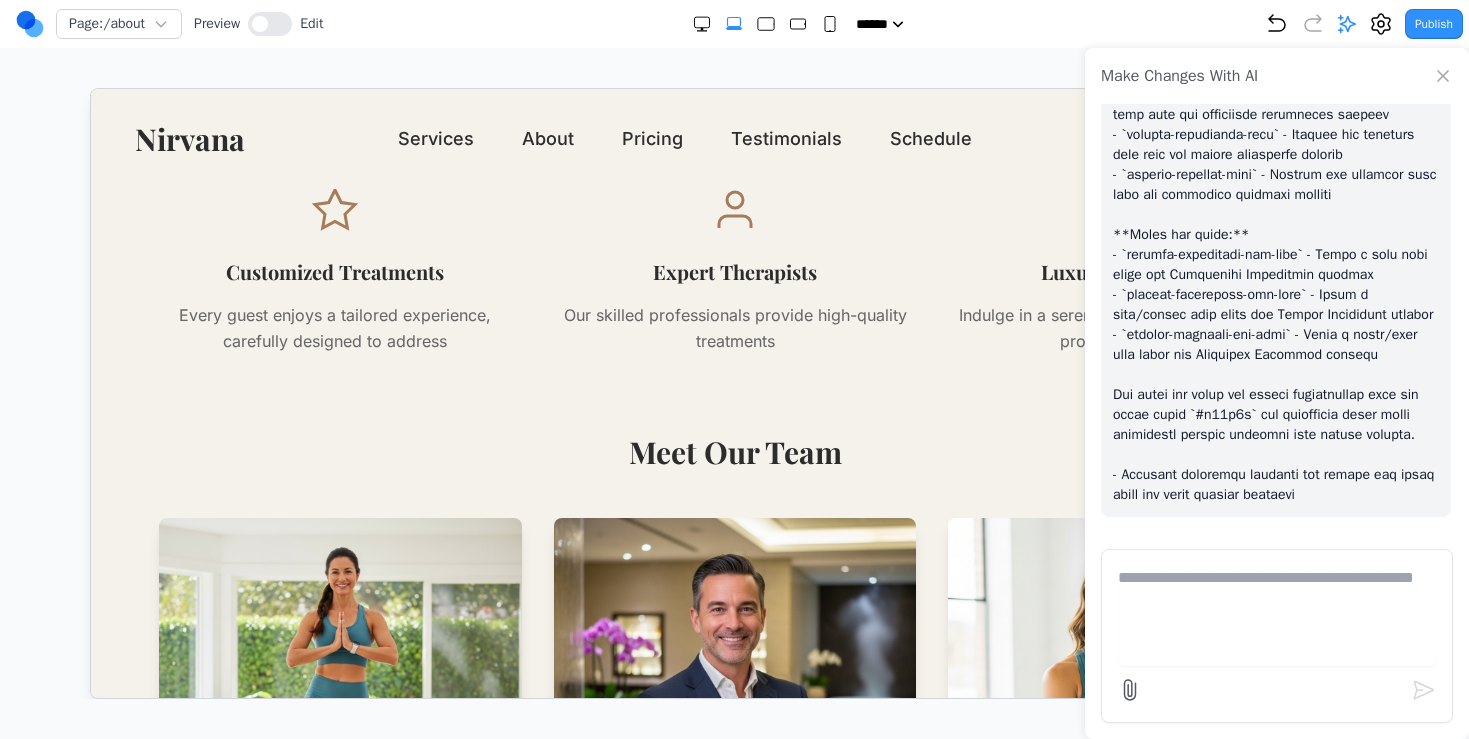 scroll, scrollTop: 806, scrollLeft: 0, axis: vertical 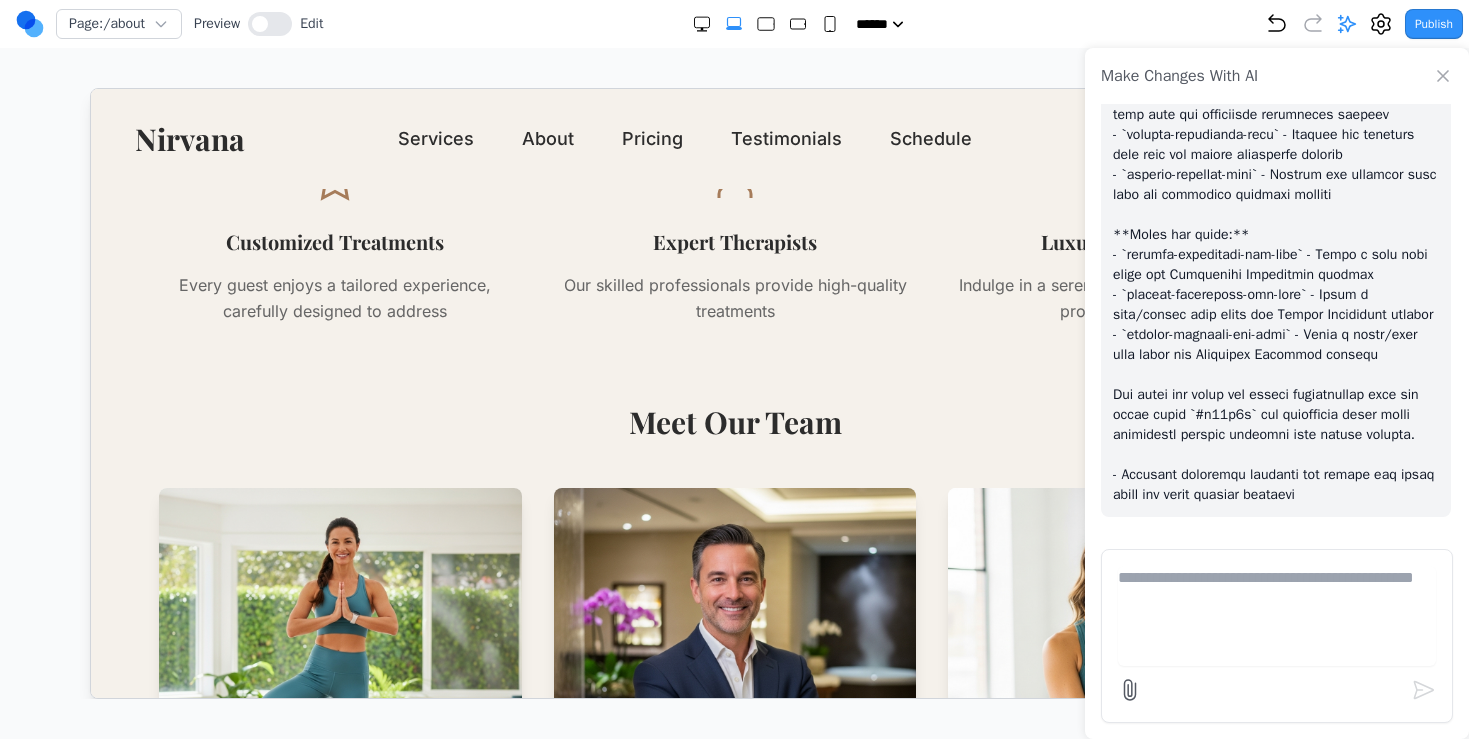 click 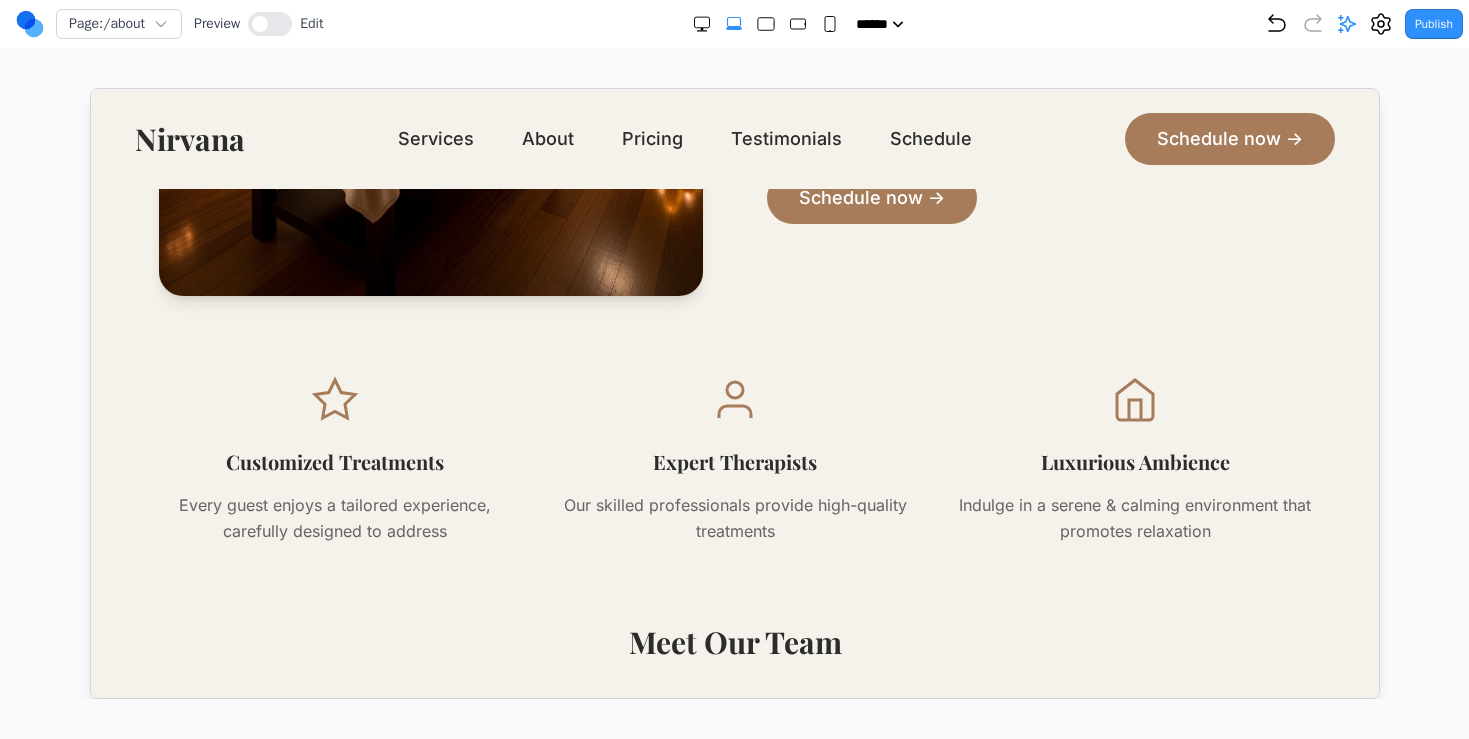 scroll, scrollTop: 691, scrollLeft: 0, axis: vertical 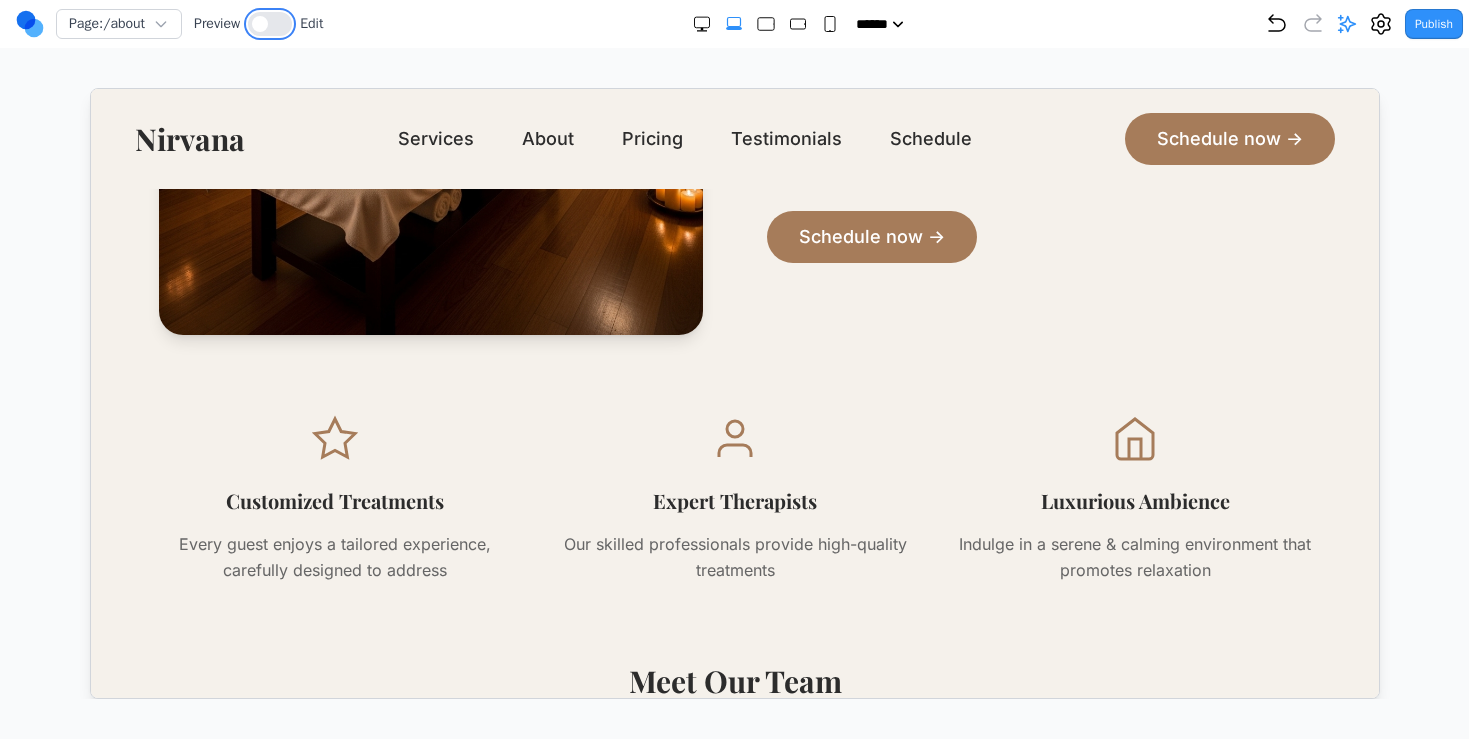click at bounding box center (270, 24) 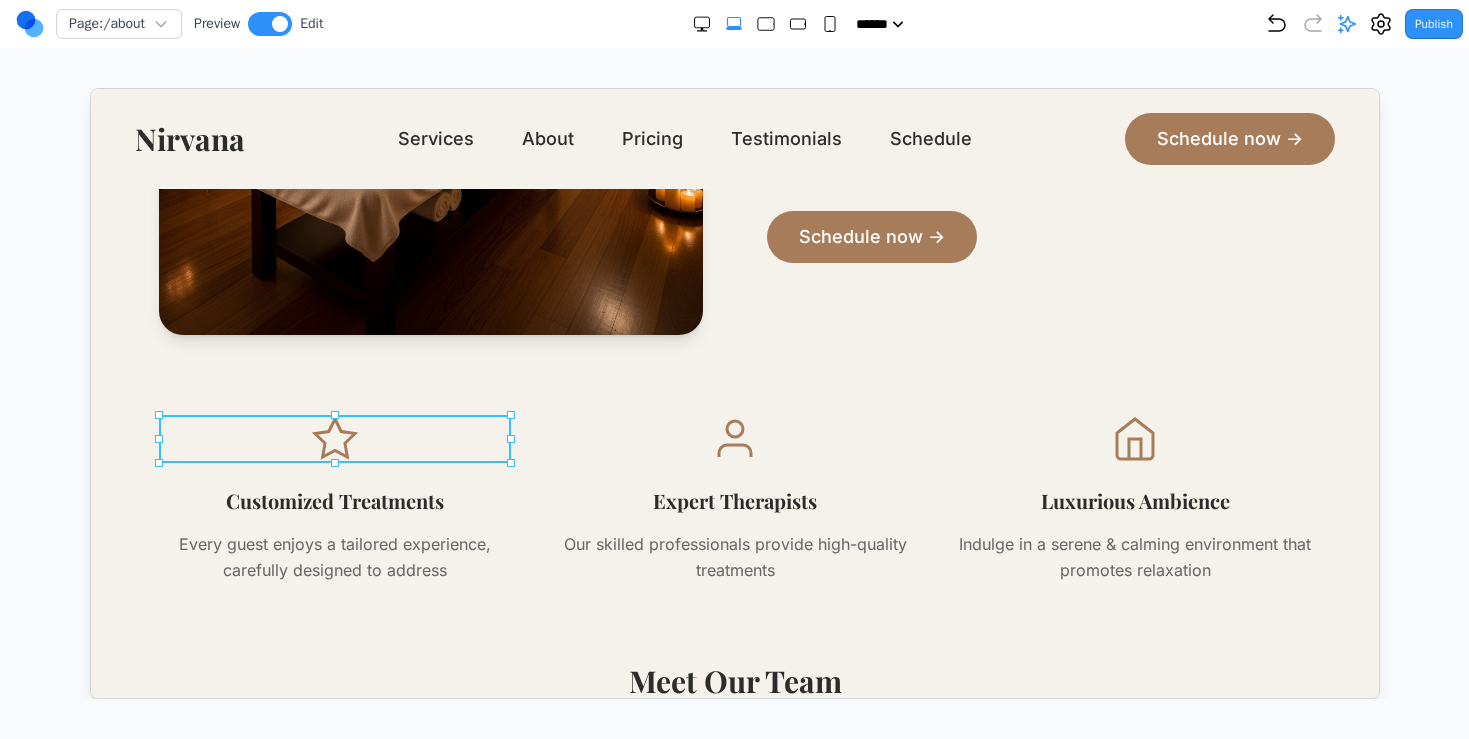 click at bounding box center [333, 438] 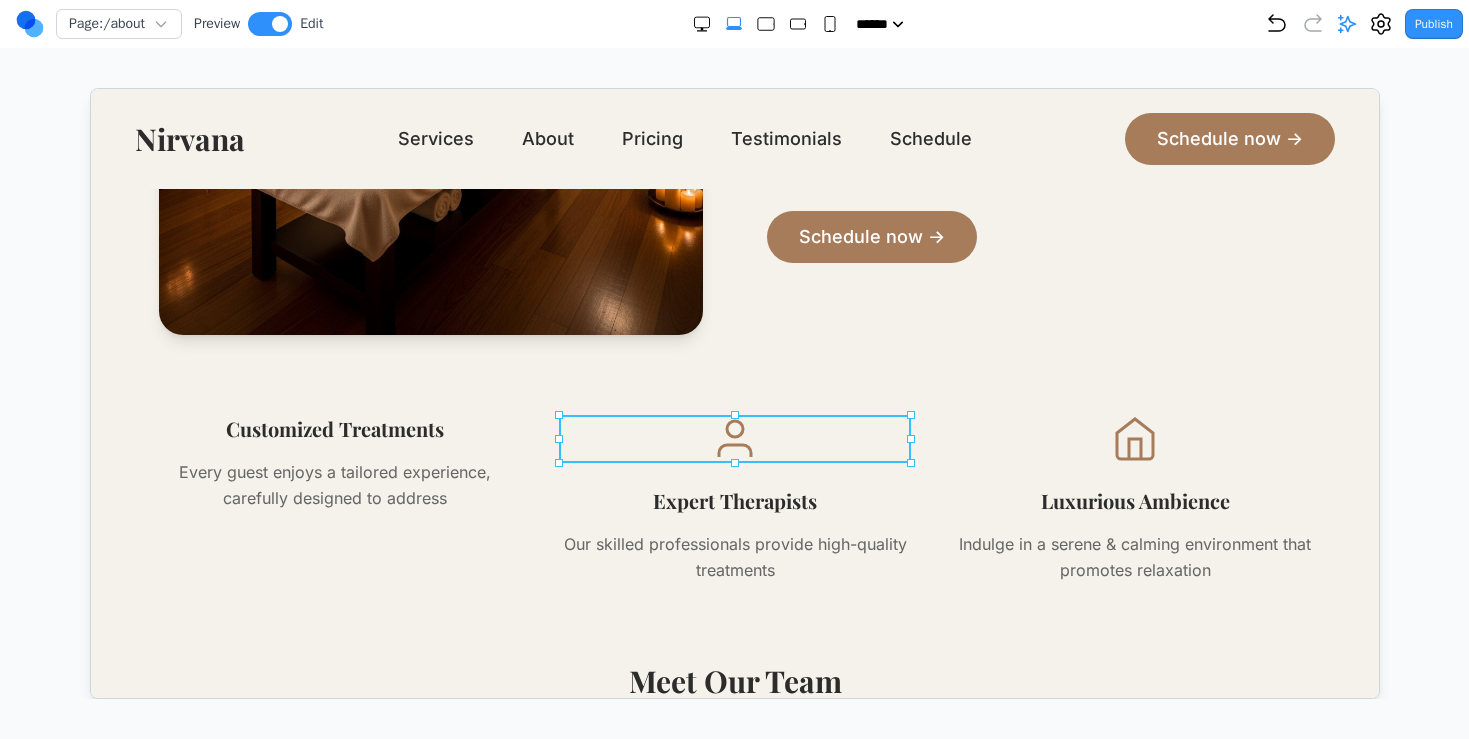 click at bounding box center [733, 438] 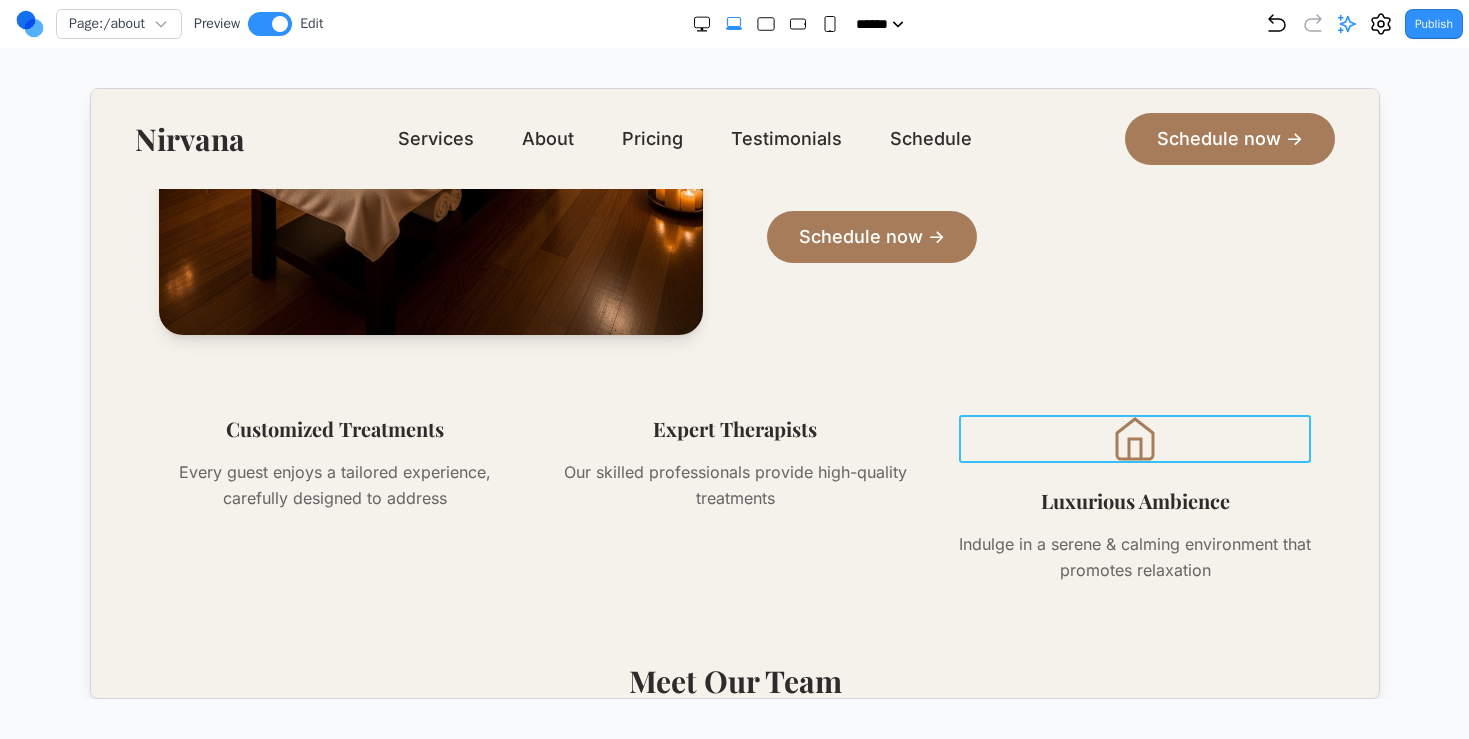 click at bounding box center [1133, 438] 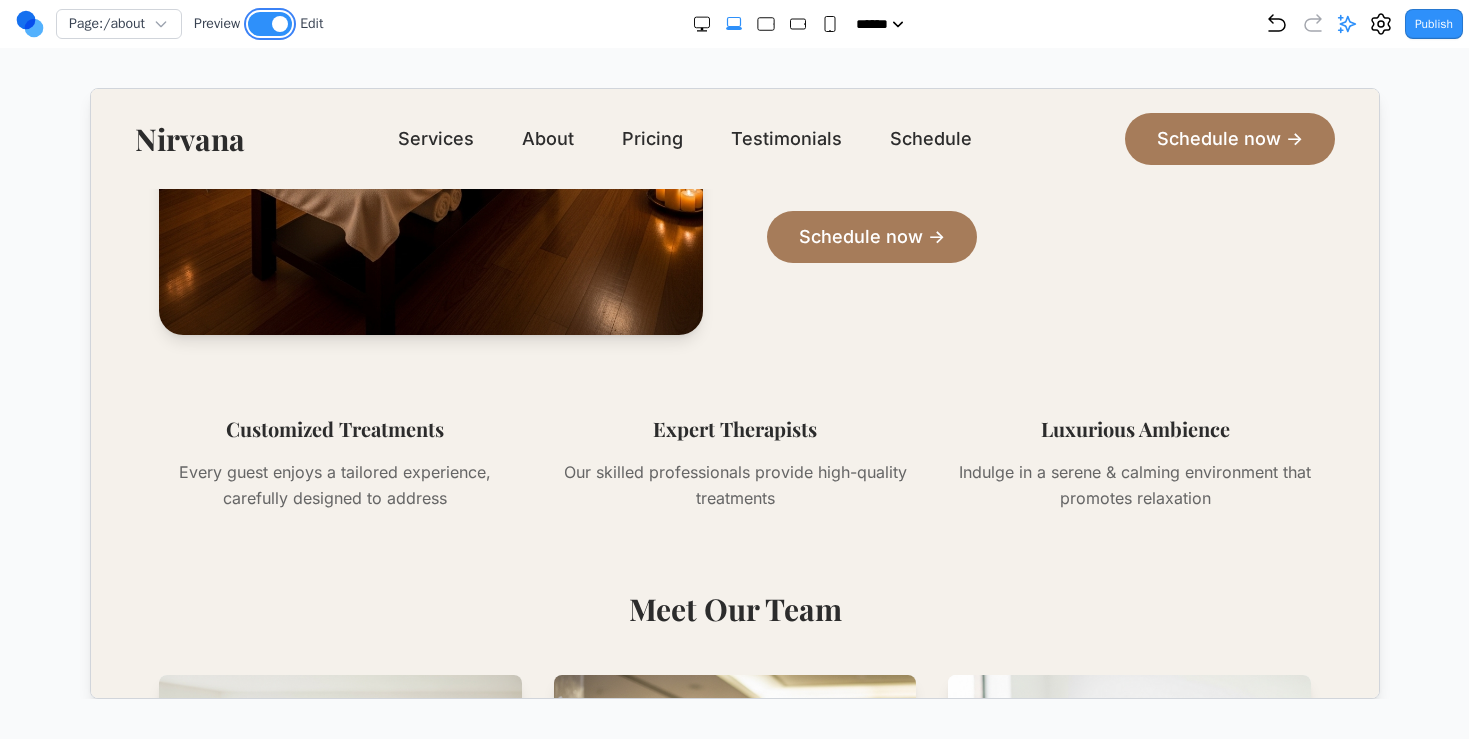 click at bounding box center [270, 24] 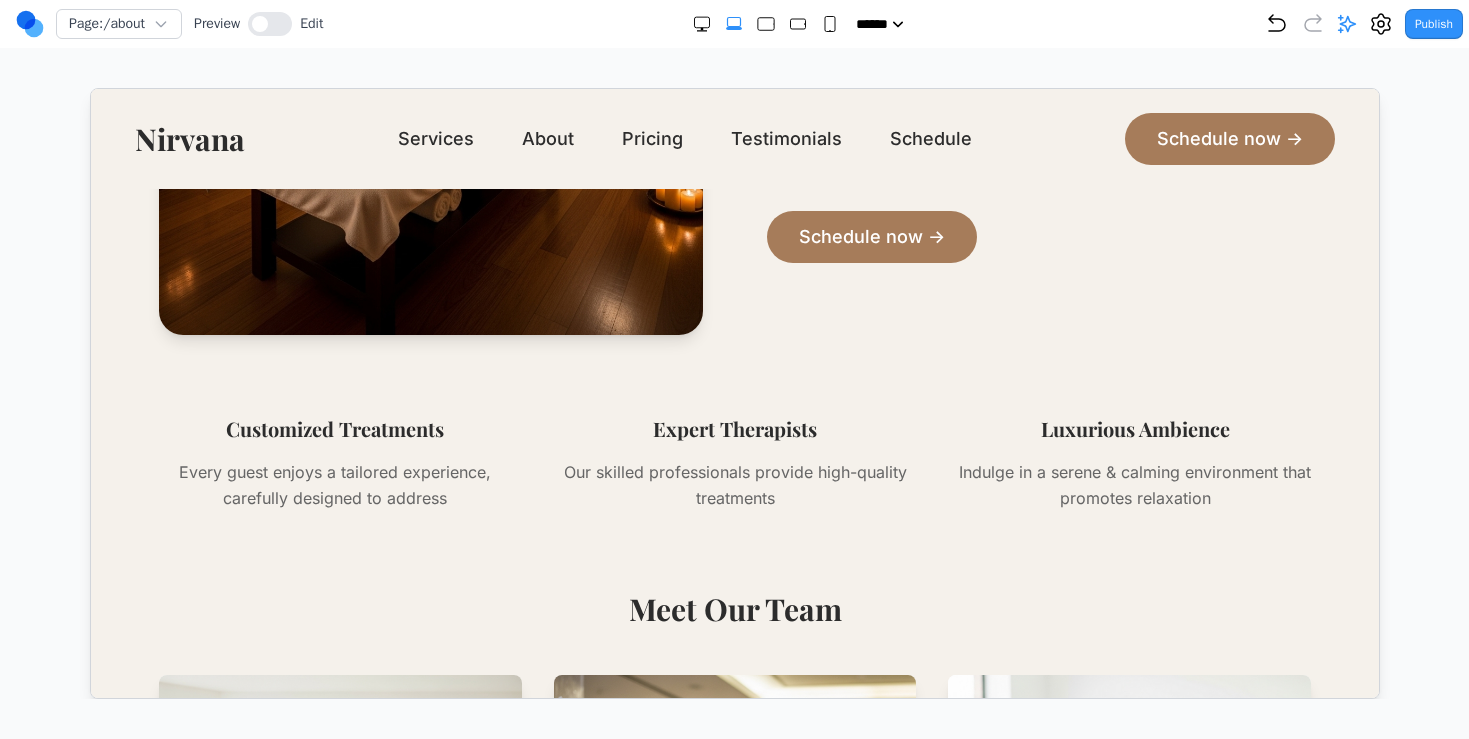 click on "Nirvana" at bounding box center [188, 138] 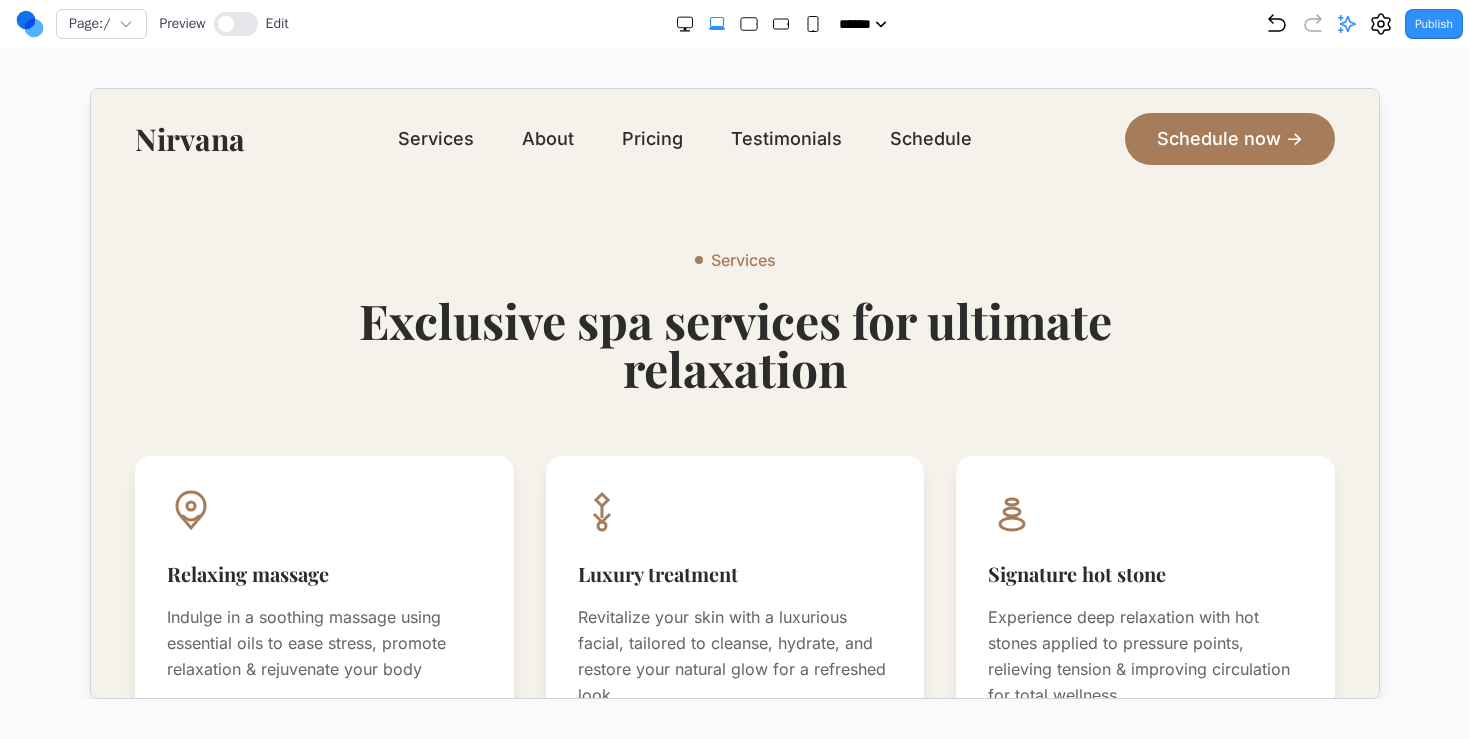 scroll, scrollTop: 1916, scrollLeft: 0, axis: vertical 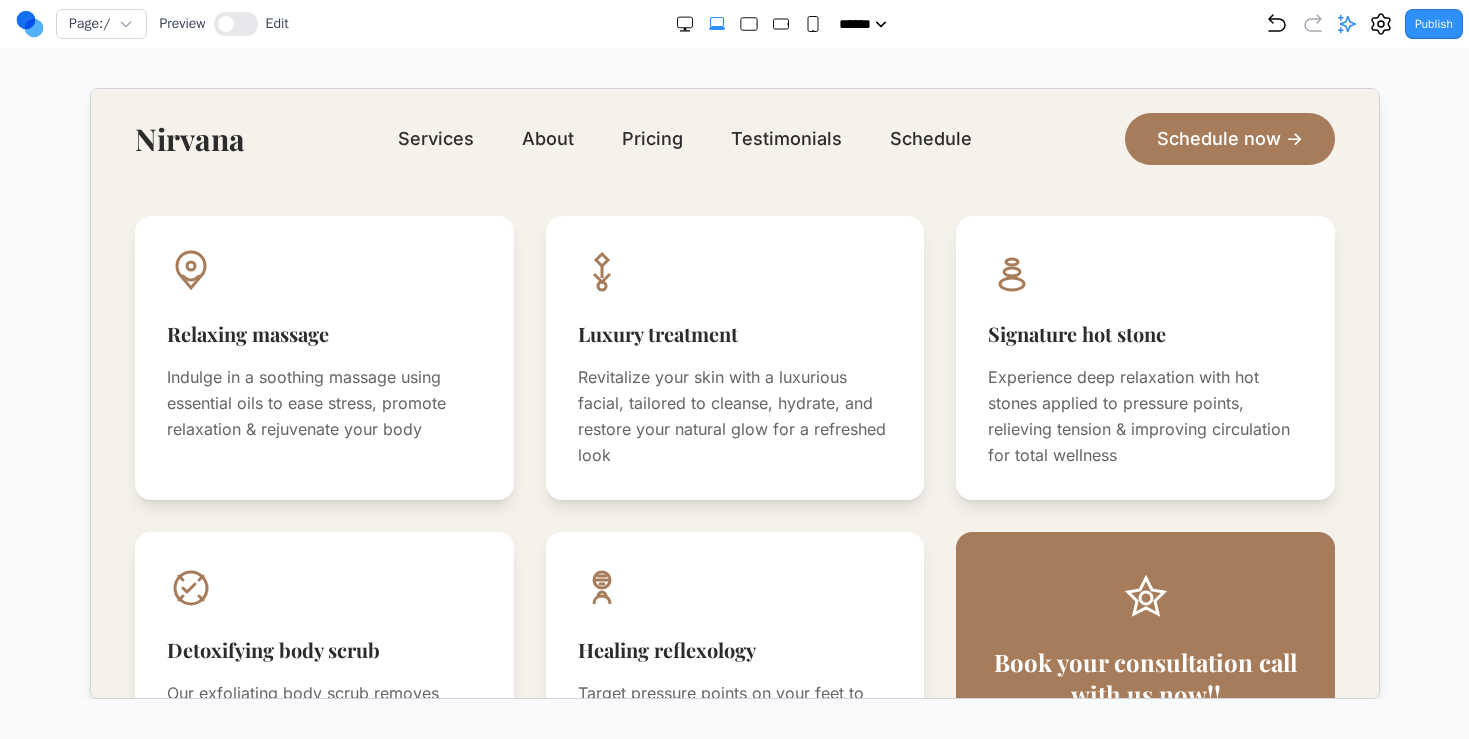 click on "Services Exclusive spa services for ultimate relaxation Relaxing massage Indulge in a soothing massage using essential oils to ease stress, promote relaxation & rejuvenate your body Luxury treatment Revitalize your skin with a luxurious facial, tailored to cleanse, hydrate, and restore your natural glow for a refreshed look Signature hot stone Experience deep relaxation with hot stones applied to pressure points, relieving tension & improving circulation for total wellness Detoxifying body scrub Our exfoliating body scrub removes dead skin cells, leaving your skin soft, smooth, & revitalized with a refreshed glow Healing reflexology Target pressure points on your feet to release blockages, improve energy flow & enhance overall health and well-being Book your consultation call with us now!! Schedule Now" at bounding box center [733, 410] 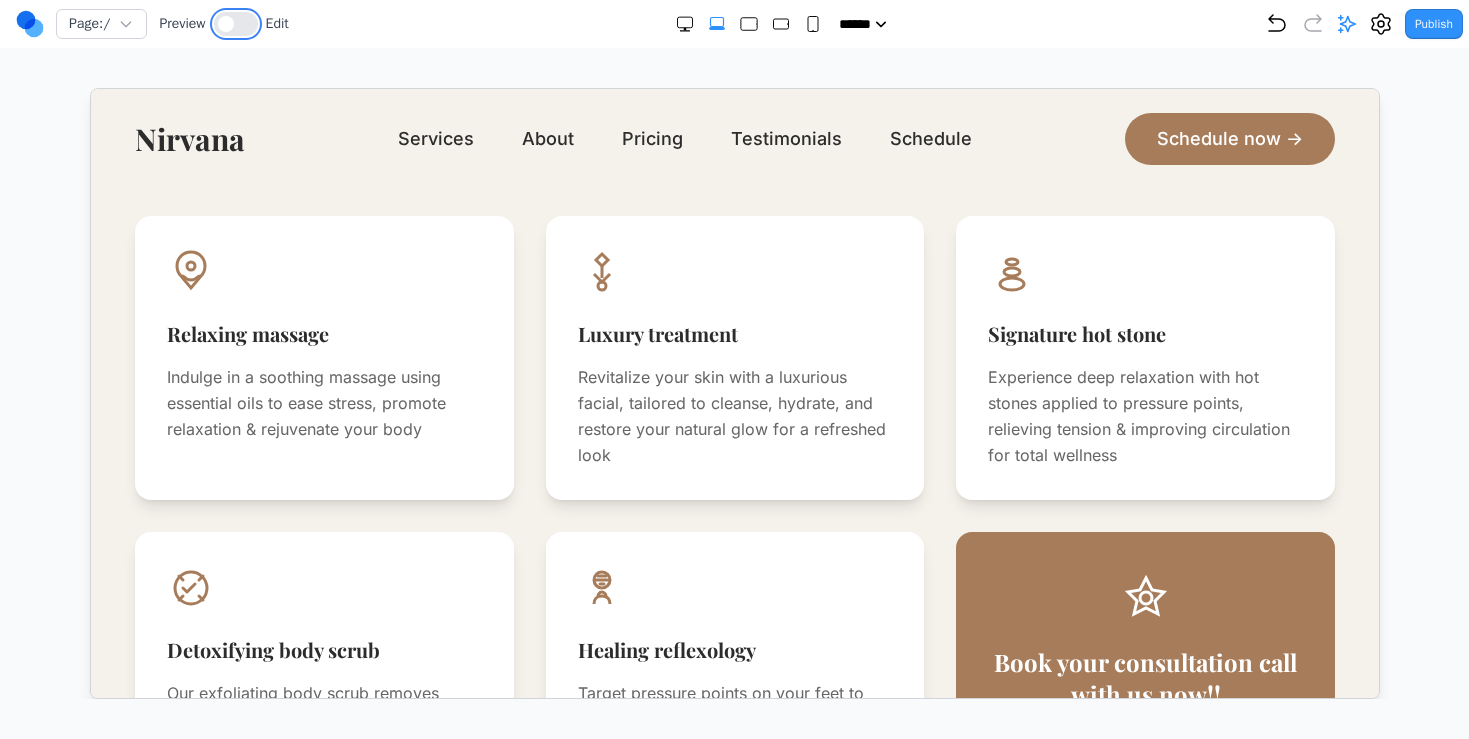 click at bounding box center [236, 24] 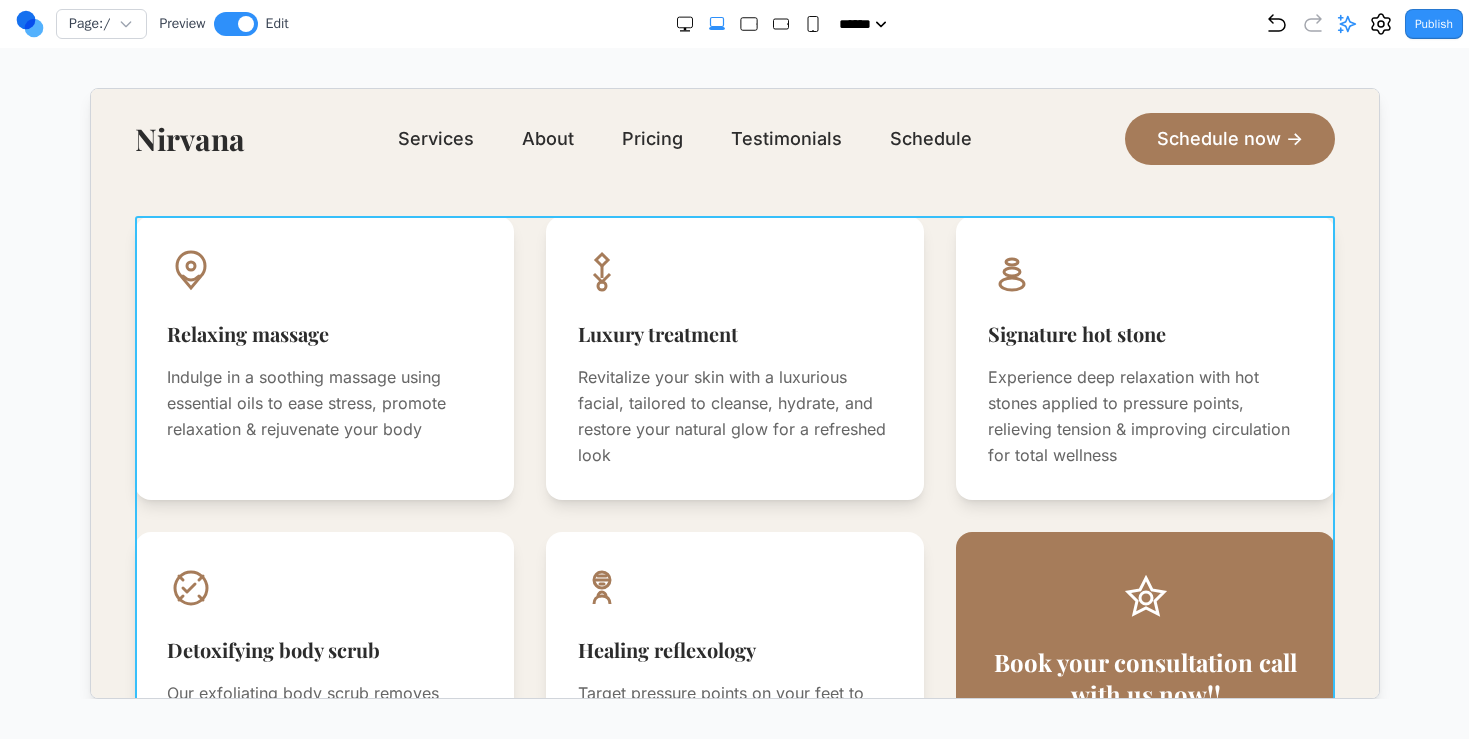 click on "Relaxing massage Indulge in a soothing massage using essential oils to ease stress, promote relaxation & rejuvenate your body Luxury treatment Revitalize your skin with a luxurious facial, tailored to cleanse, hydrate, and restore your natural glow for a refreshed look Signature hot stone Experience deep relaxation with hot stones applied to pressure points, relieving tension & improving circulation for total wellness Detoxifying body scrub Our exfoliating body scrub removes dead skin cells, leaving your skin soft, smooth, & revitalized with a refreshed glow Healing reflexology Target pressure points on your feet to release blockages, improve energy flow & enhance overall health and well-being Book your consultation call with us now!! Schedule Now" at bounding box center [733, 515] 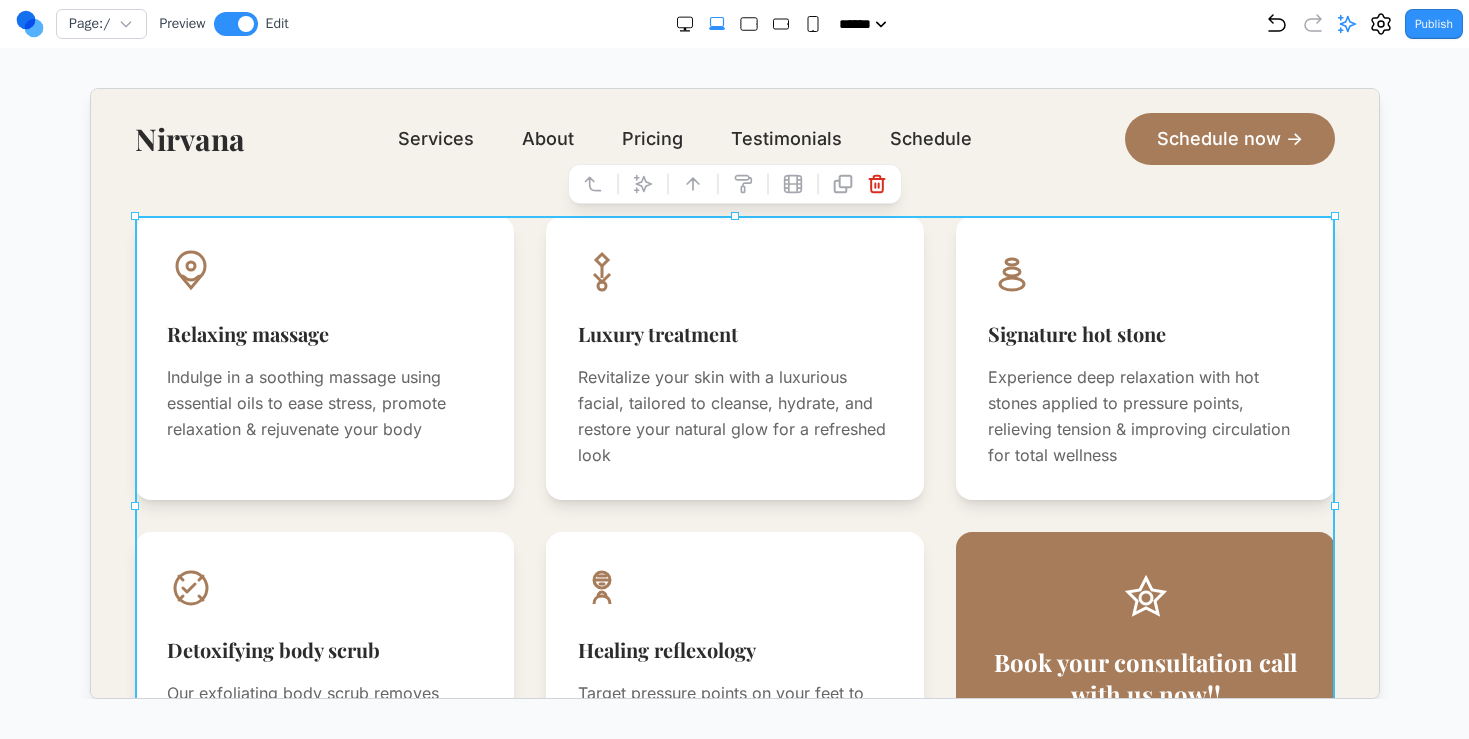 click 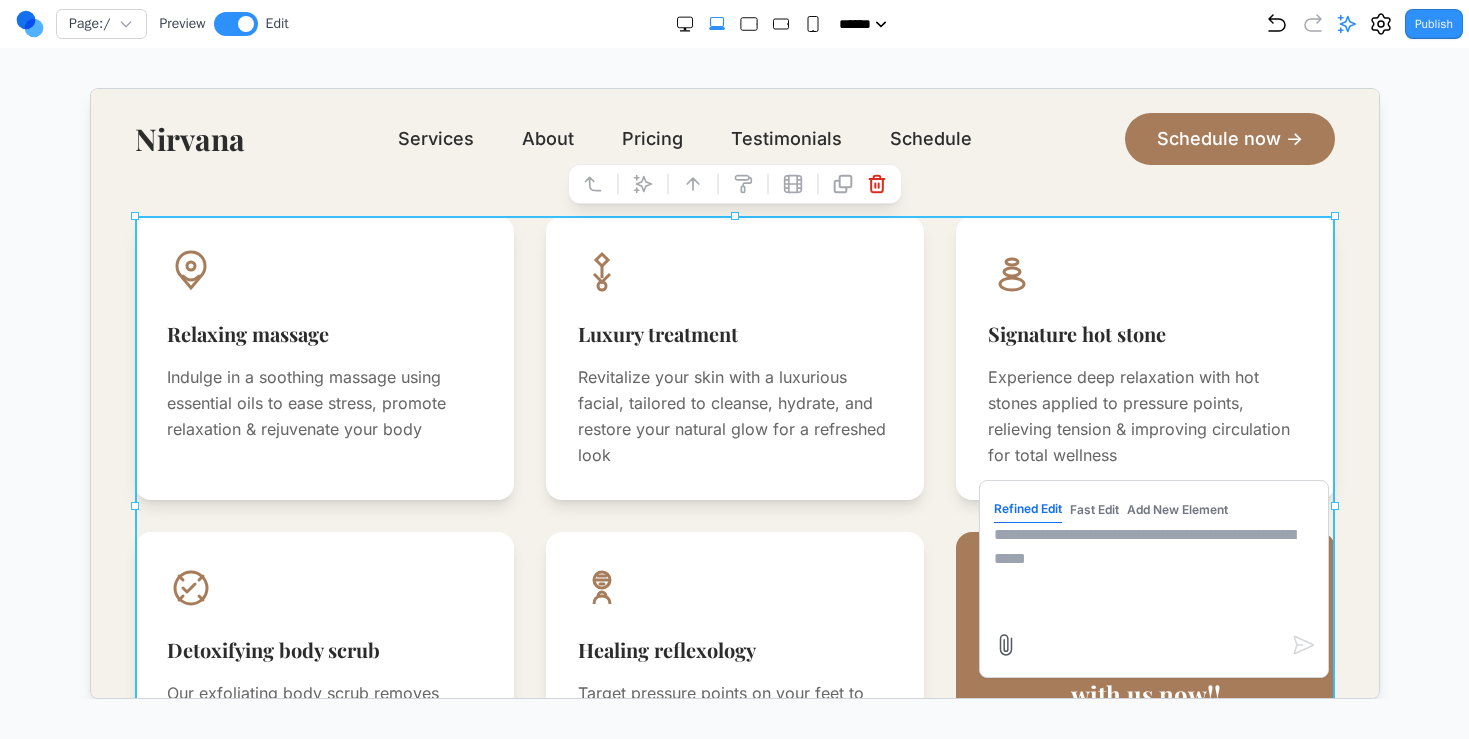 click at bounding box center [1152, 572] 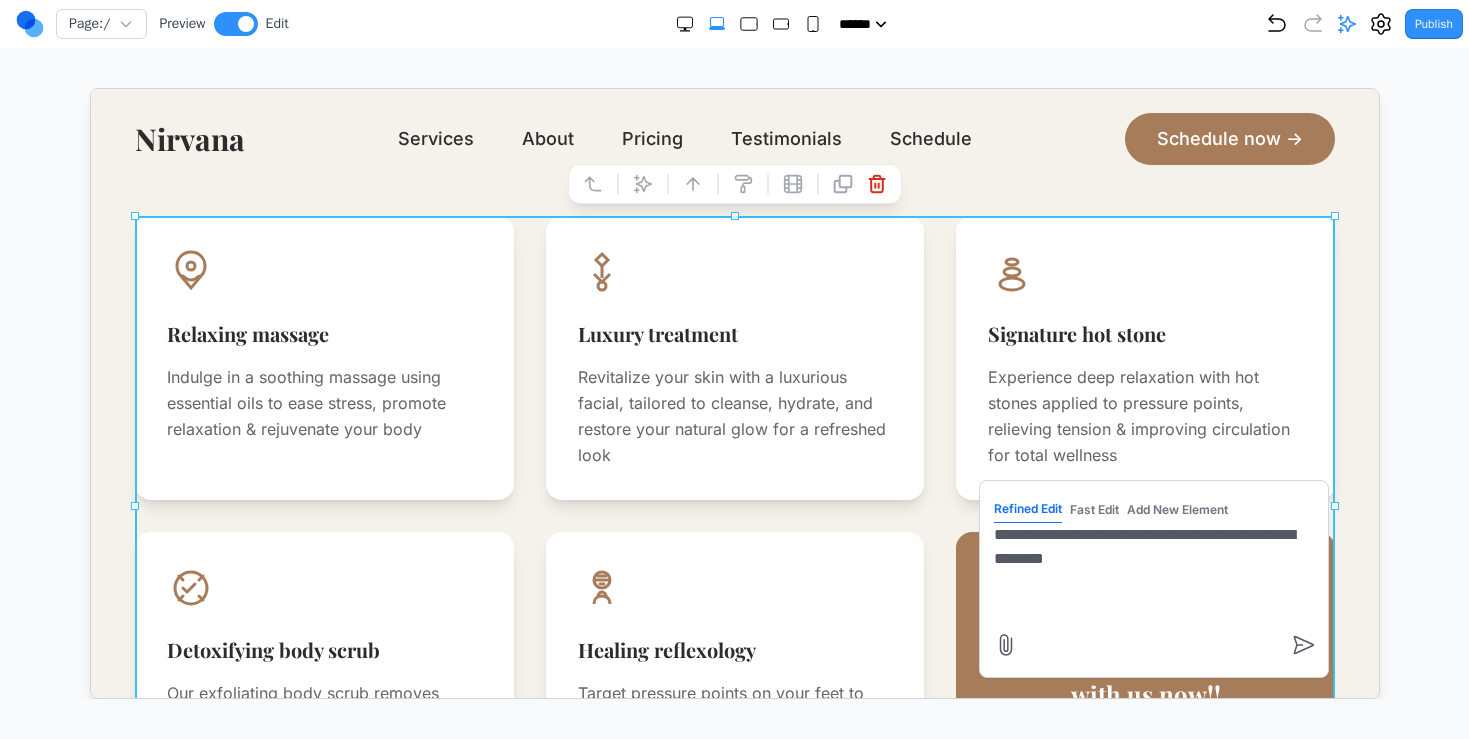 type on "**********" 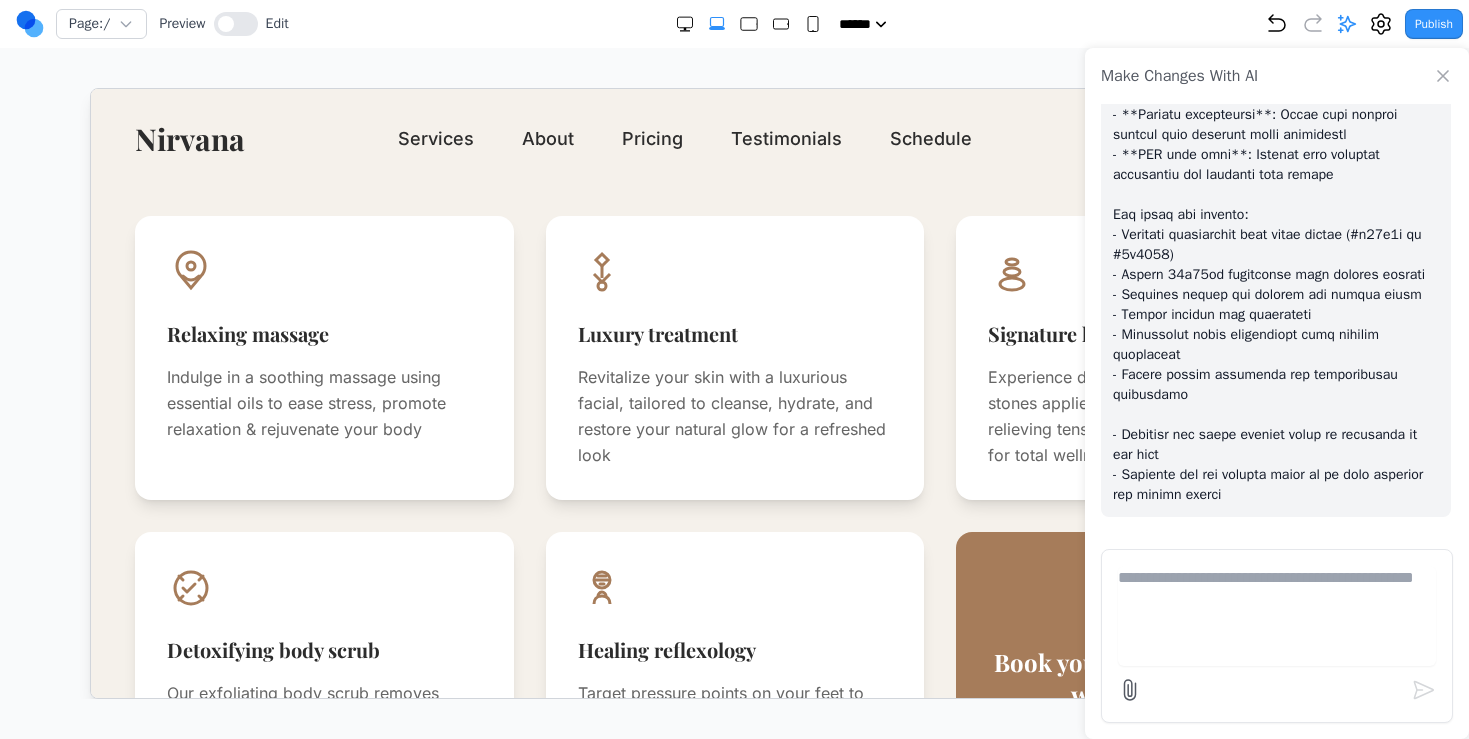 scroll, scrollTop: 2287, scrollLeft: 0, axis: vertical 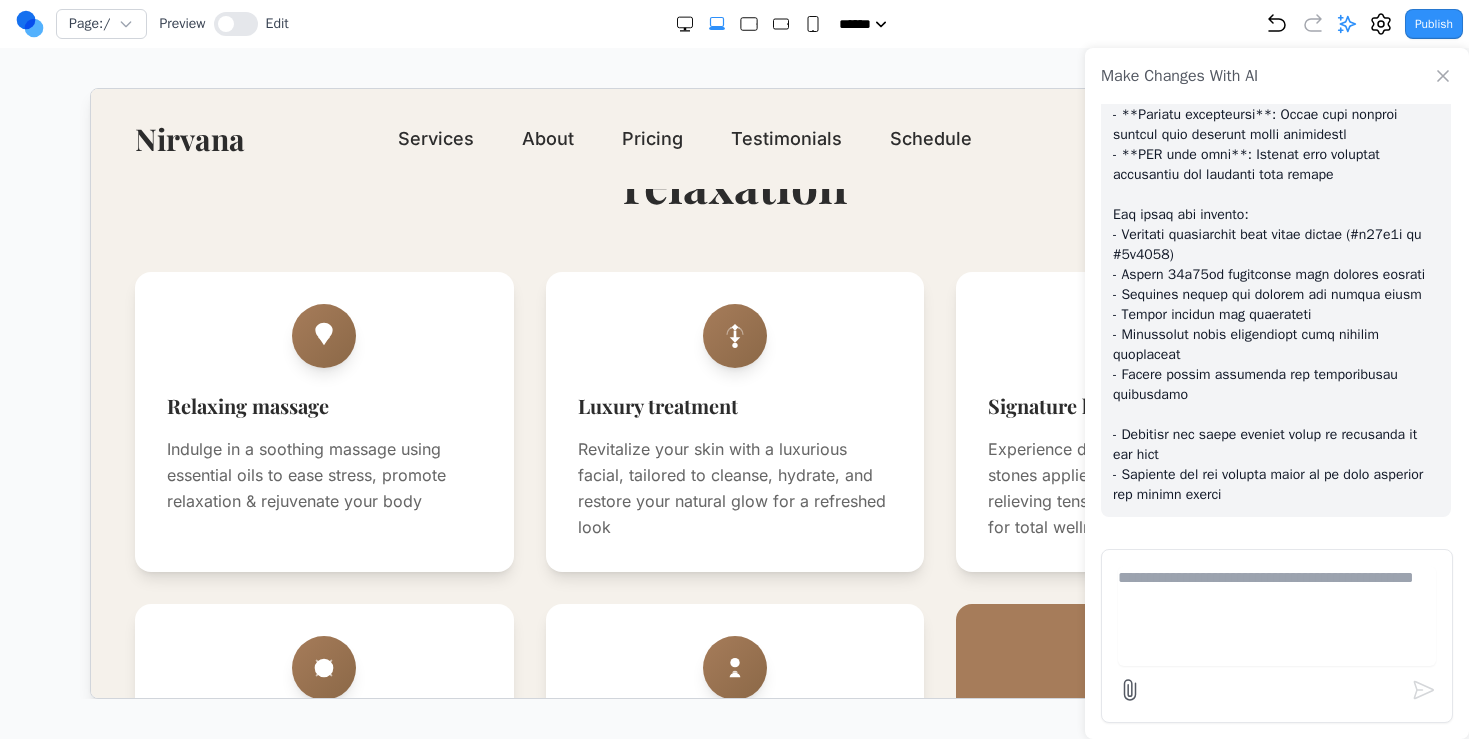 click on "Services Exclusive spa services for ultimate relaxation Relaxing massage Indulge in a soothing massage using essential oils to ease stress, promote relaxation & rejuvenate your body Luxury treatment Revitalize your skin with a luxurious facial, tailored to cleanse, hydrate, and restore your natural glow for a refreshed look Signature hot stone Experience deep relaxation with hot stones applied to pressure points, relieving tension & improving circulation for total wellness Detoxifying body scrub Our exfoliating body scrub removes dead skin cells, leaving your skin soft, smooth, & revitalized with a refreshed glow Healing reflexology Target pressure points on your feet to release blockages, improve energy flow & enhance overall health and well-being Book your consultation call with us now!! Schedule Now" at bounding box center [733, 482] 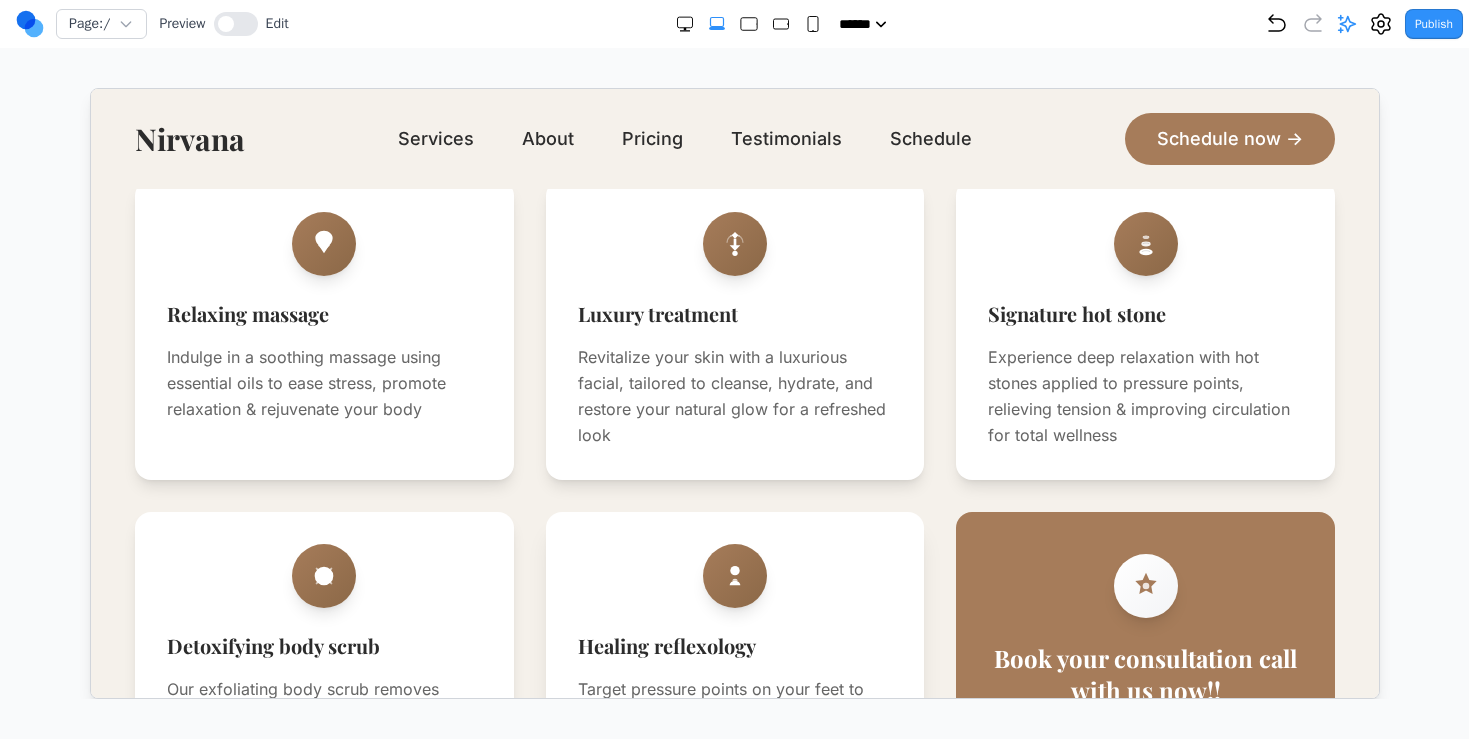 scroll, scrollTop: 1893, scrollLeft: 0, axis: vertical 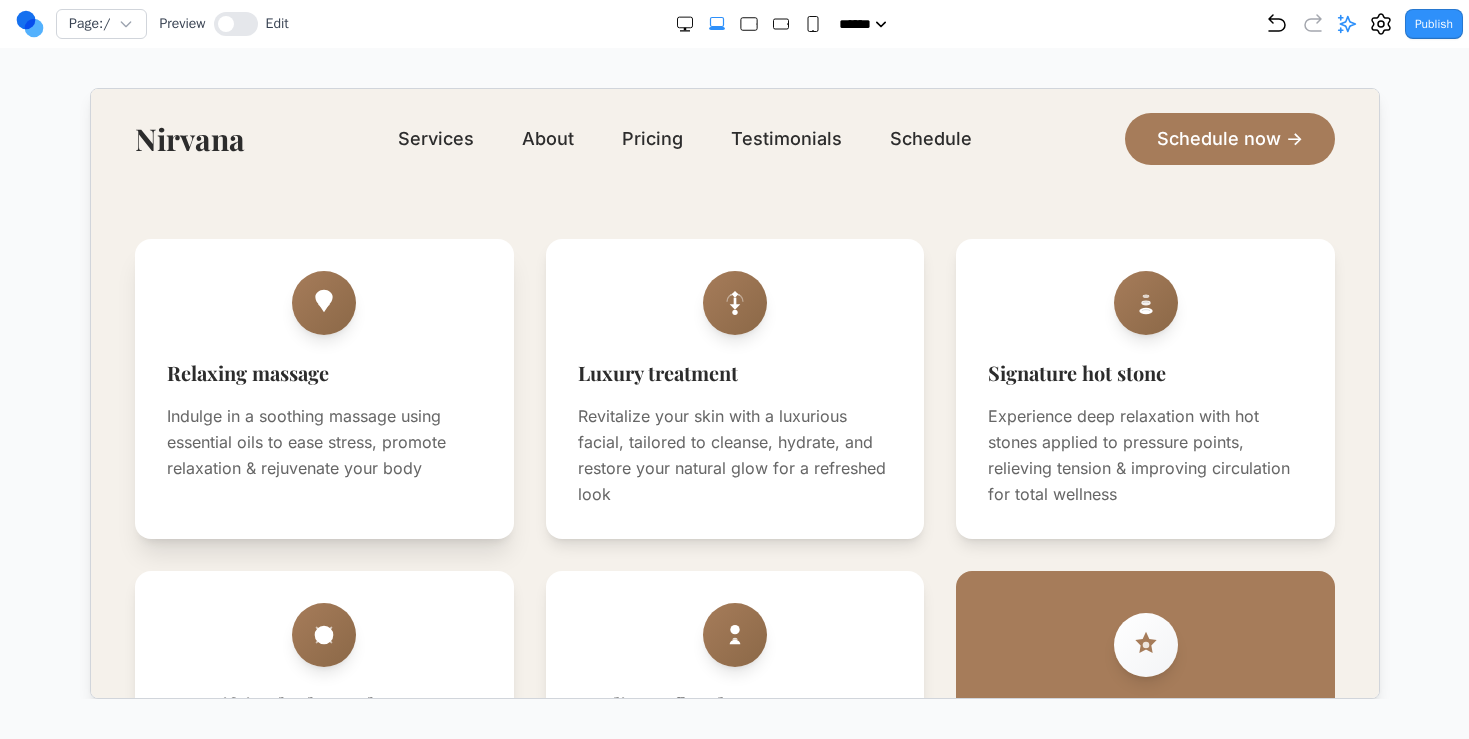 click 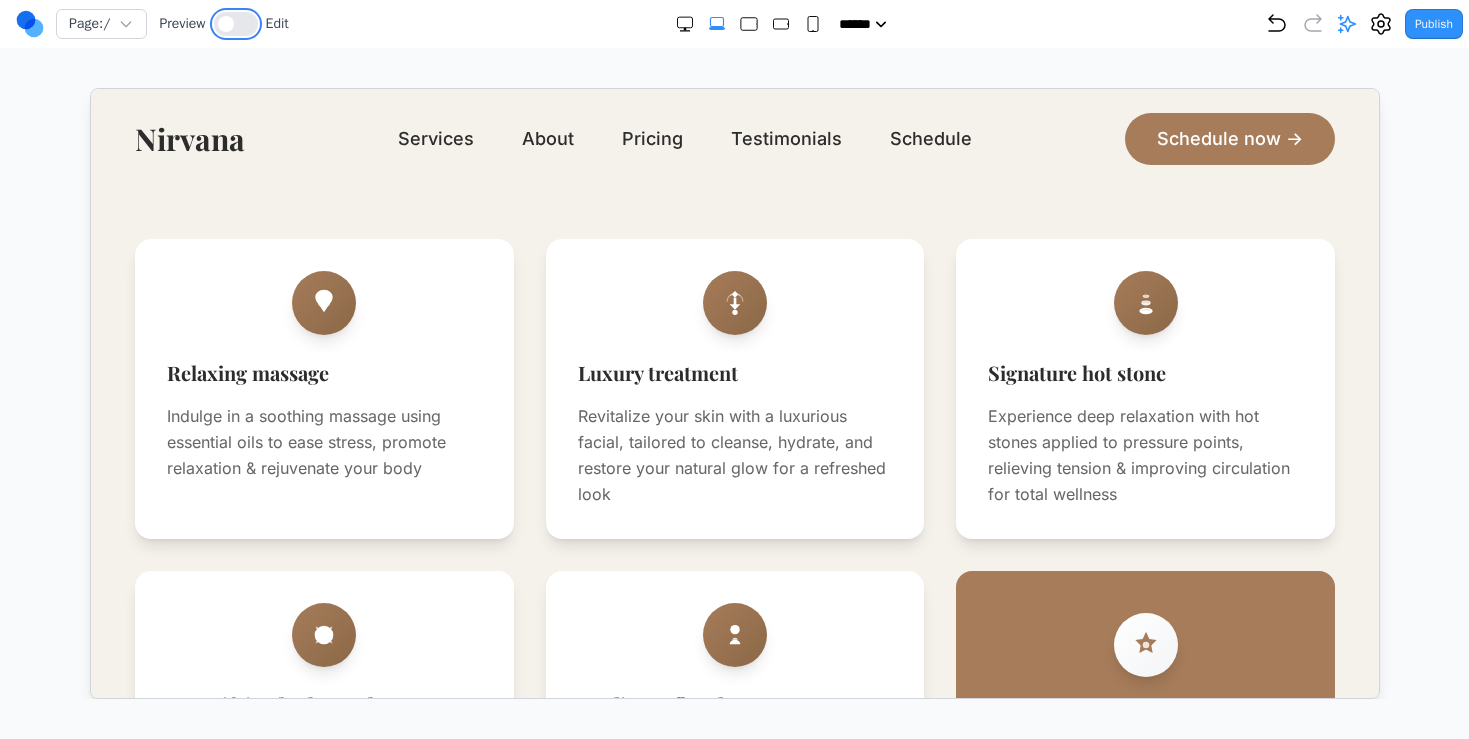 click at bounding box center (236, 24) 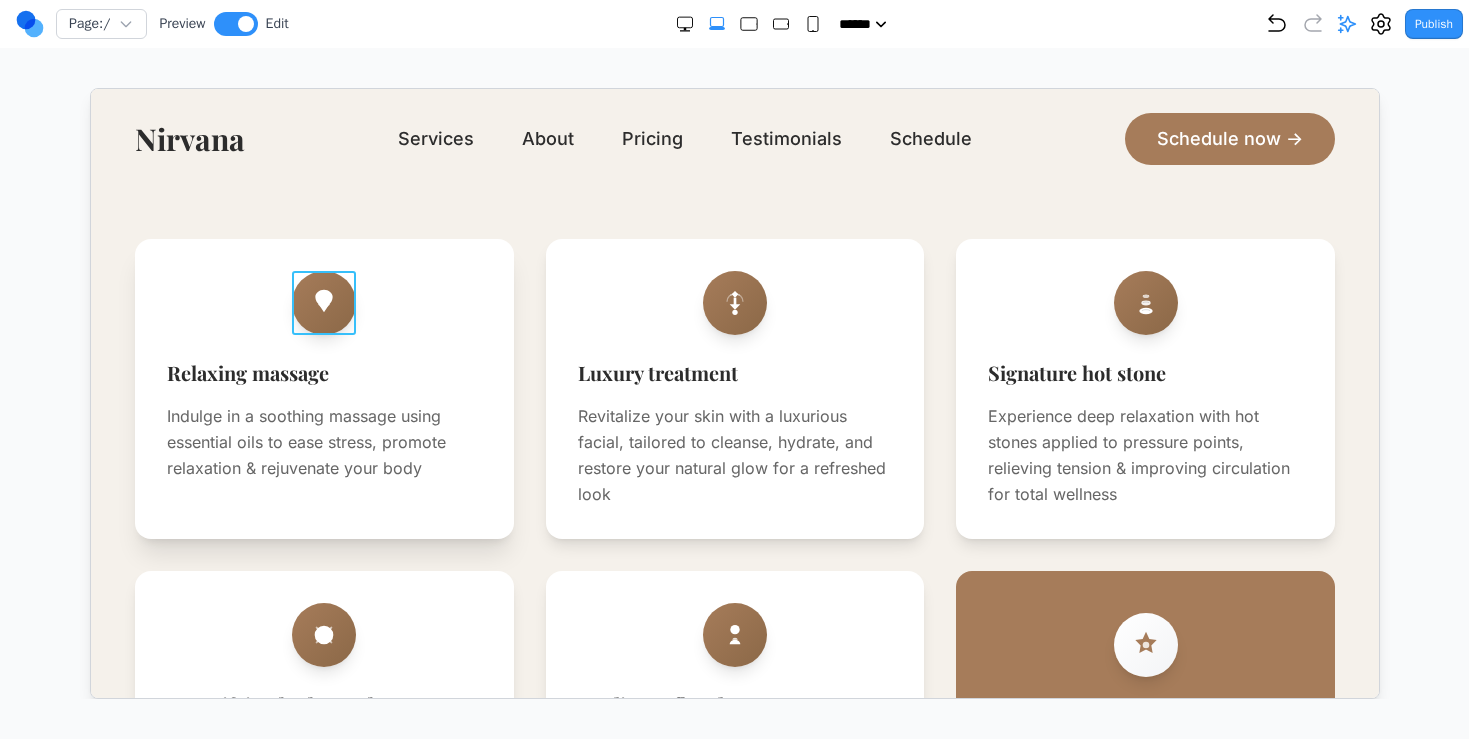 click at bounding box center [322, 302] 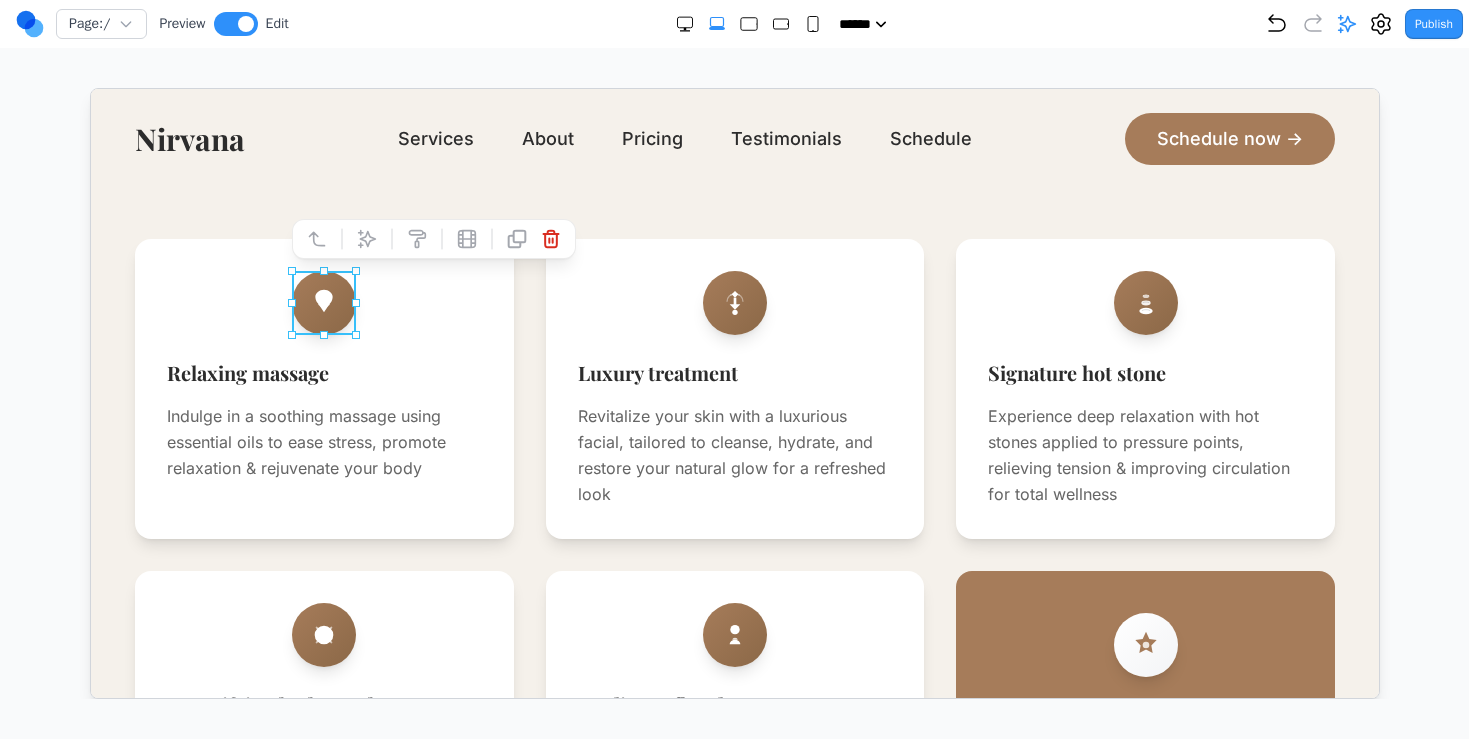 click 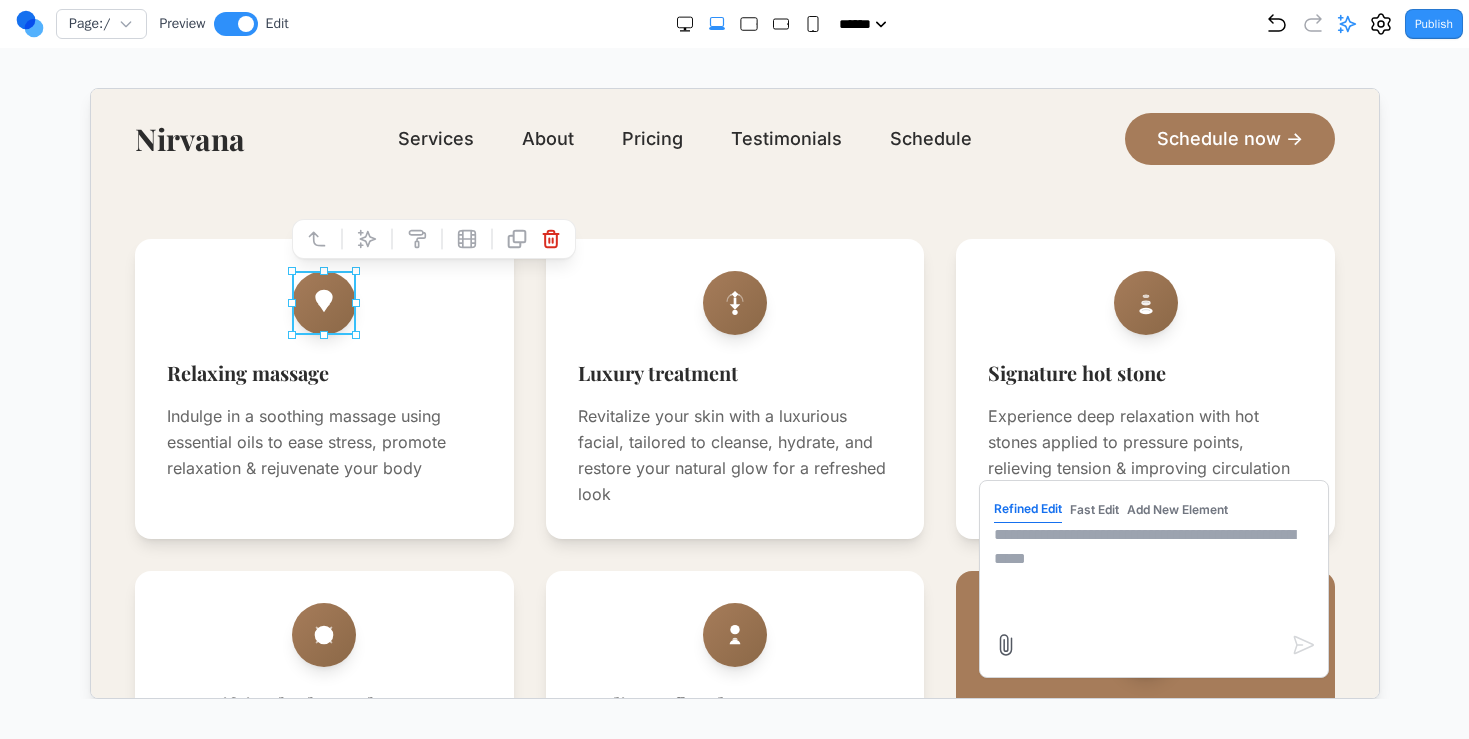 click at bounding box center (1152, 572) 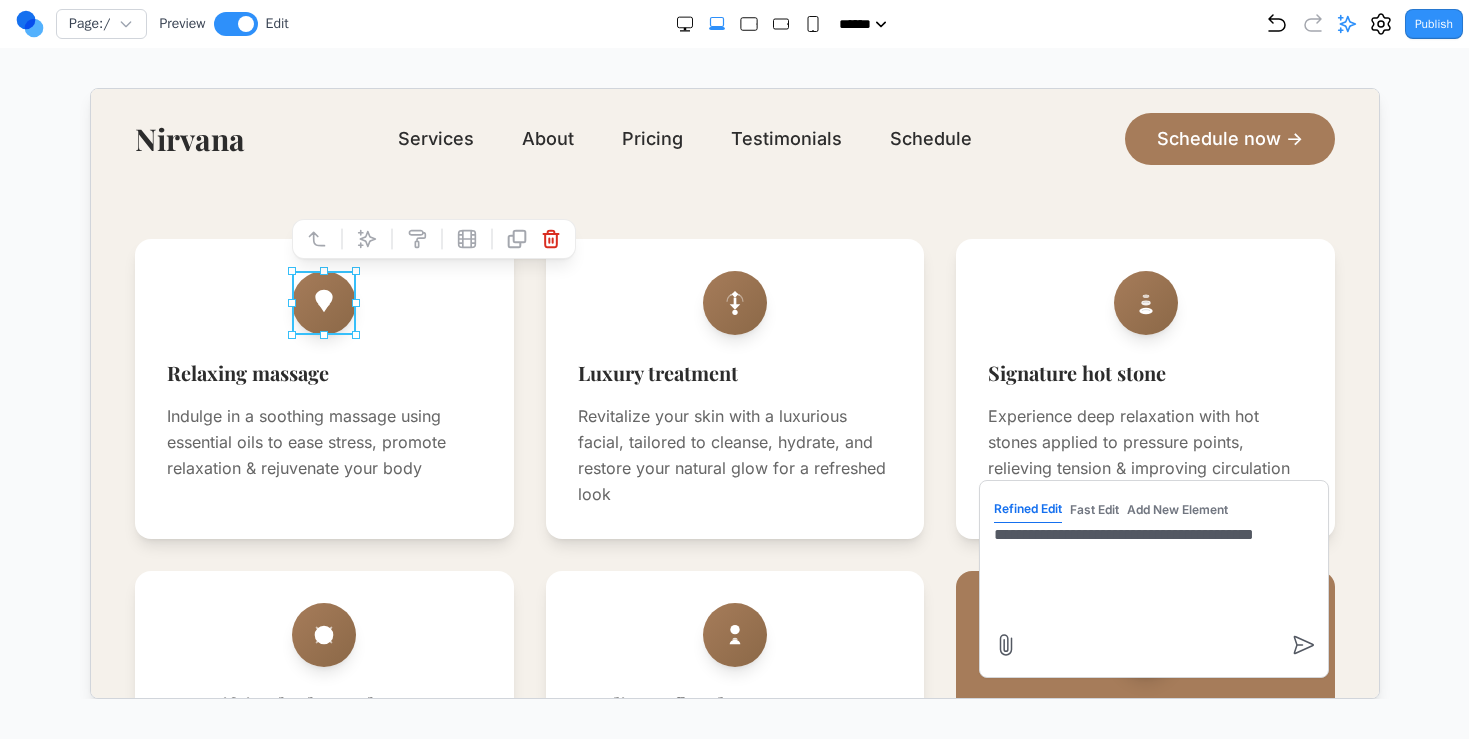 type on "**********" 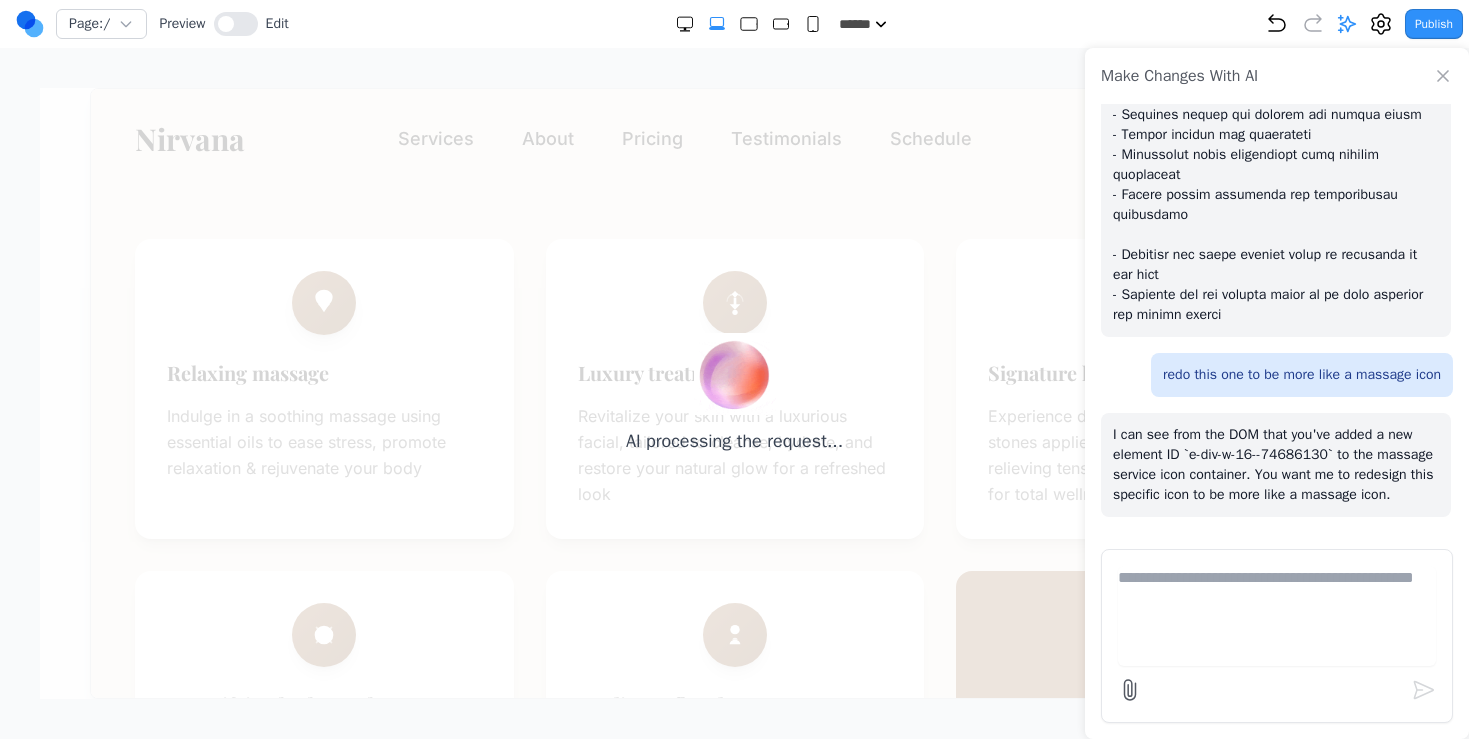 scroll, scrollTop: 2587, scrollLeft: 0, axis: vertical 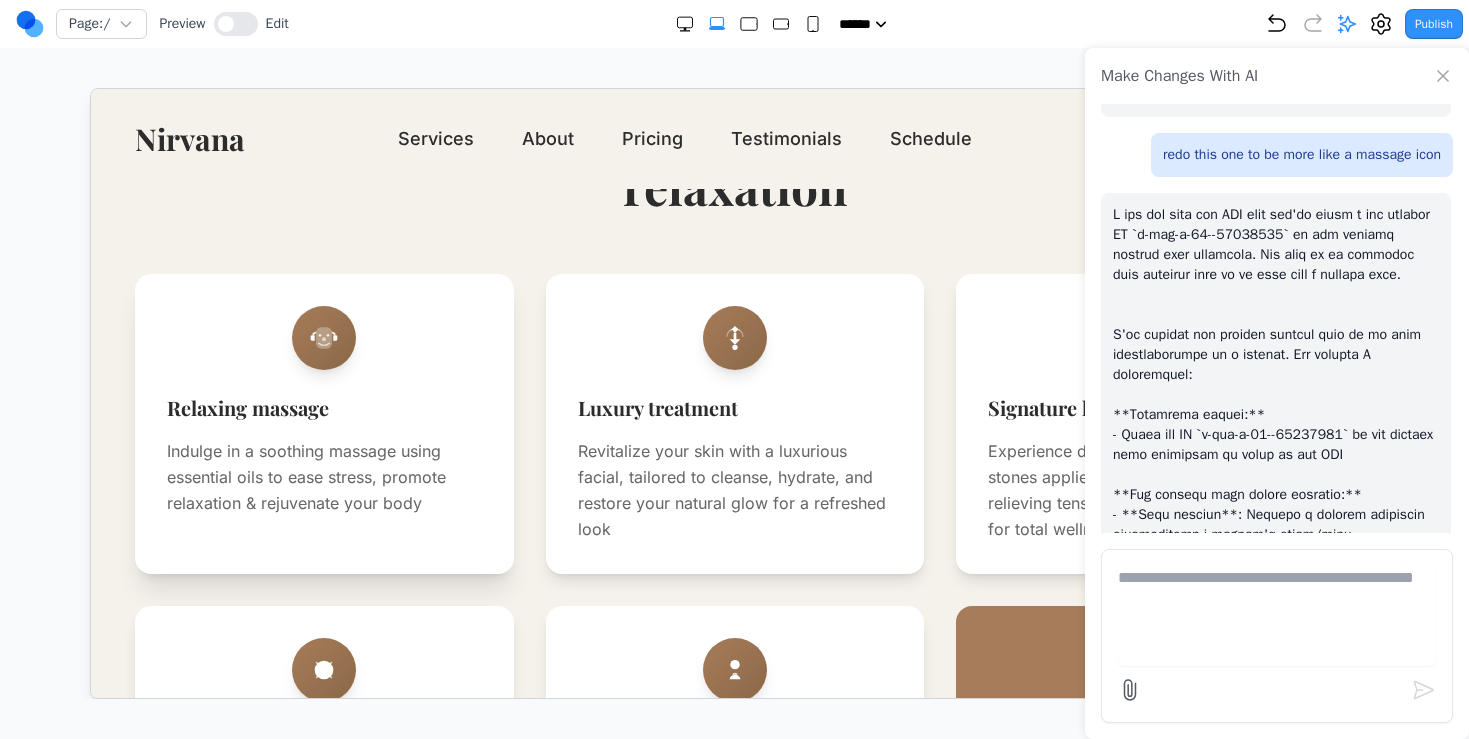 click at bounding box center [322, 337] 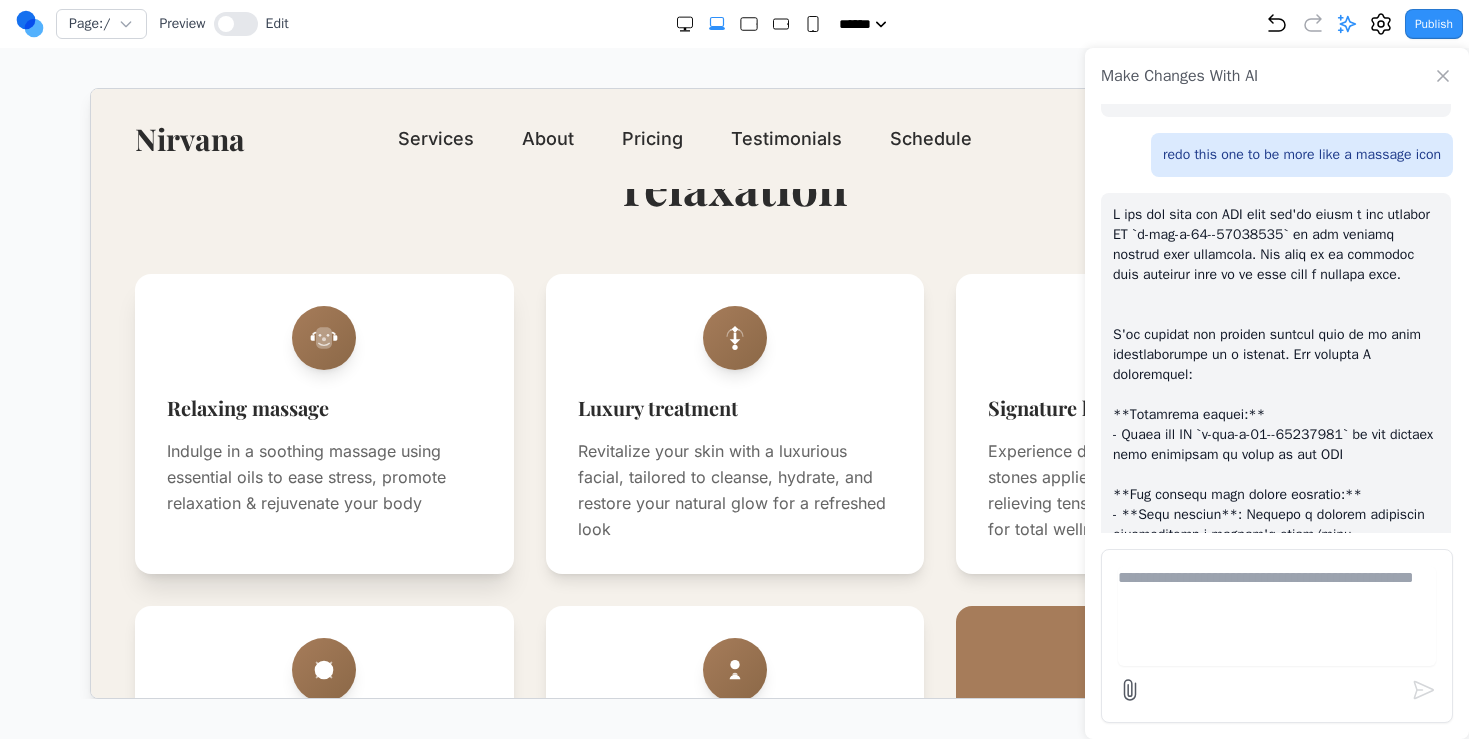 click at bounding box center (322, 337) 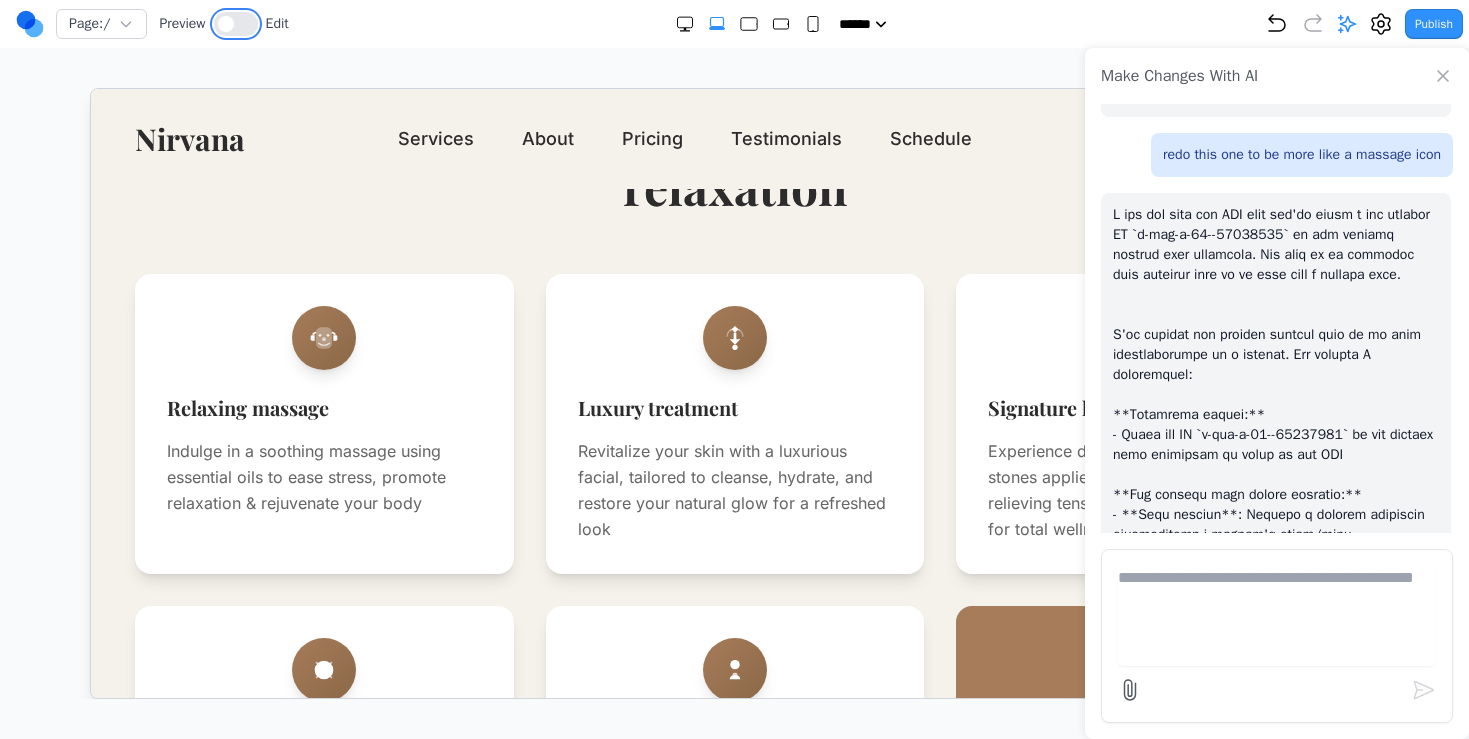 click at bounding box center [236, 24] 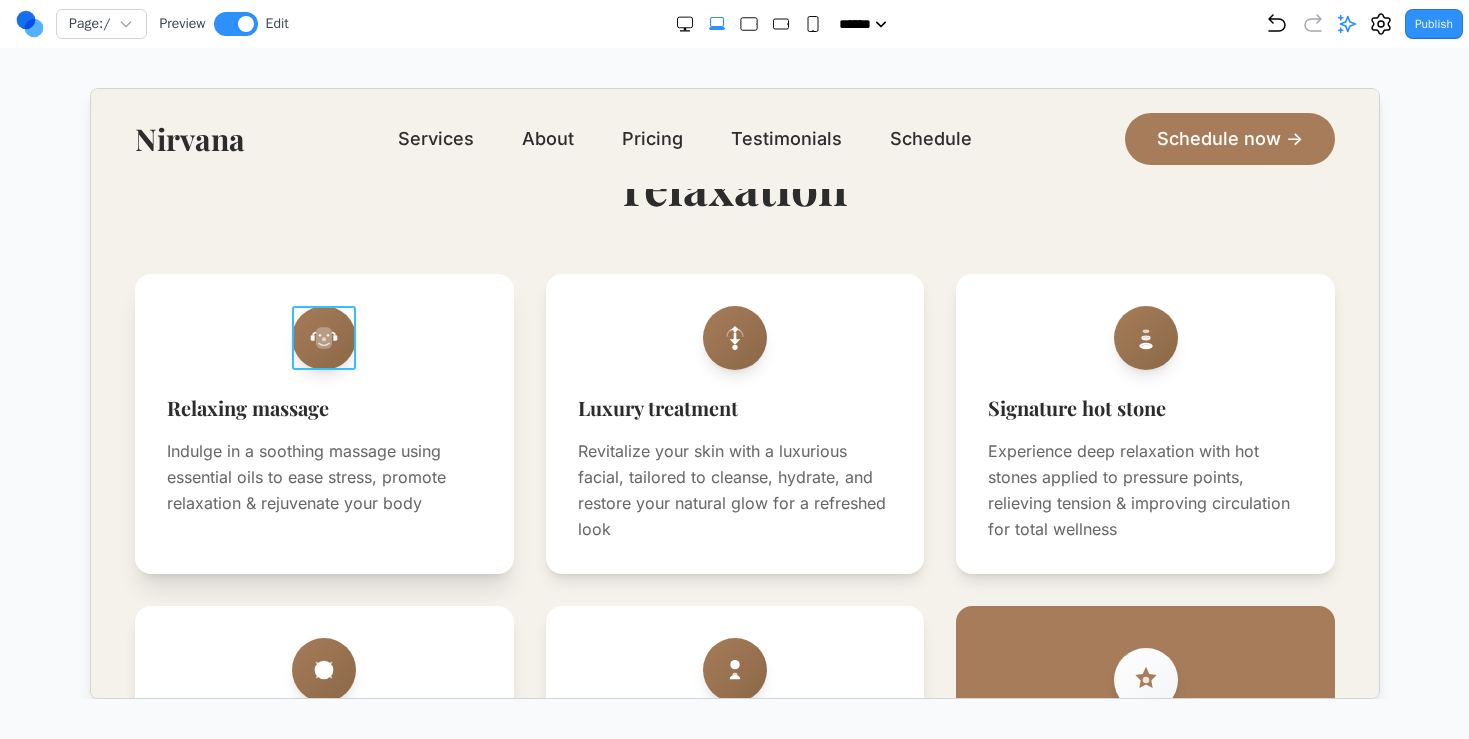click at bounding box center [322, 337] 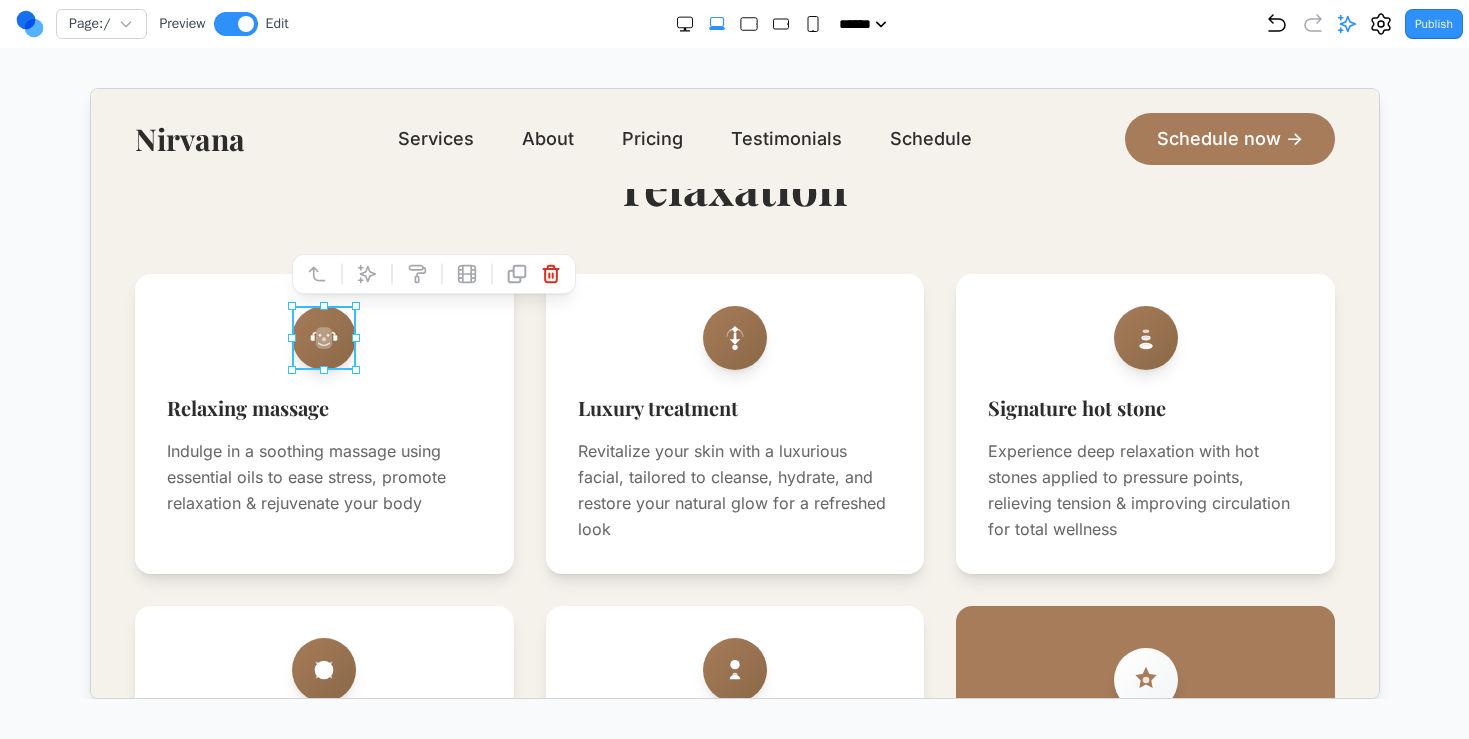 drag, startPoint x: 349, startPoint y: 267, endPoint x: 368, endPoint y: 274, distance: 20.248457 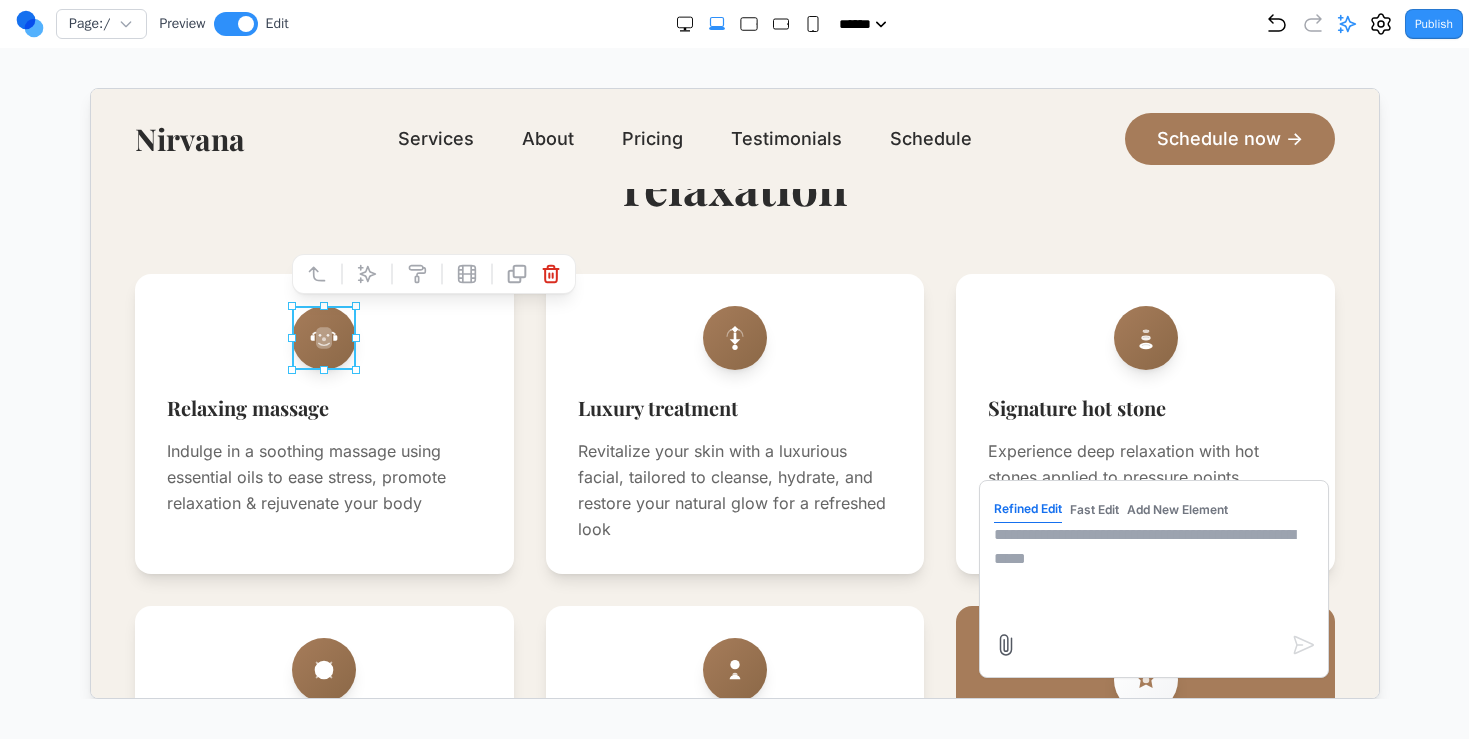 click 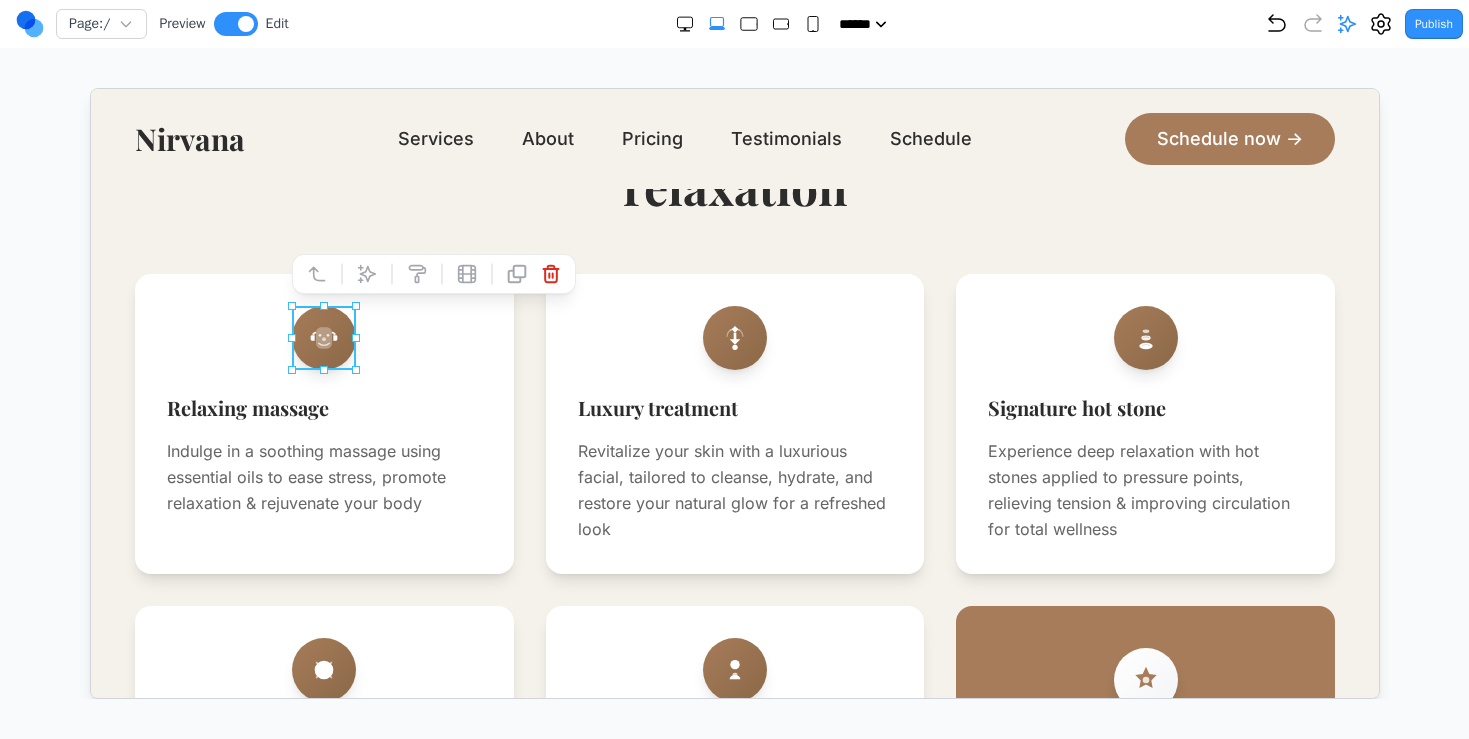 click 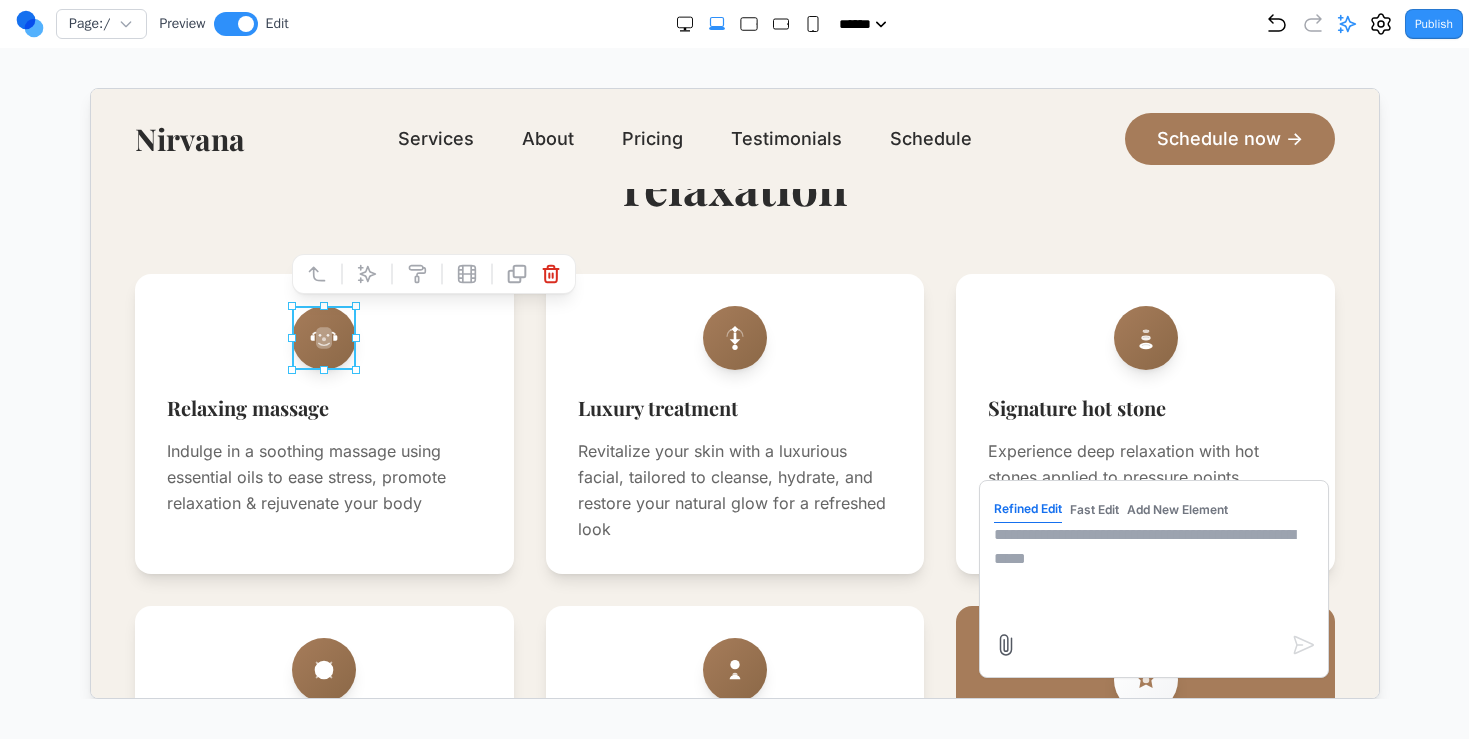 click at bounding box center [1152, 572] 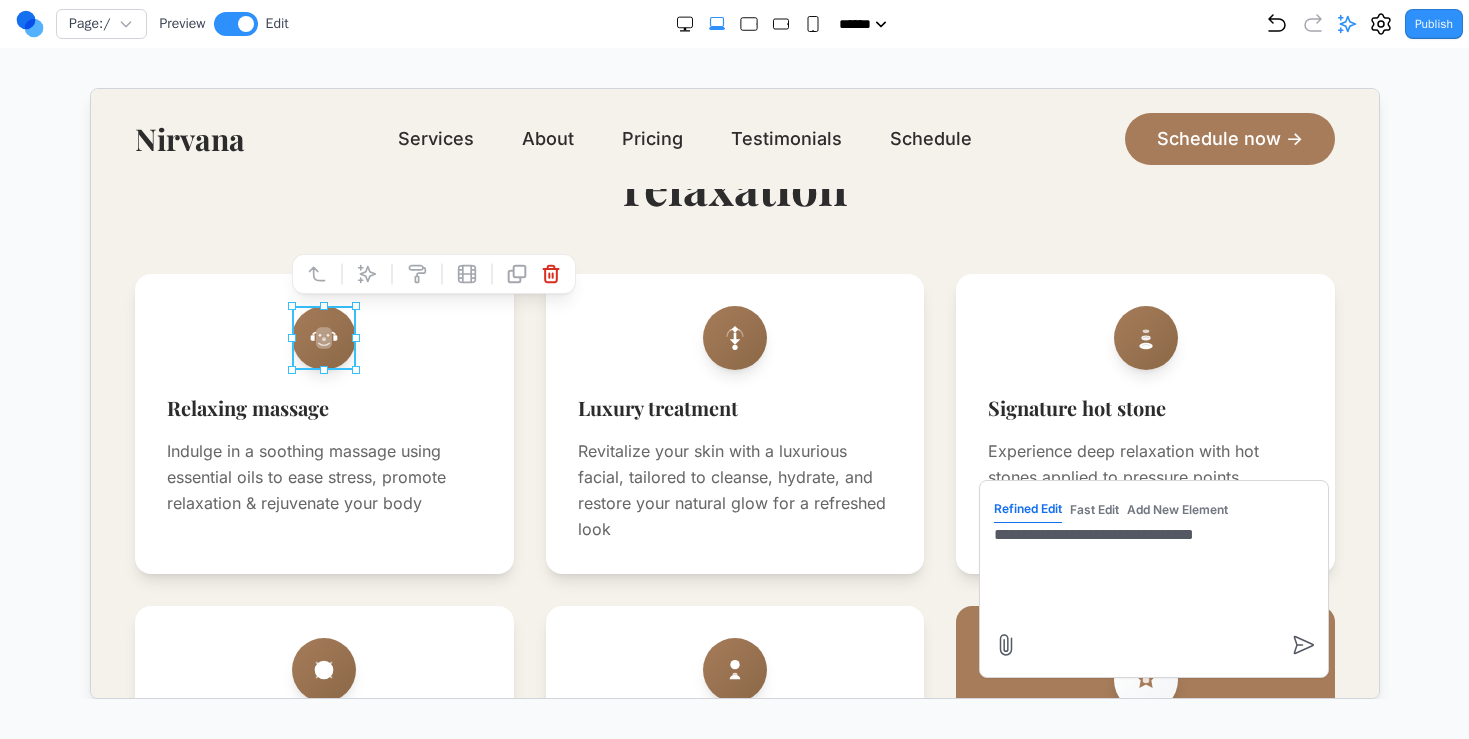 type on "**********" 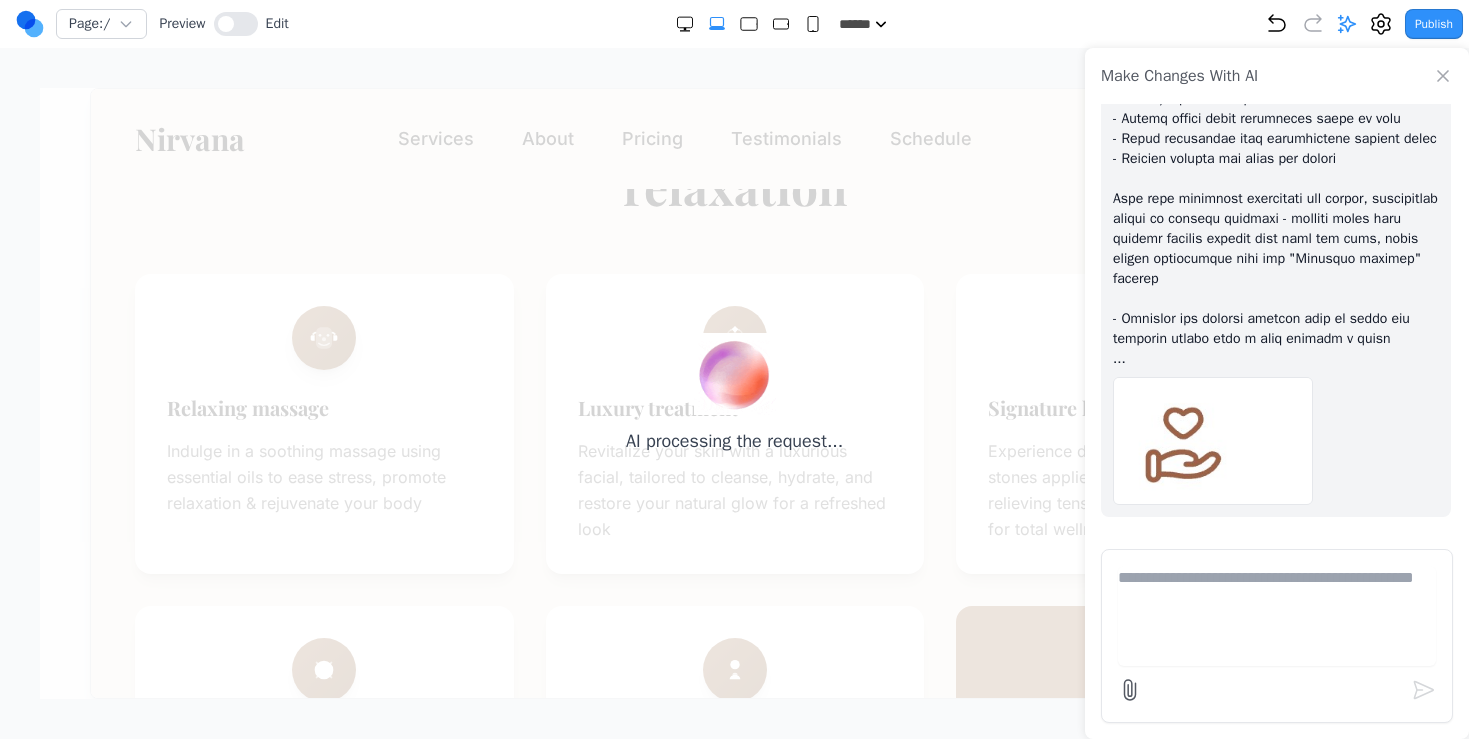 scroll, scrollTop: 4103, scrollLeft: 0, axis: vertical 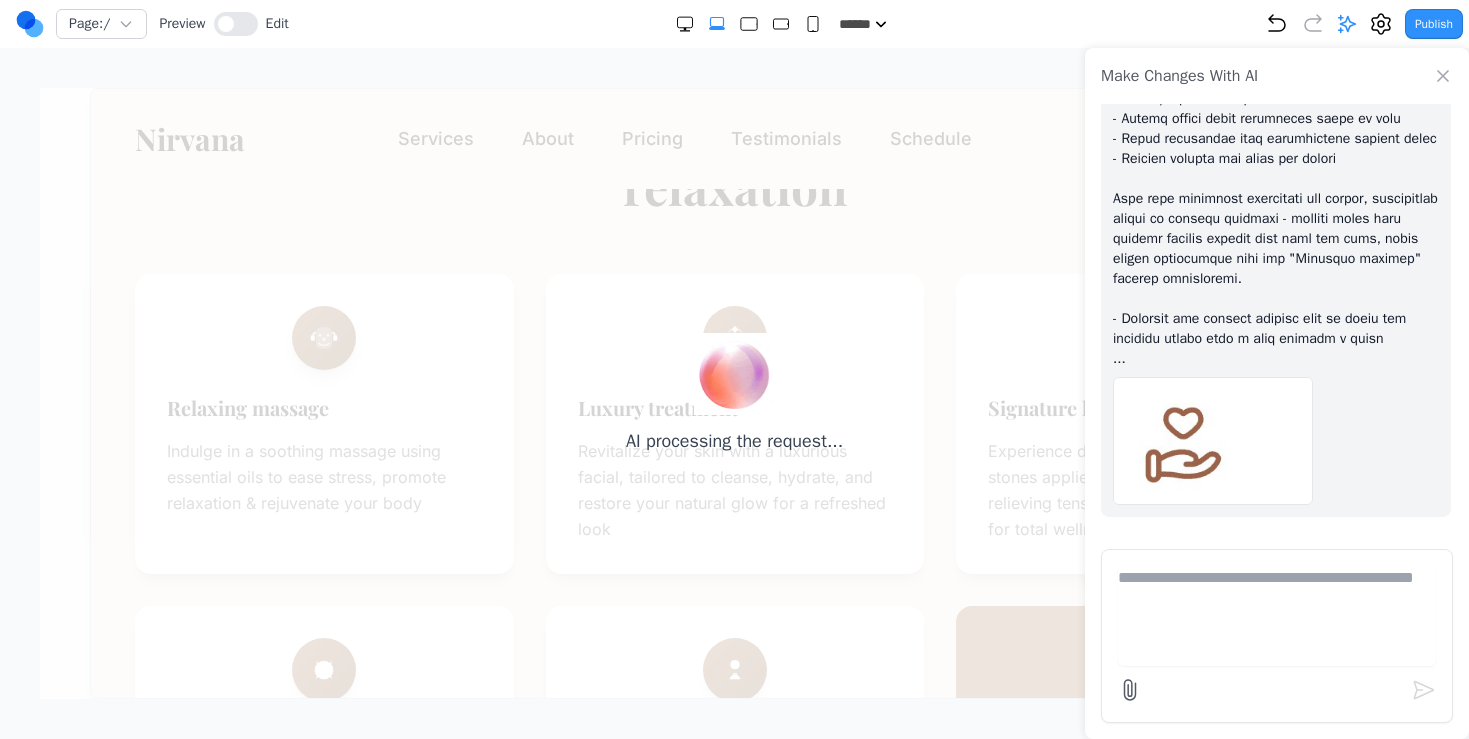 click 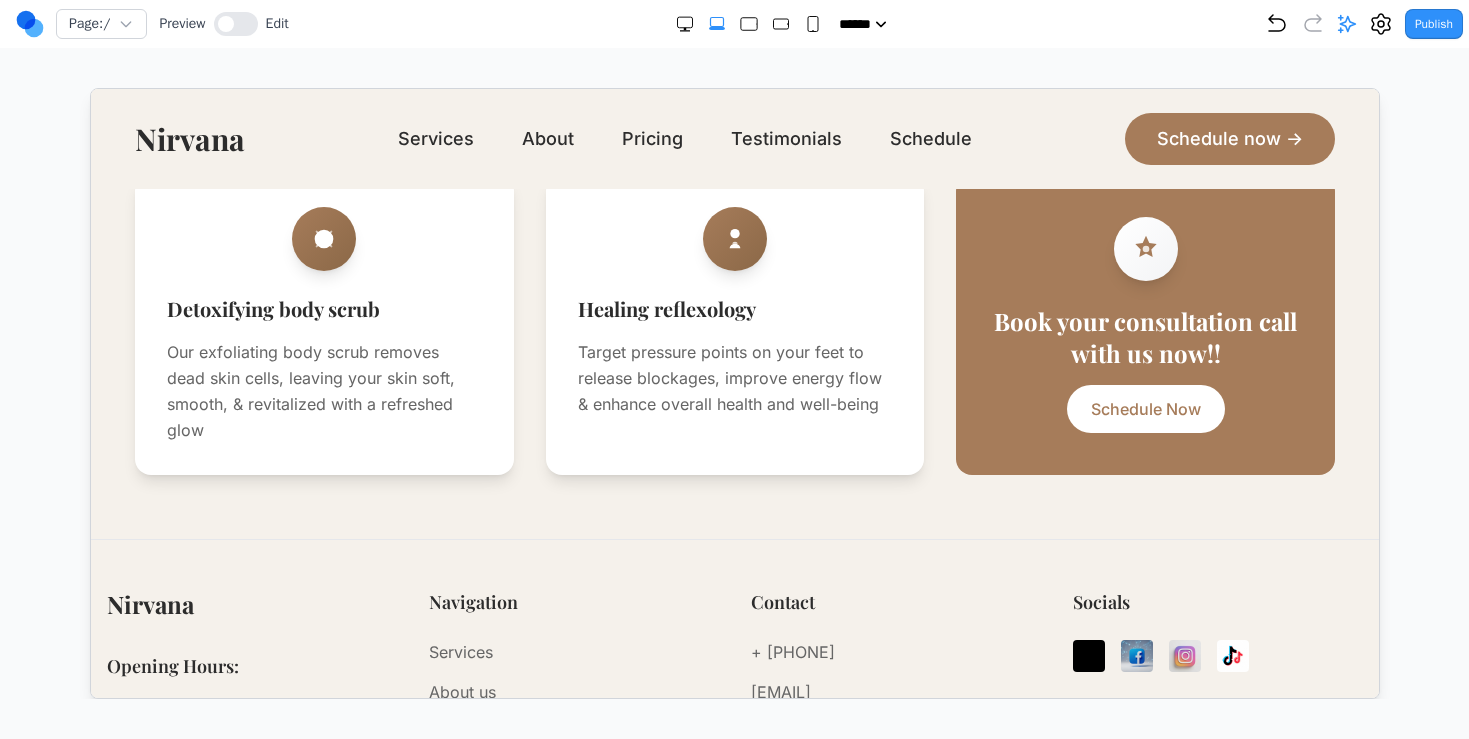 scroll, scrollTop: 2102, scrollLeft: 0, axis: vertical 